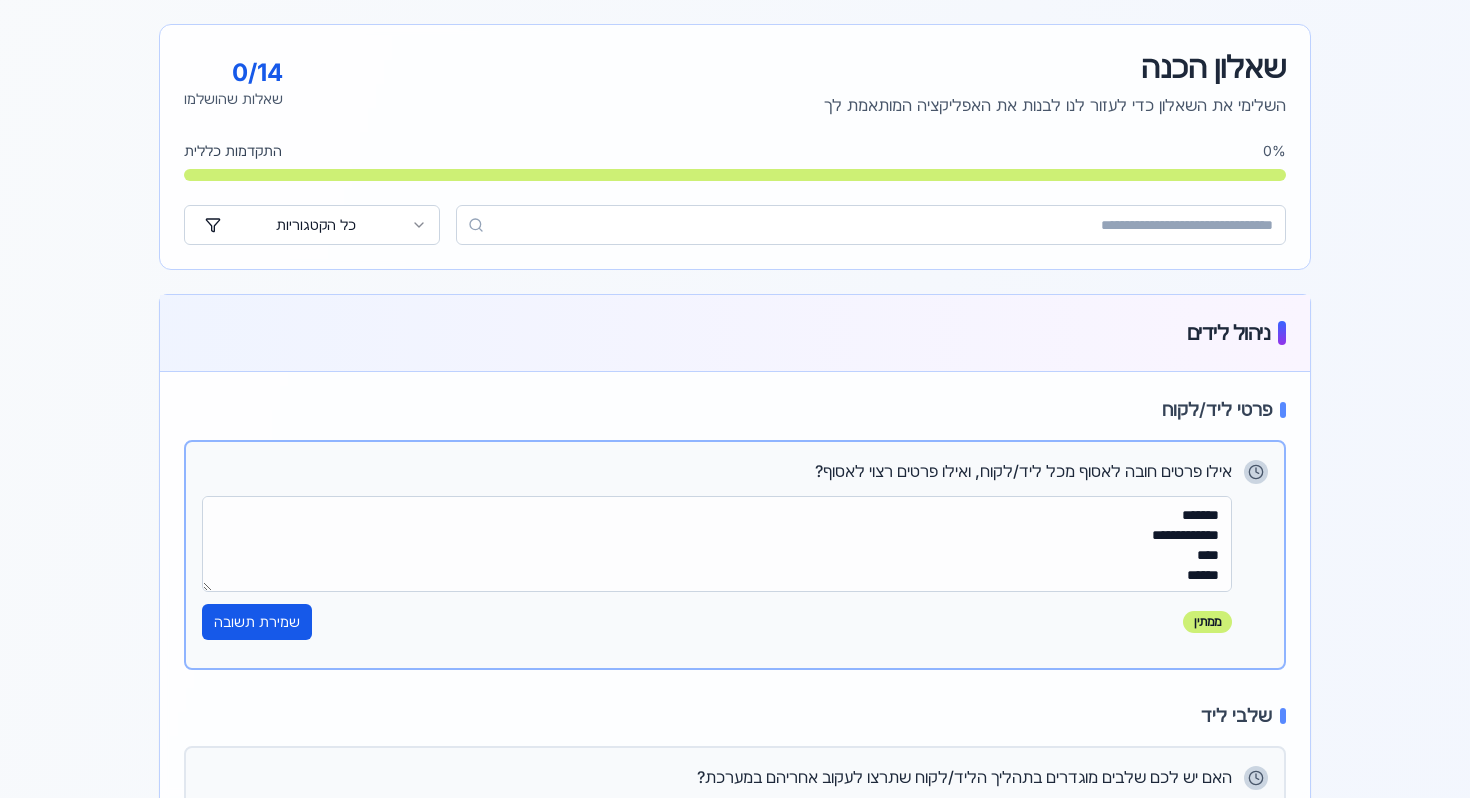 scroll, scrollTop: 312, scrollLeft: 0, axis: vertical 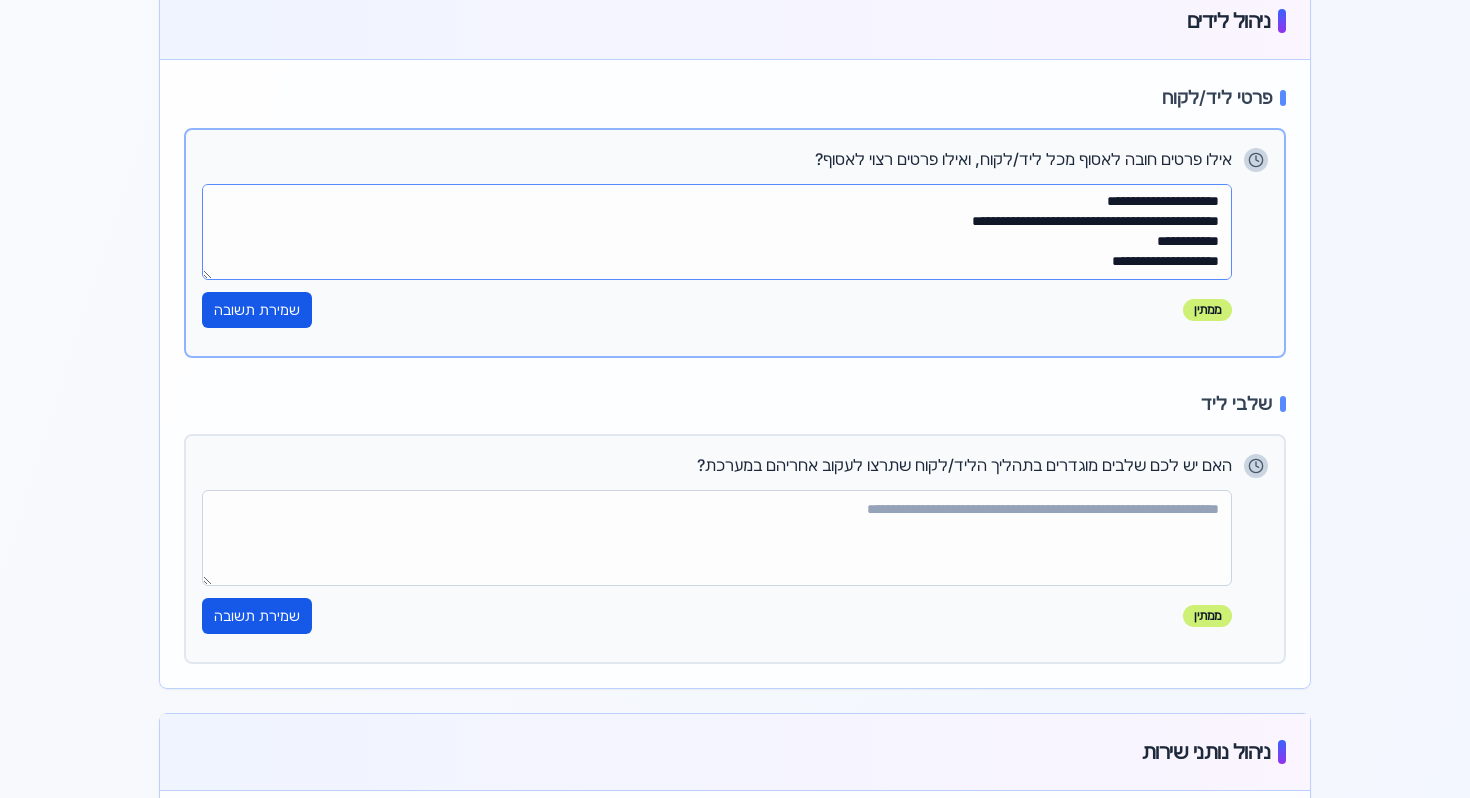 paste on "**********" 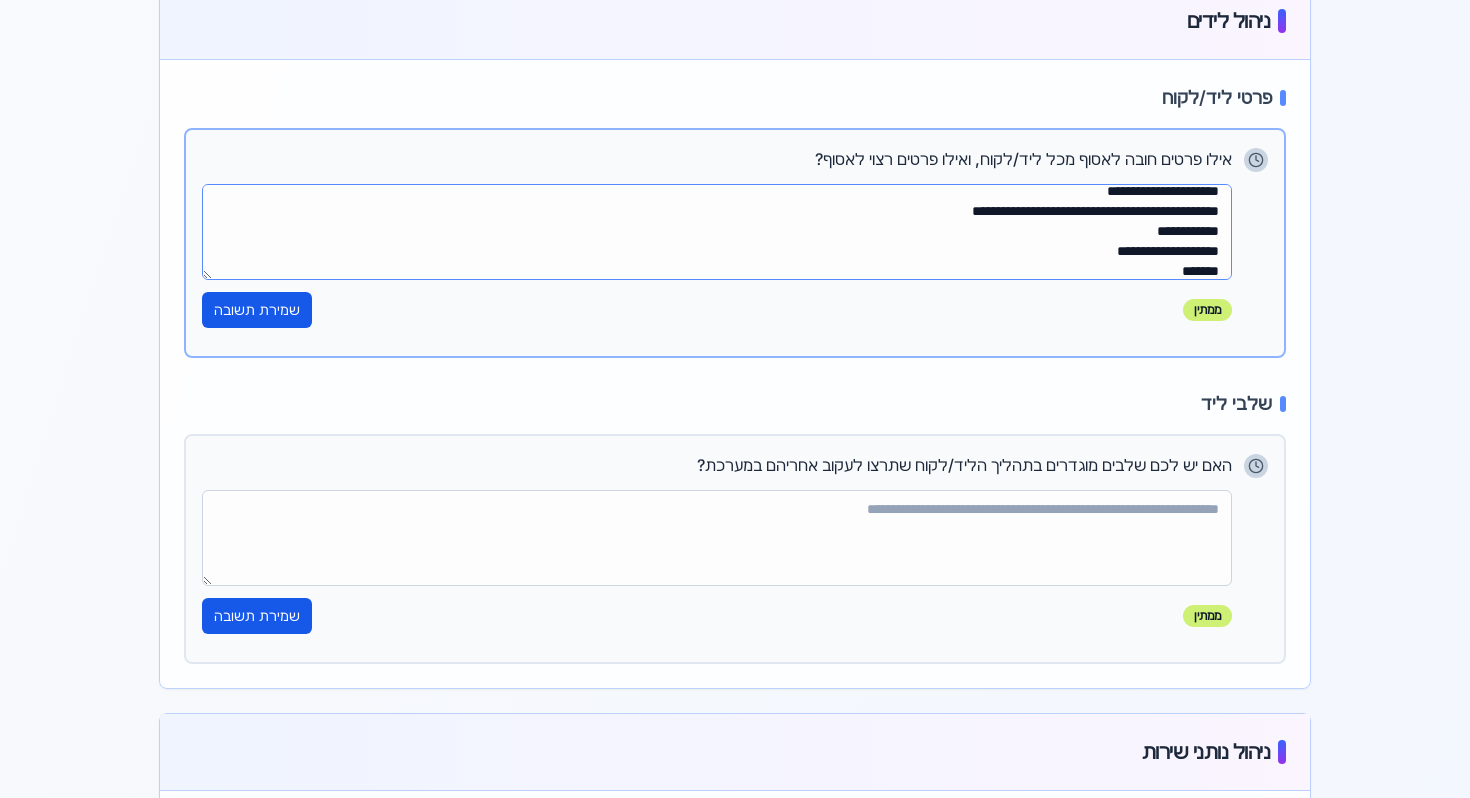 scroll, scrollTop: 212, scrollLeft: 0, axis: vertical 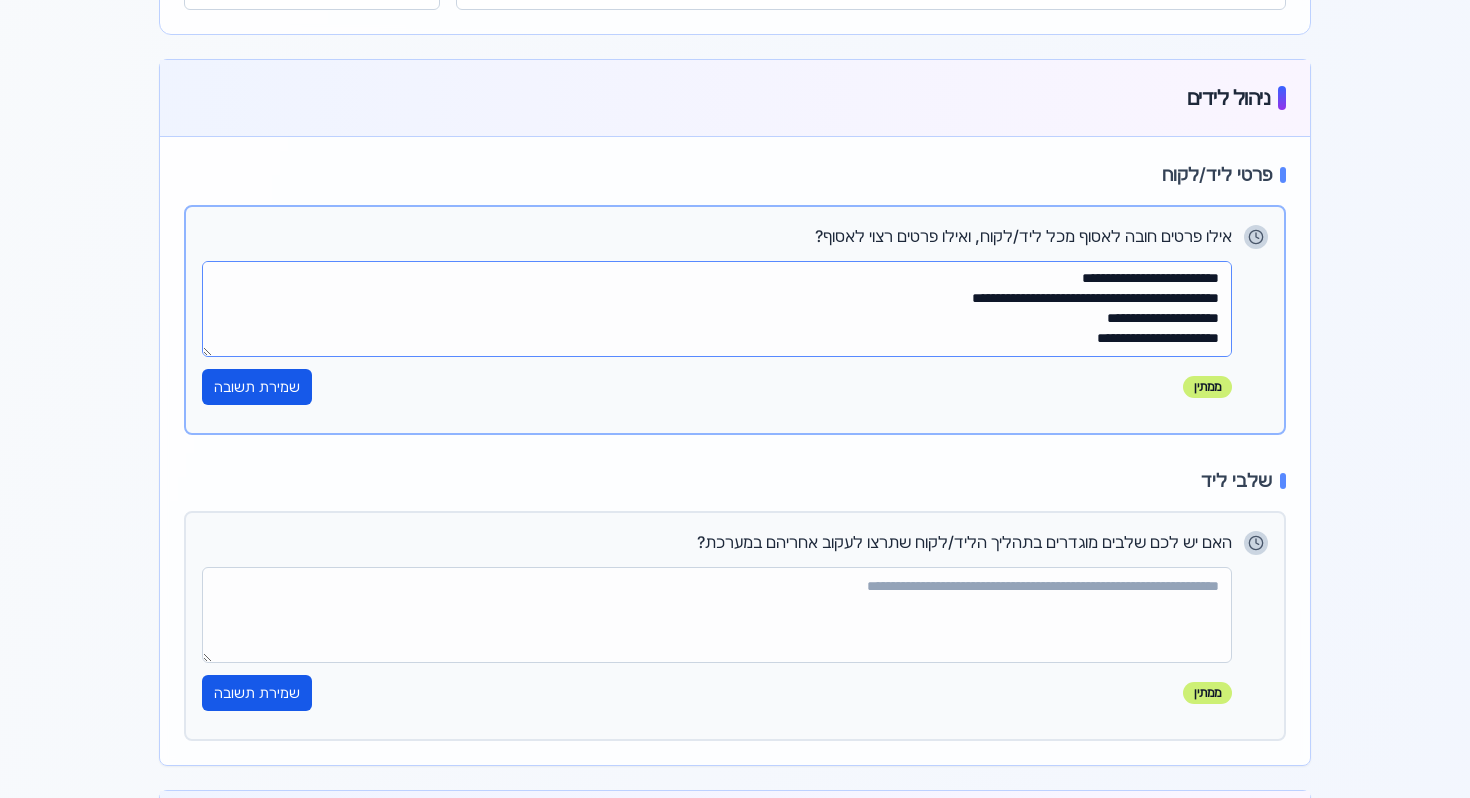 paste on "**********" 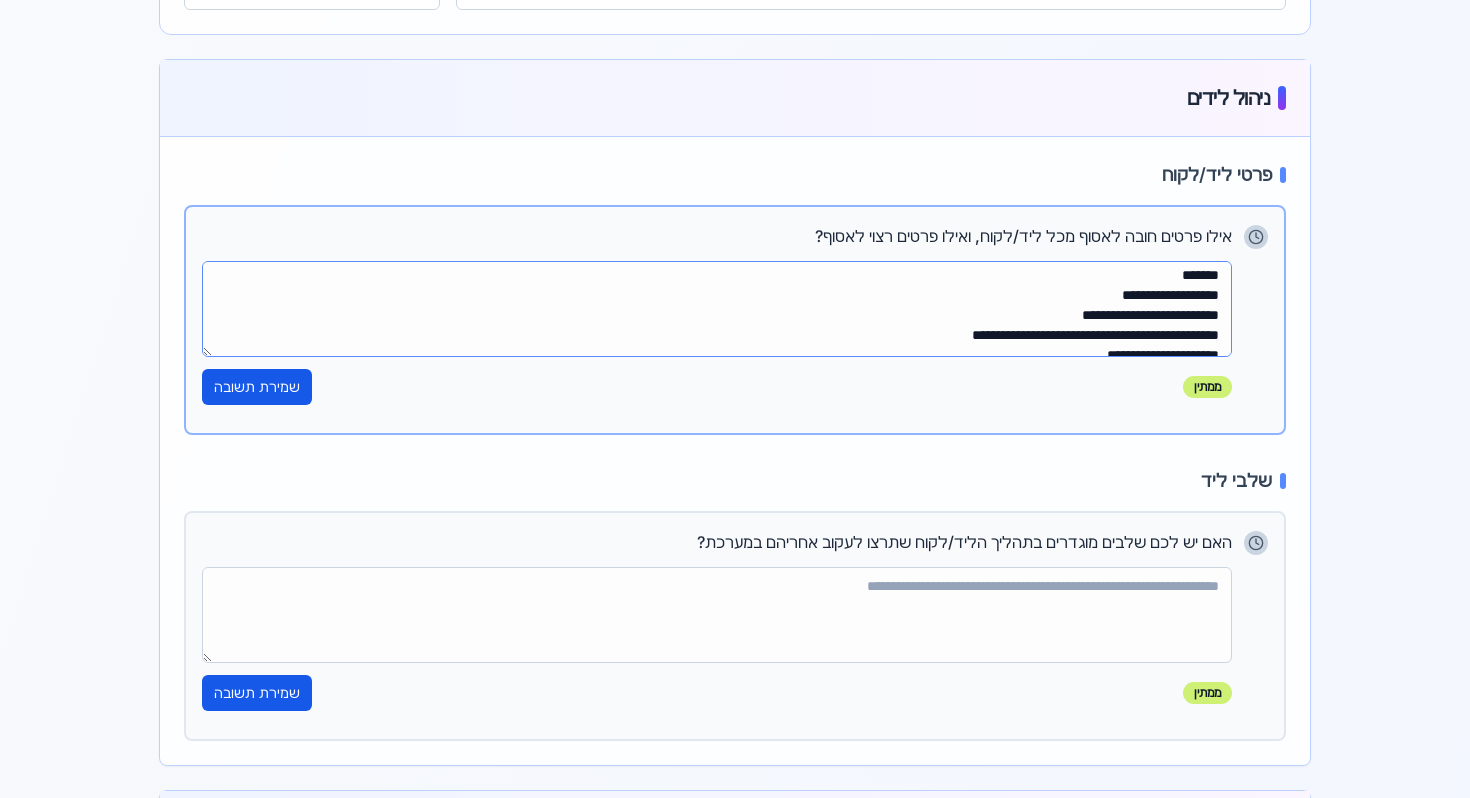 scroll, scrollTop: 172, scrollLeft: 0, axis: vertical 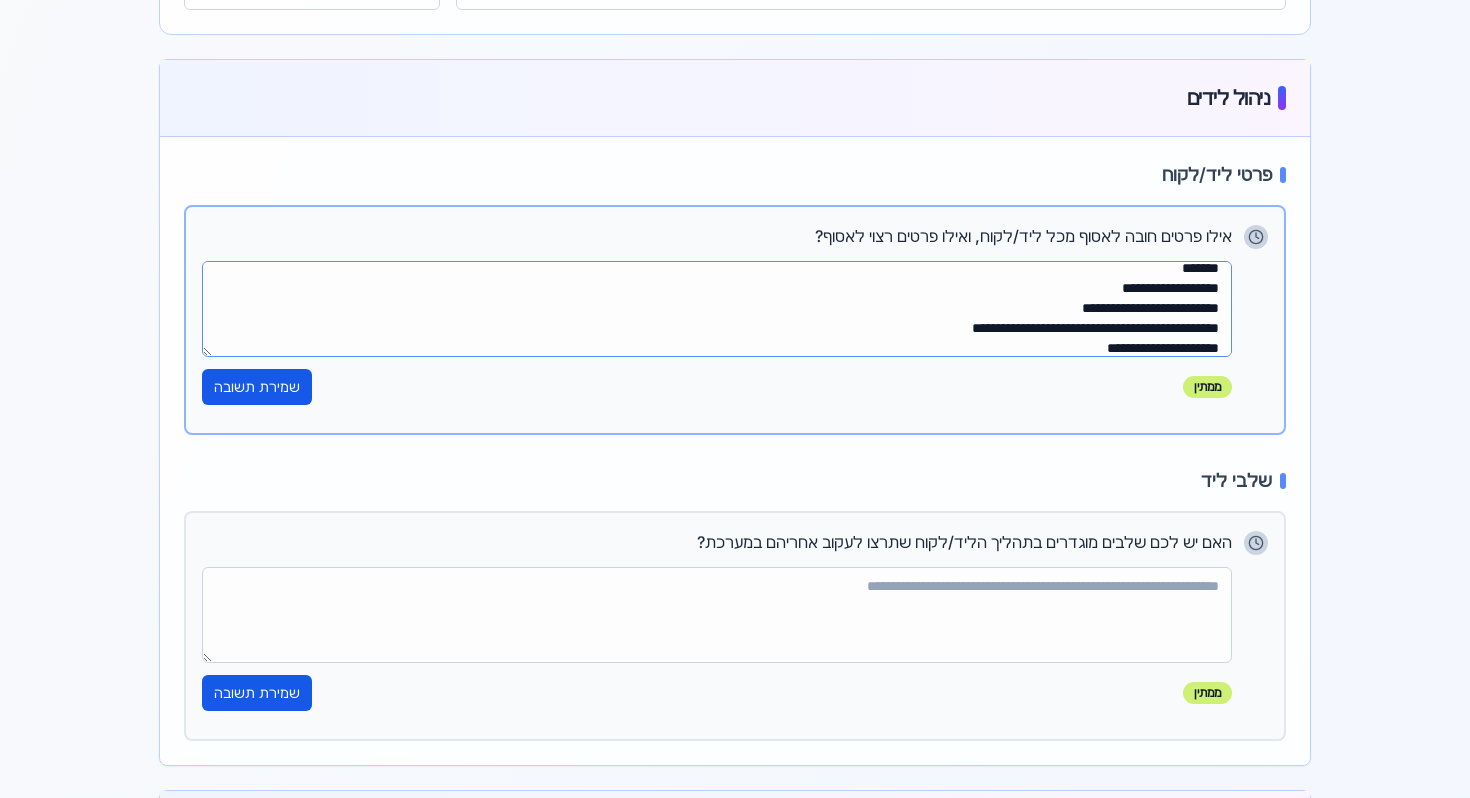 click on "**********" at bounding box center (717, 309) 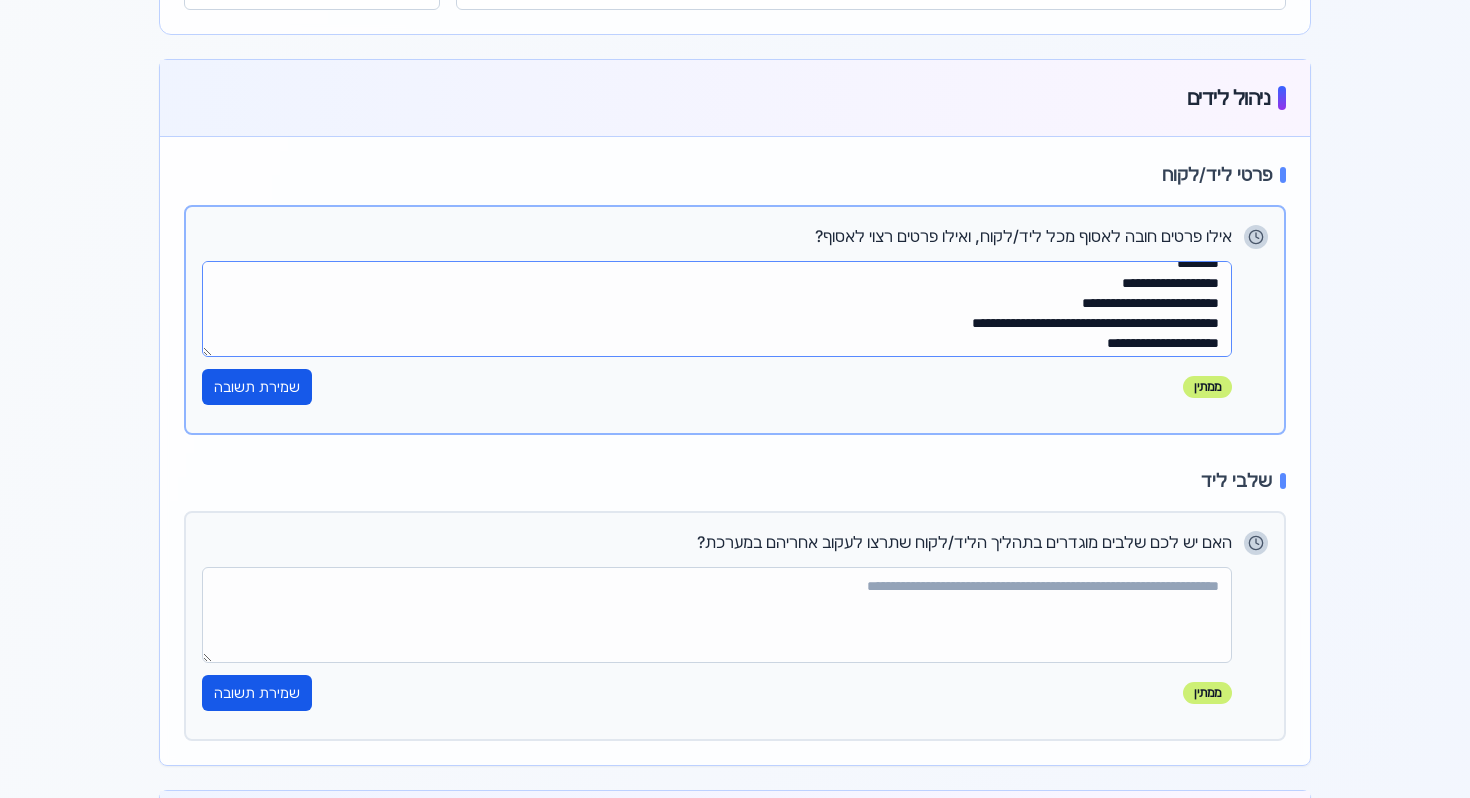 scroll, scrollTop: 299, scrollLeft: 0, axis: vertical 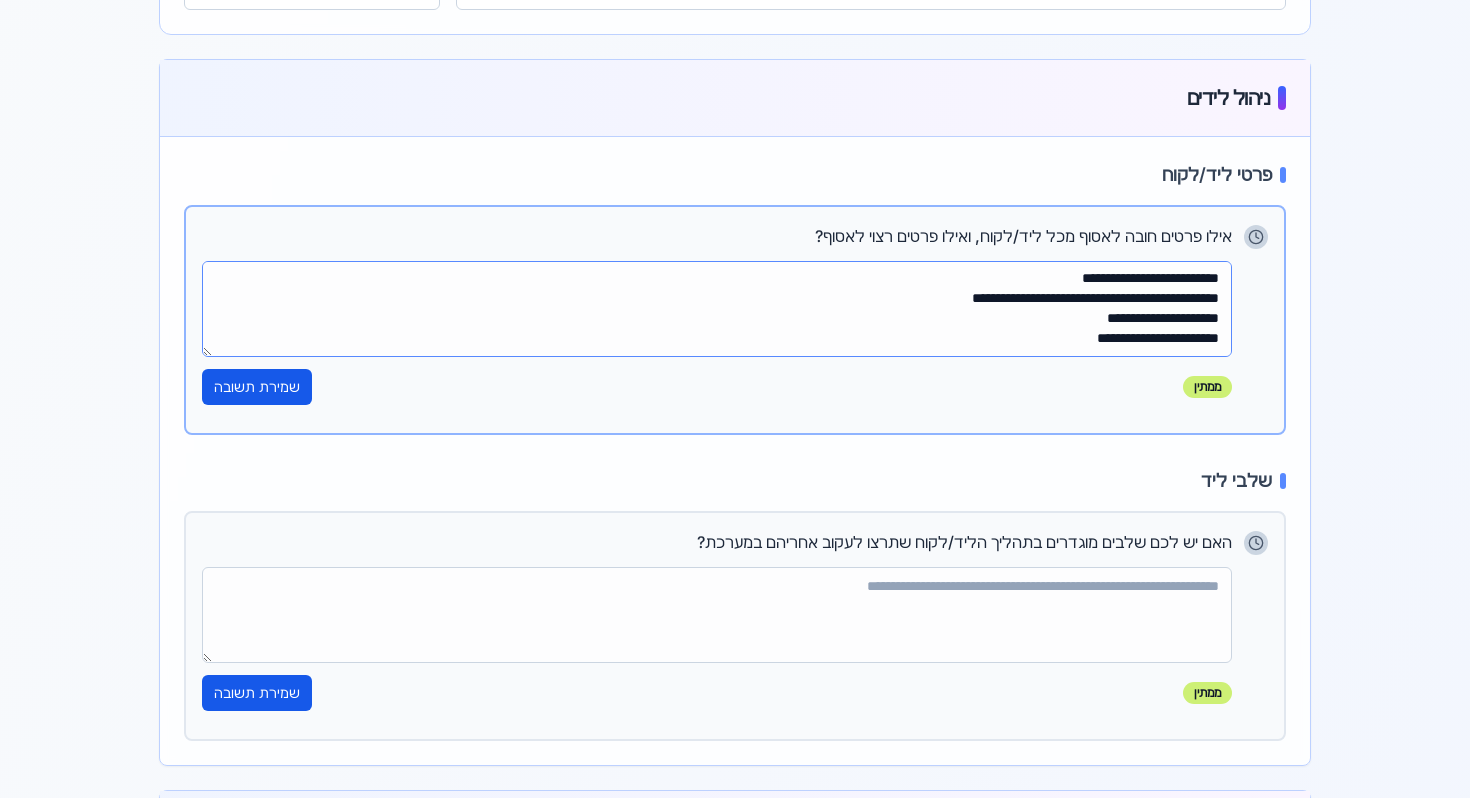 drag, startPoint x: 1053, startPoint y: 337, endPoint x: 1225, endPoint y: 280, distance: 181.19879 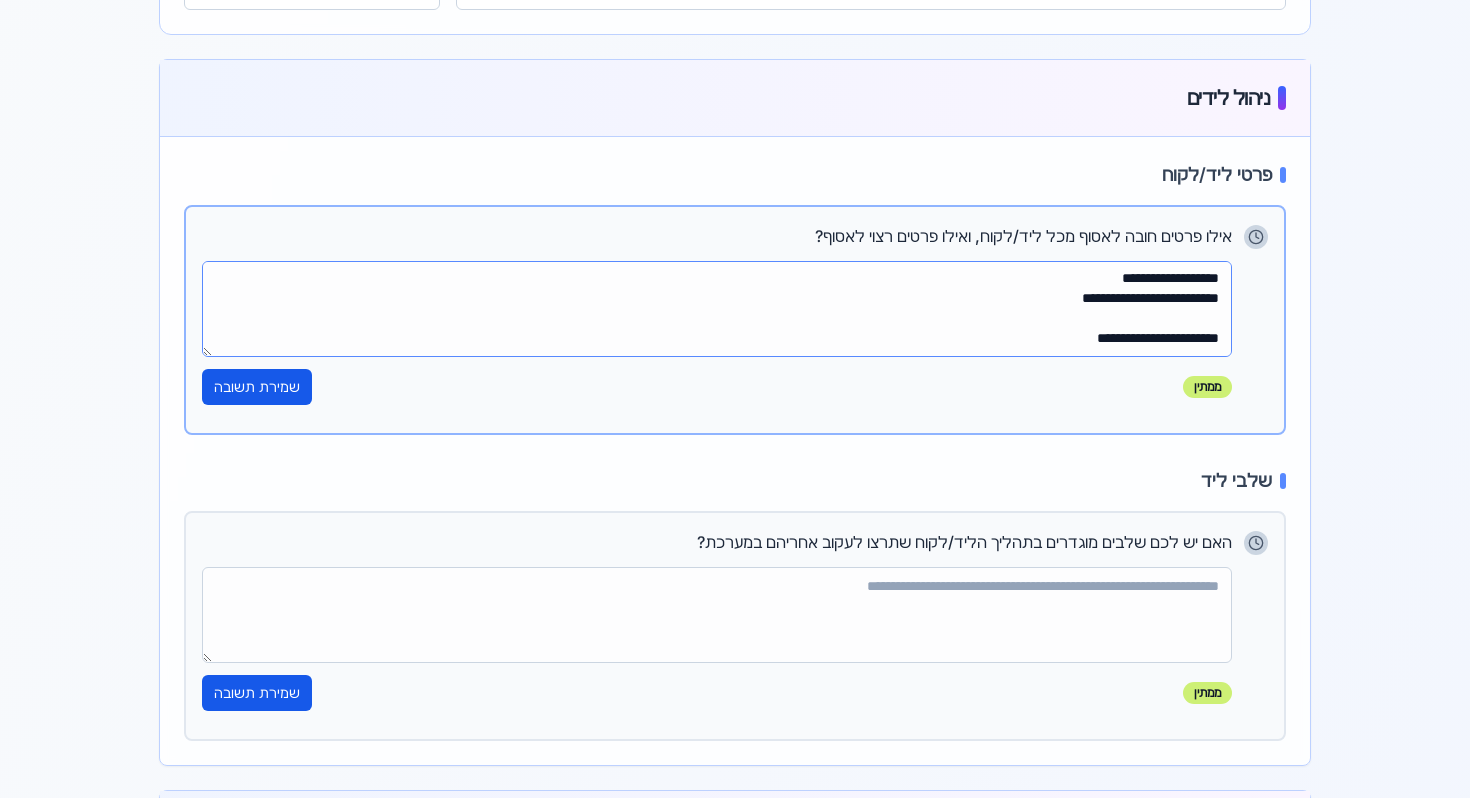 scroll, scrollTop: 322, scrollLeft: 0, axis: vertical 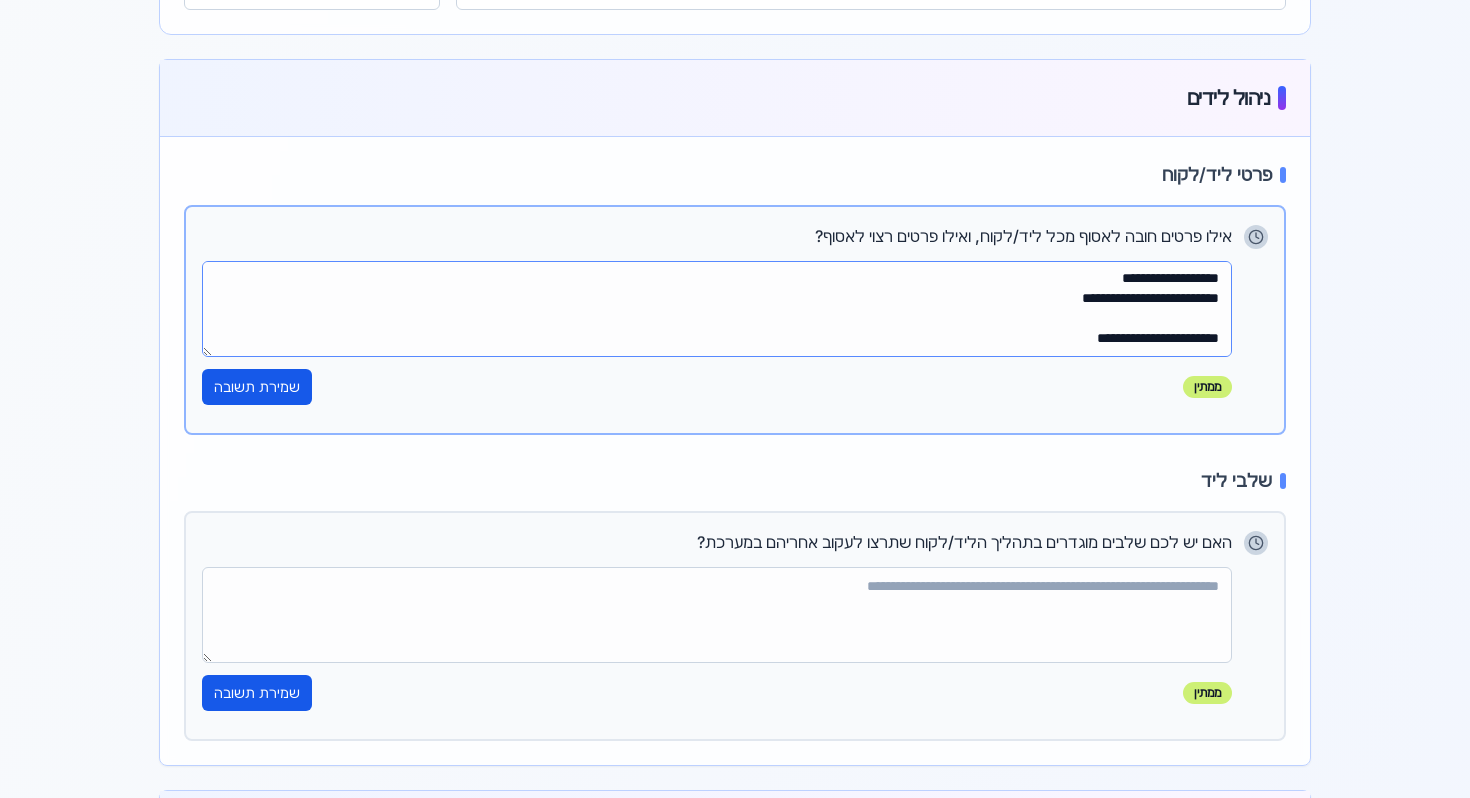 drag, startPoint x: 1027, startPoint y: 316, endPoint x: 1222, endPoint y: 272, distance: 199.90248 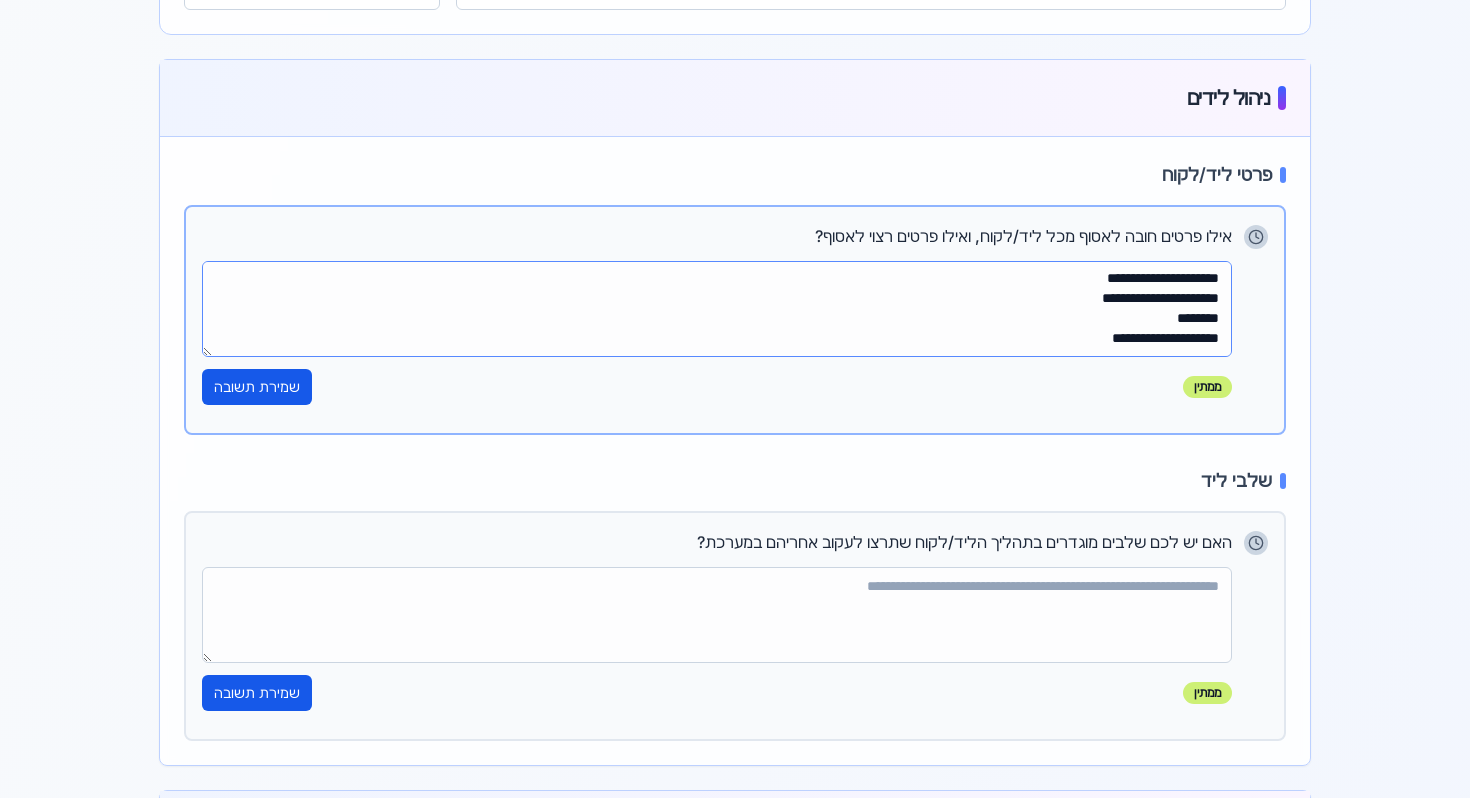 scroll, scrollTop: 256, scrollLeft: 0, axis: vertical 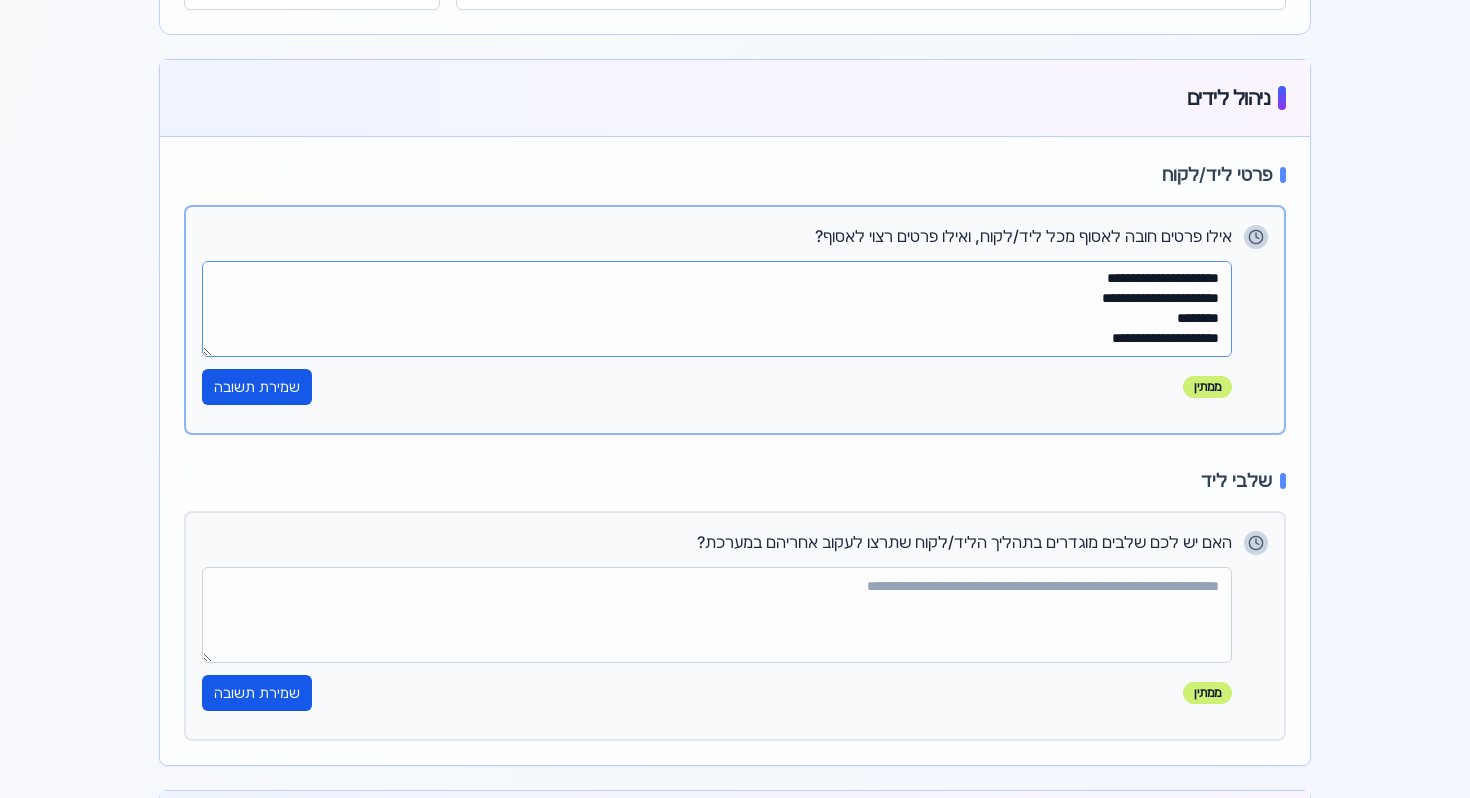 drag, startPoint x: 1087, startPoint y: 324, endPoint x: 1227, endPoint y: 305, distance: 141.2834 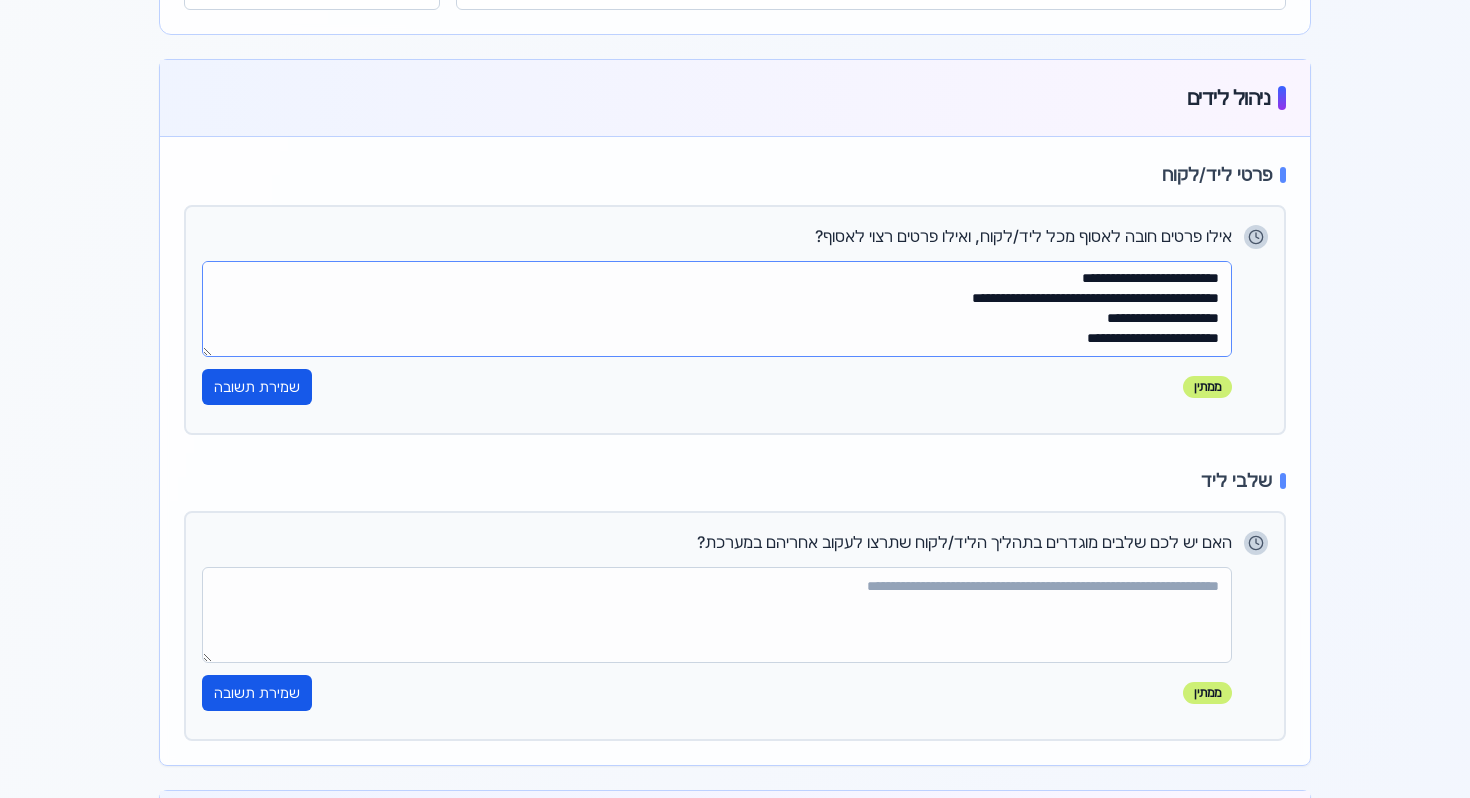 paste on "**********" 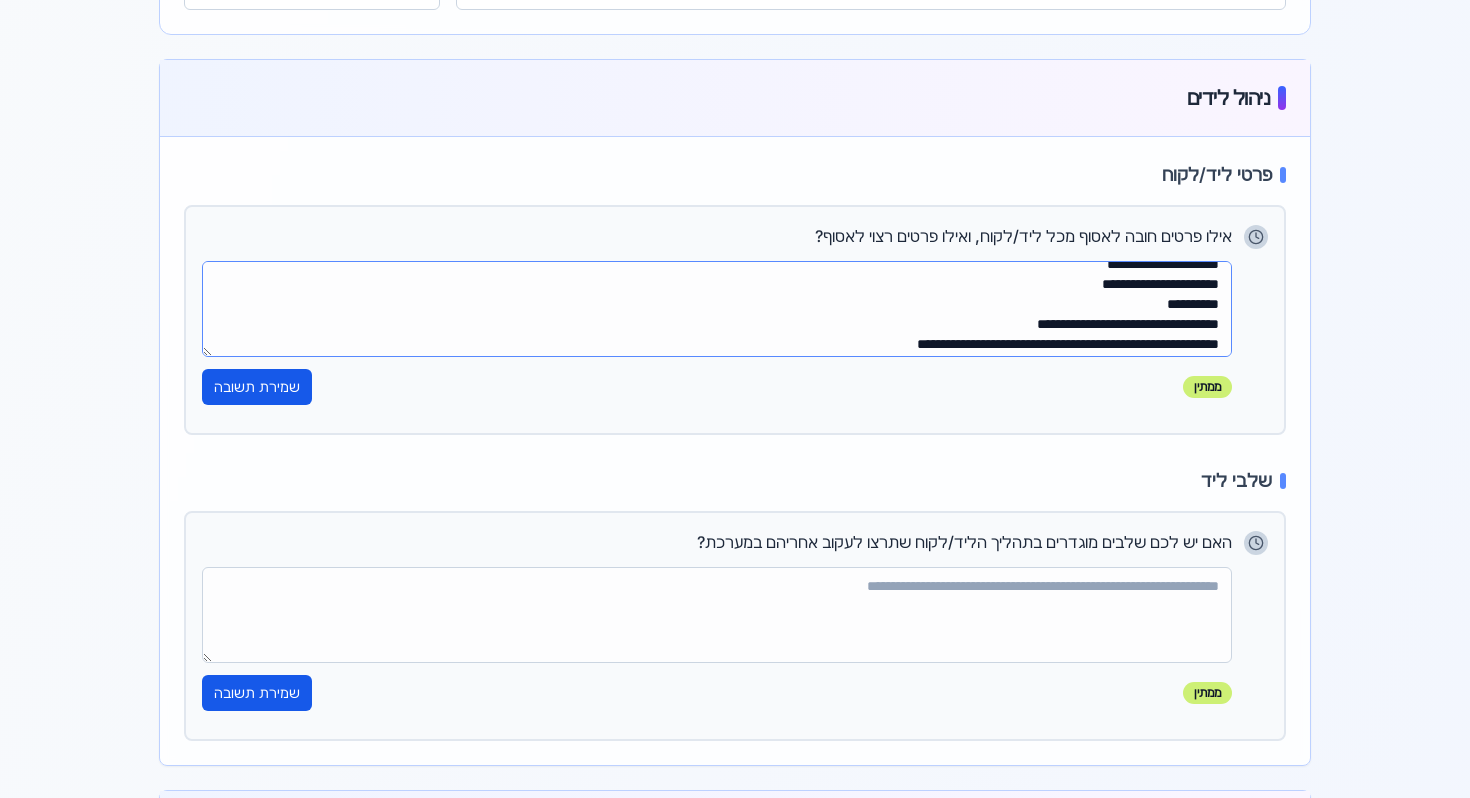 scroll, scrollTop: 312, scrollLeft: 0, axis: vertical 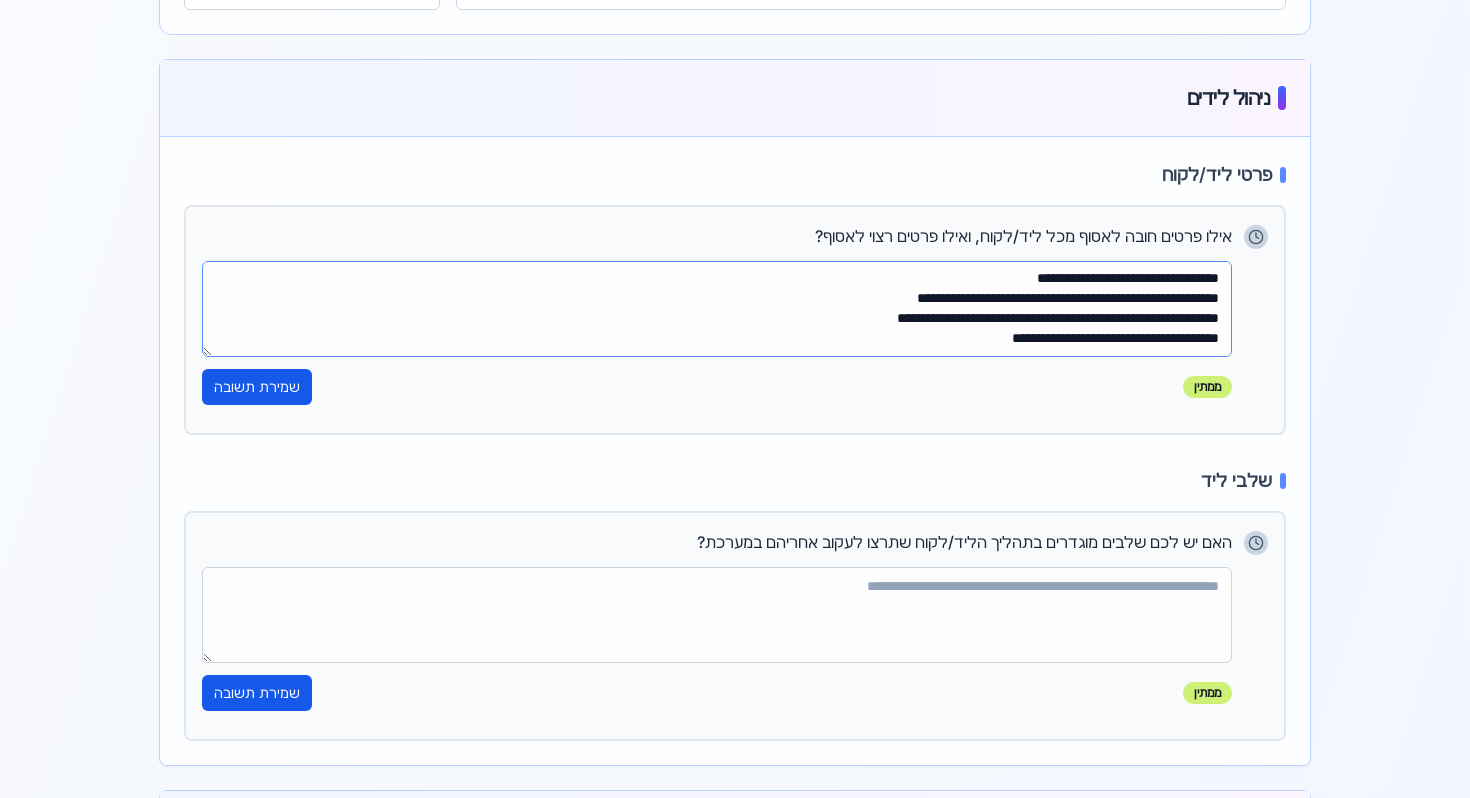 paste on "**********" 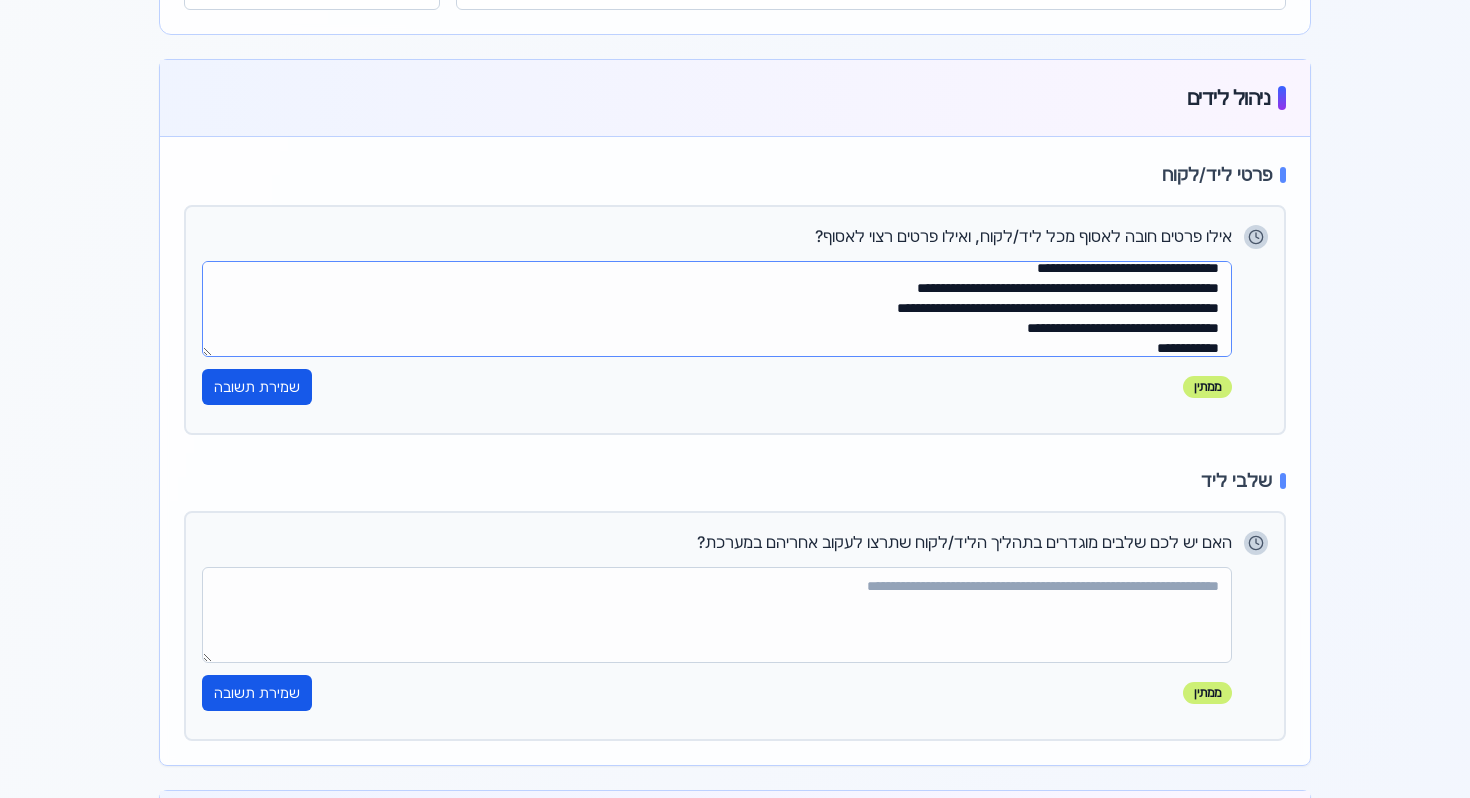 scroll, scrollTop: 412, scrollLeft: 0, axis: vertical 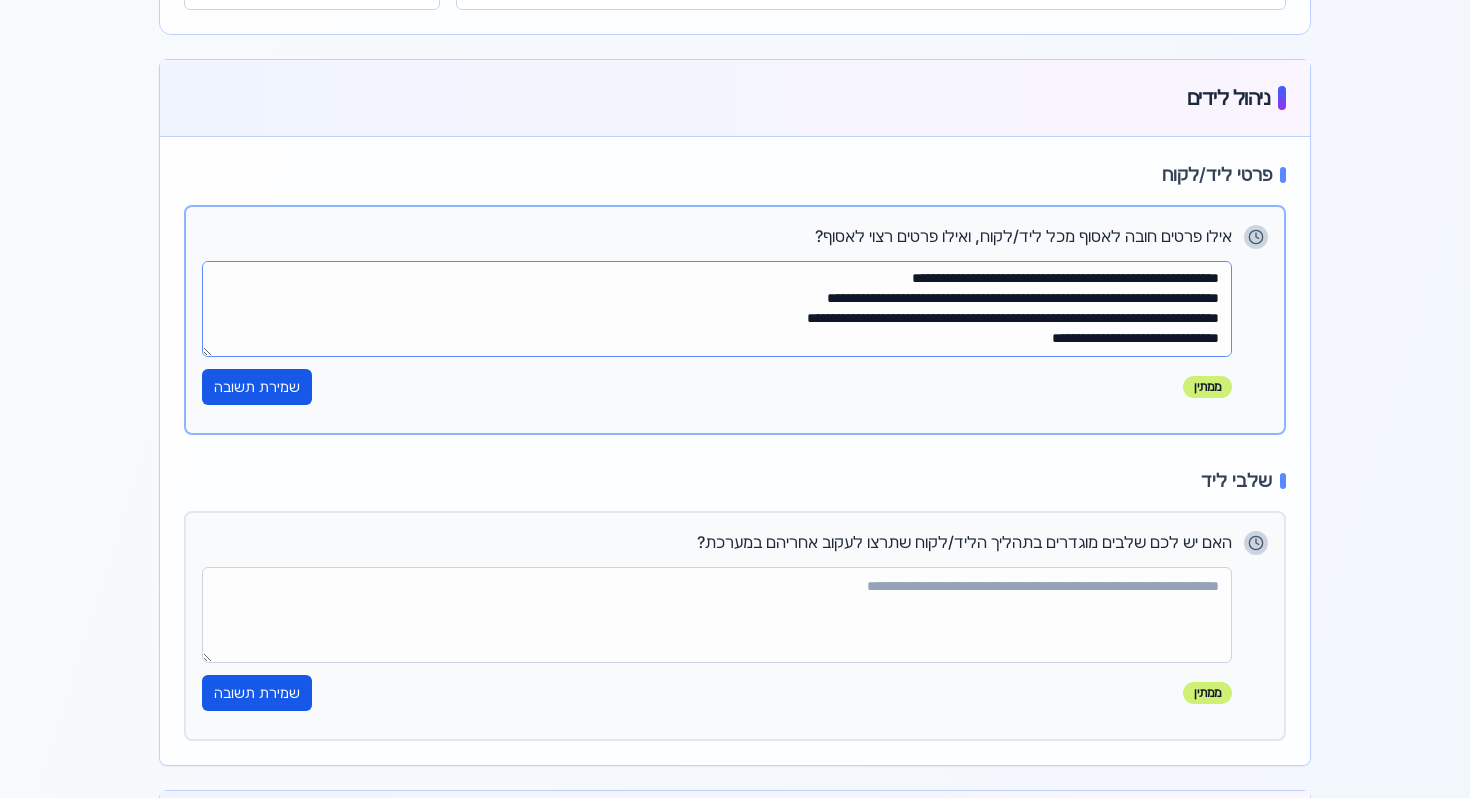 paste on "**********" 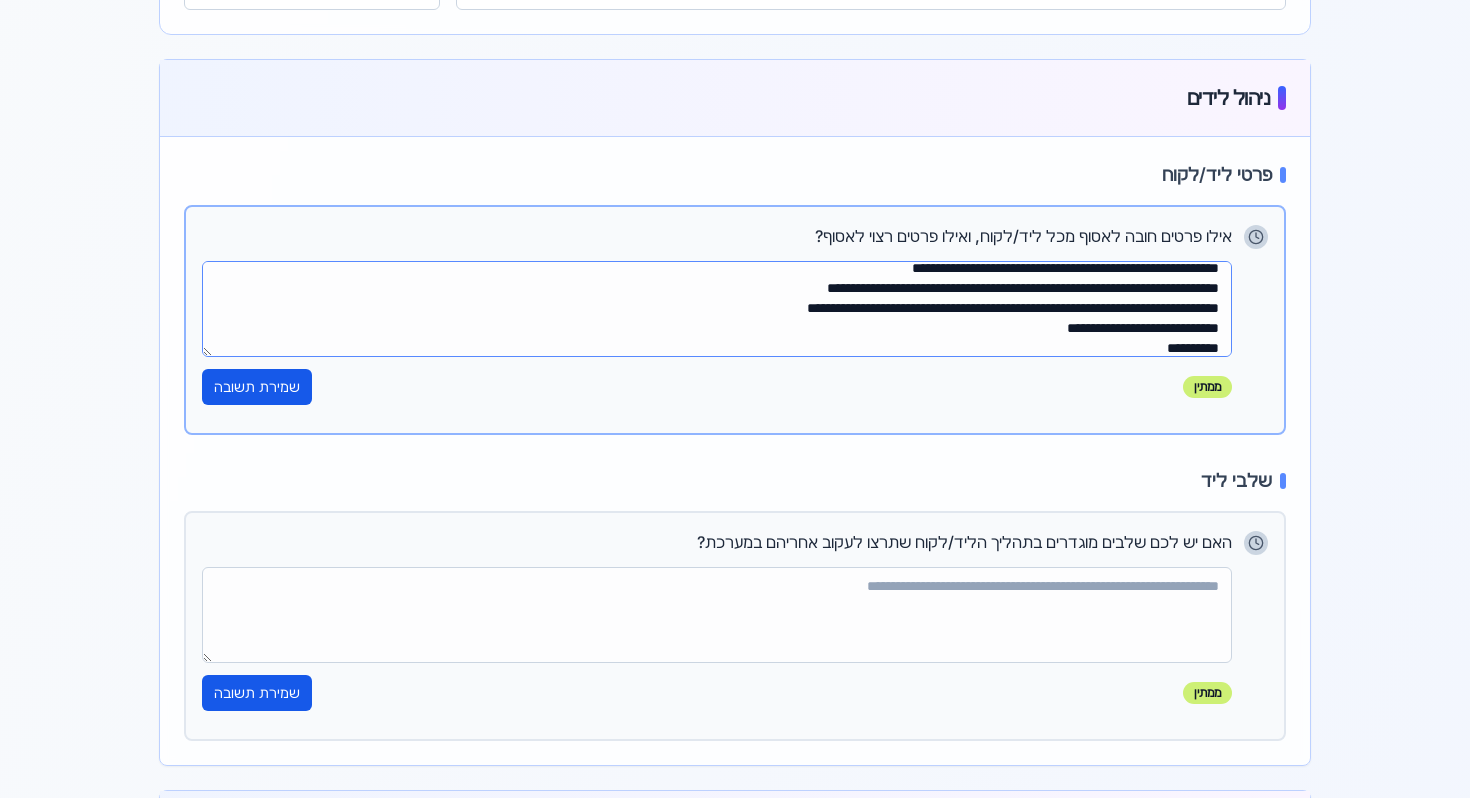 scroll, scrollTop: 492, scrollLeft: 0, axis: vertical 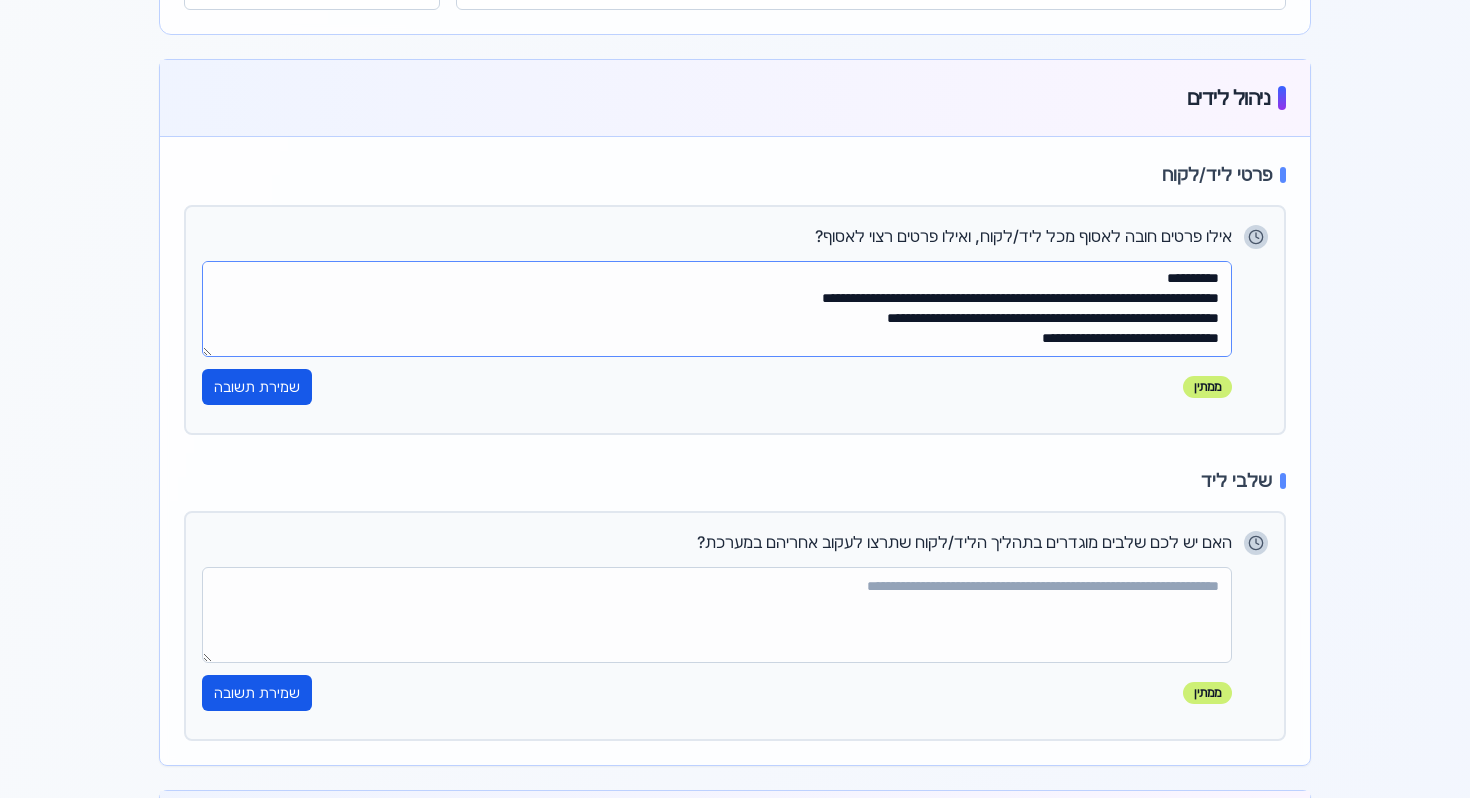 paste on "**********" 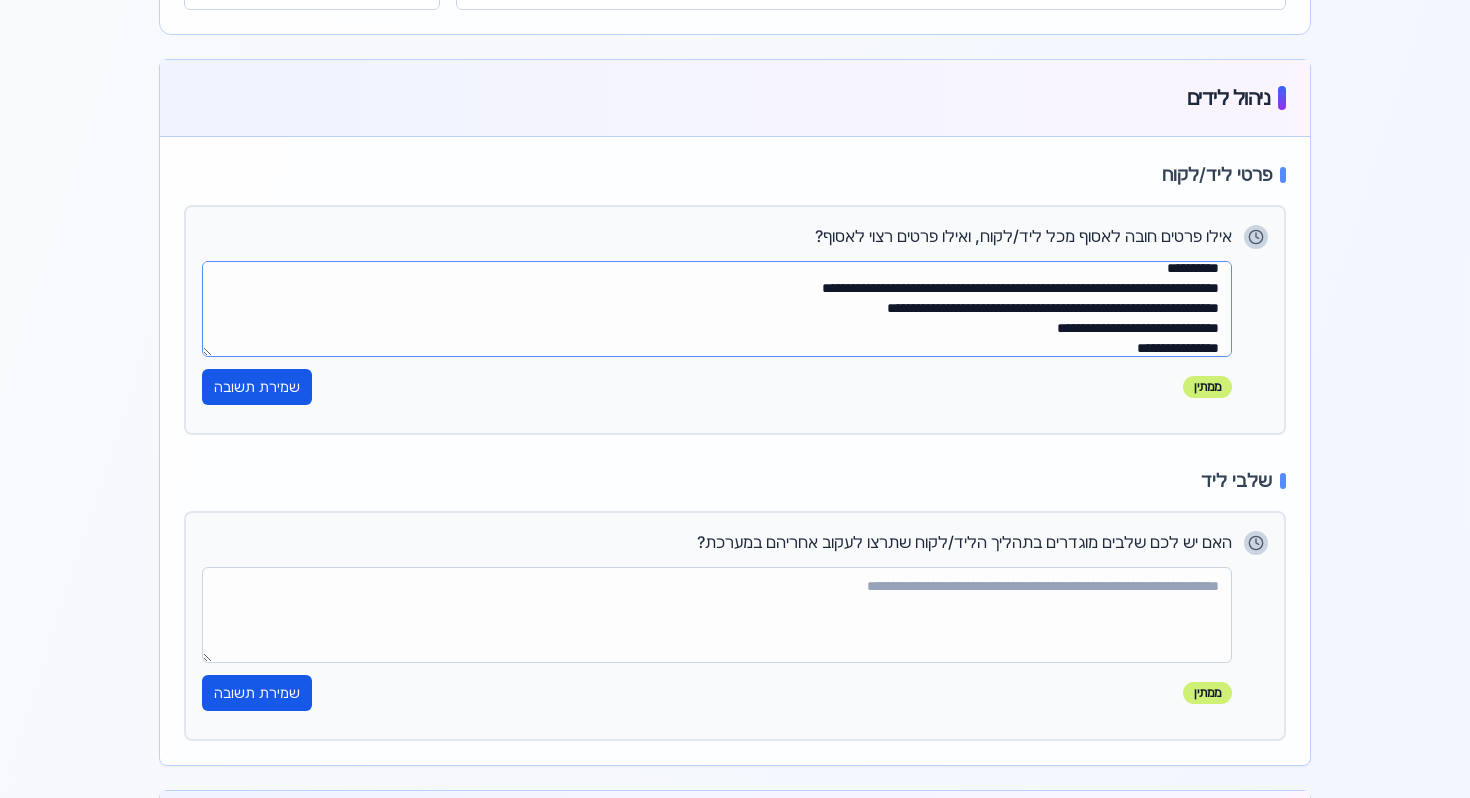 scroll, scrollTop: 552, scrollLeft: 0, axis: vertical 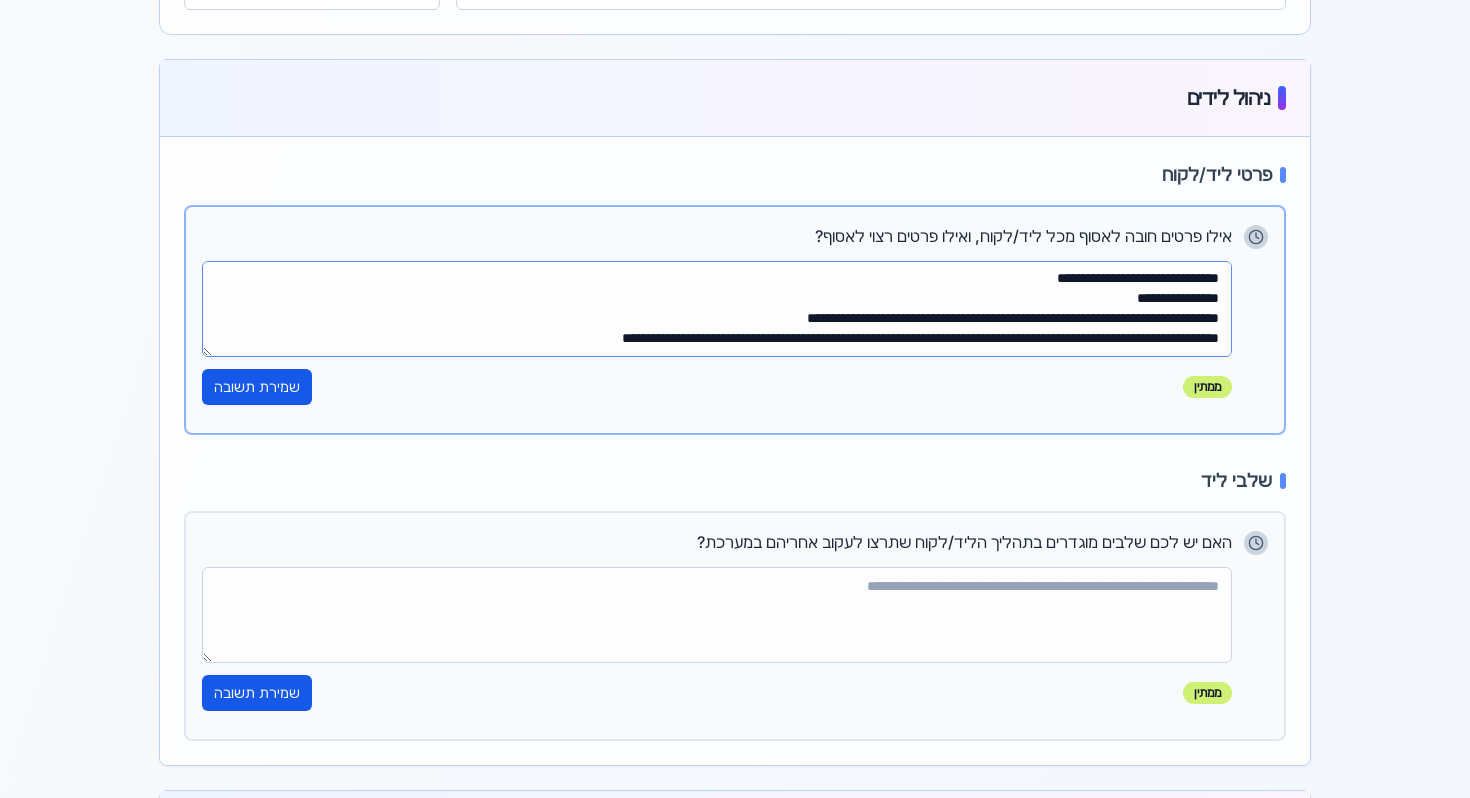 paste on "**********" 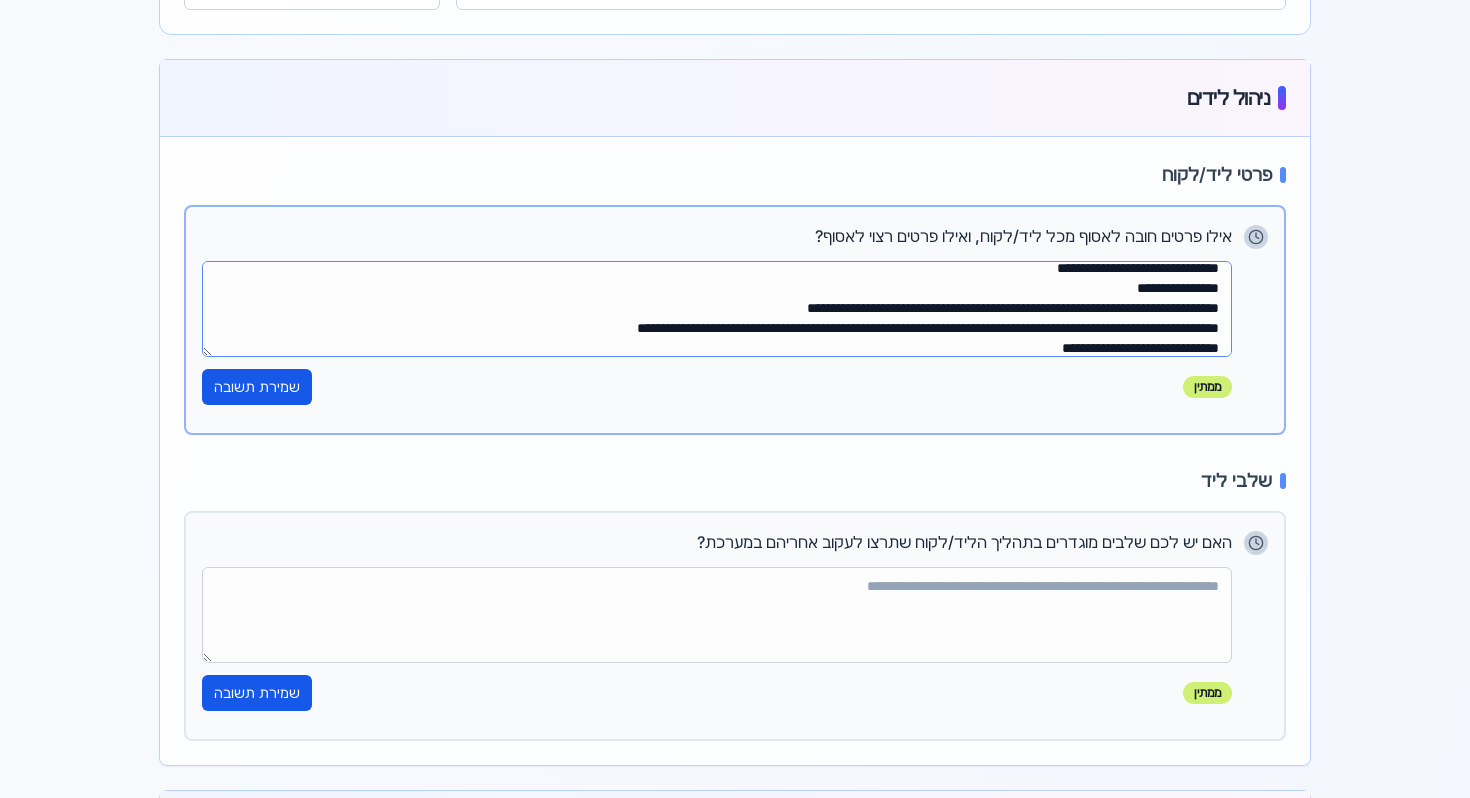 scroll, scrollTop: 632, scrollLeft: 0, axis: vertical 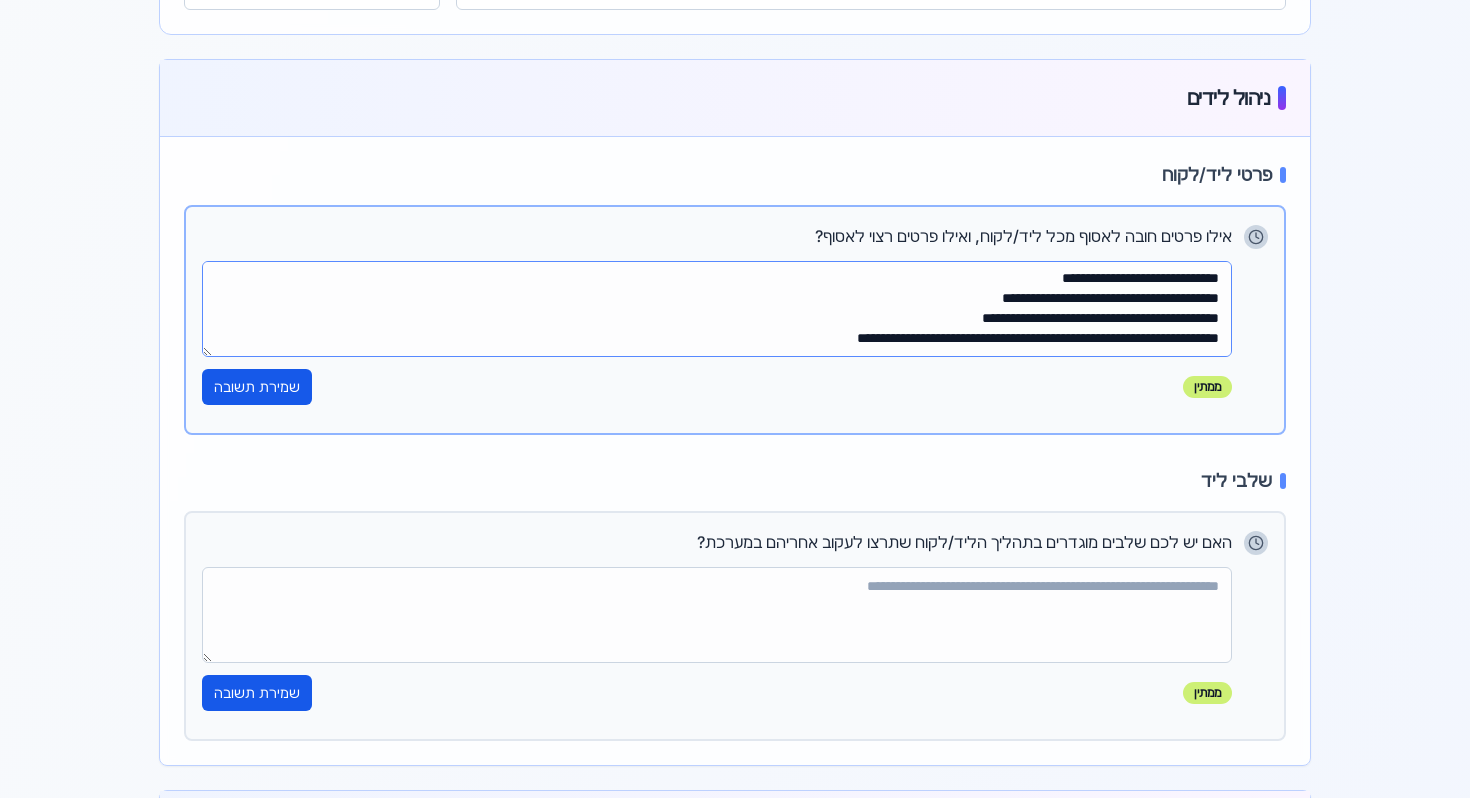 paste on "**********" 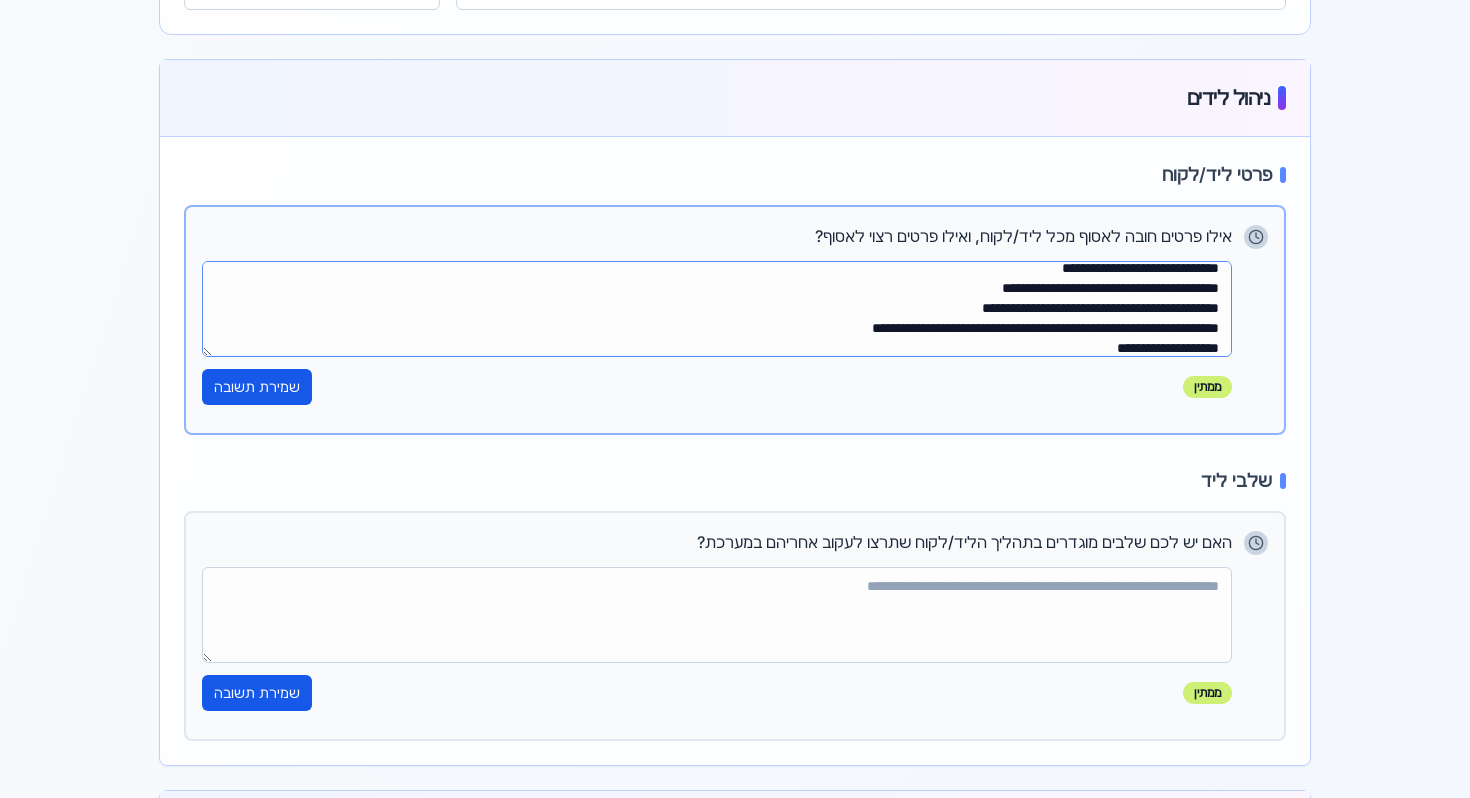scroll, scrollTop: 712, scrollLeft: 0, axis: vertical 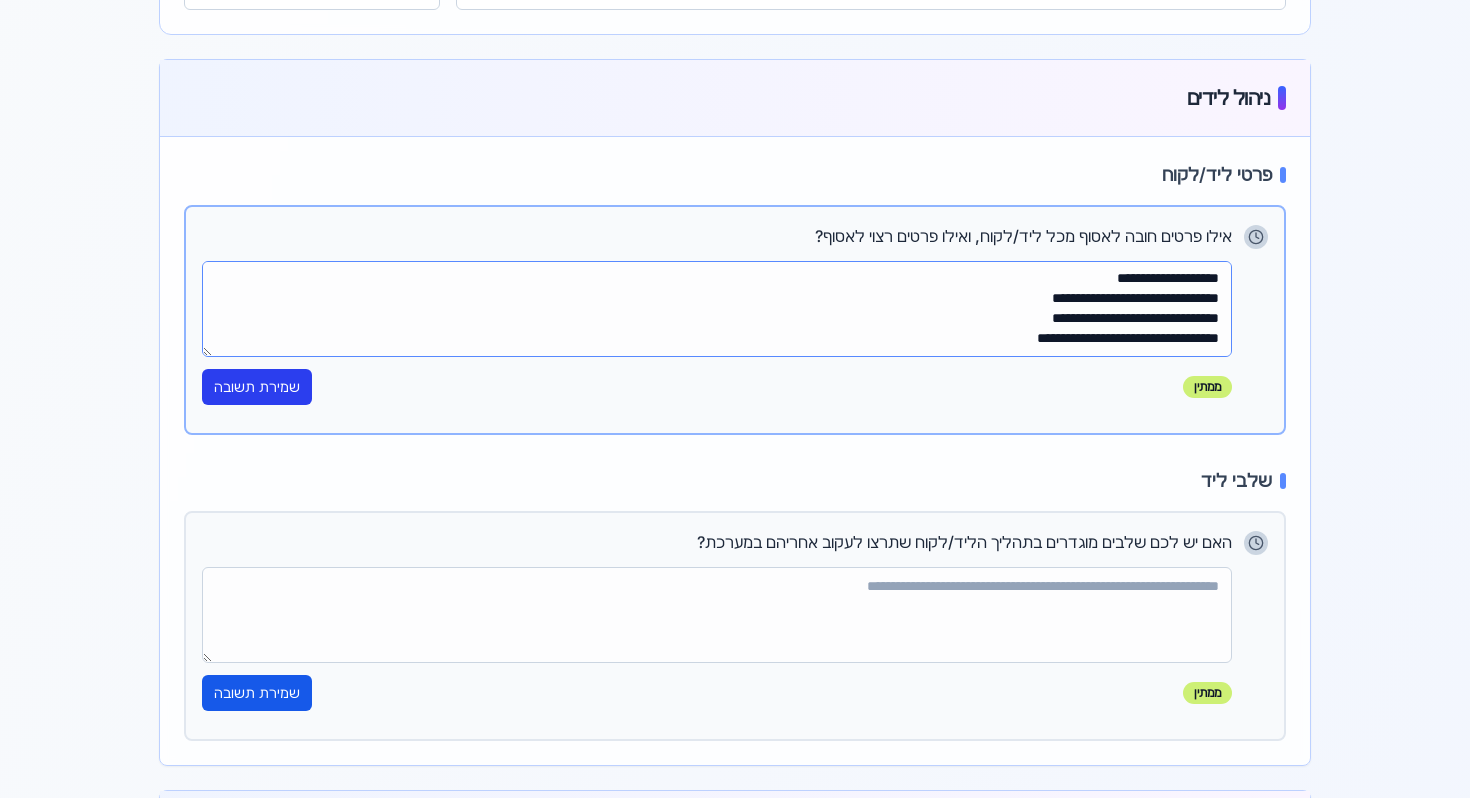 type on "**********" 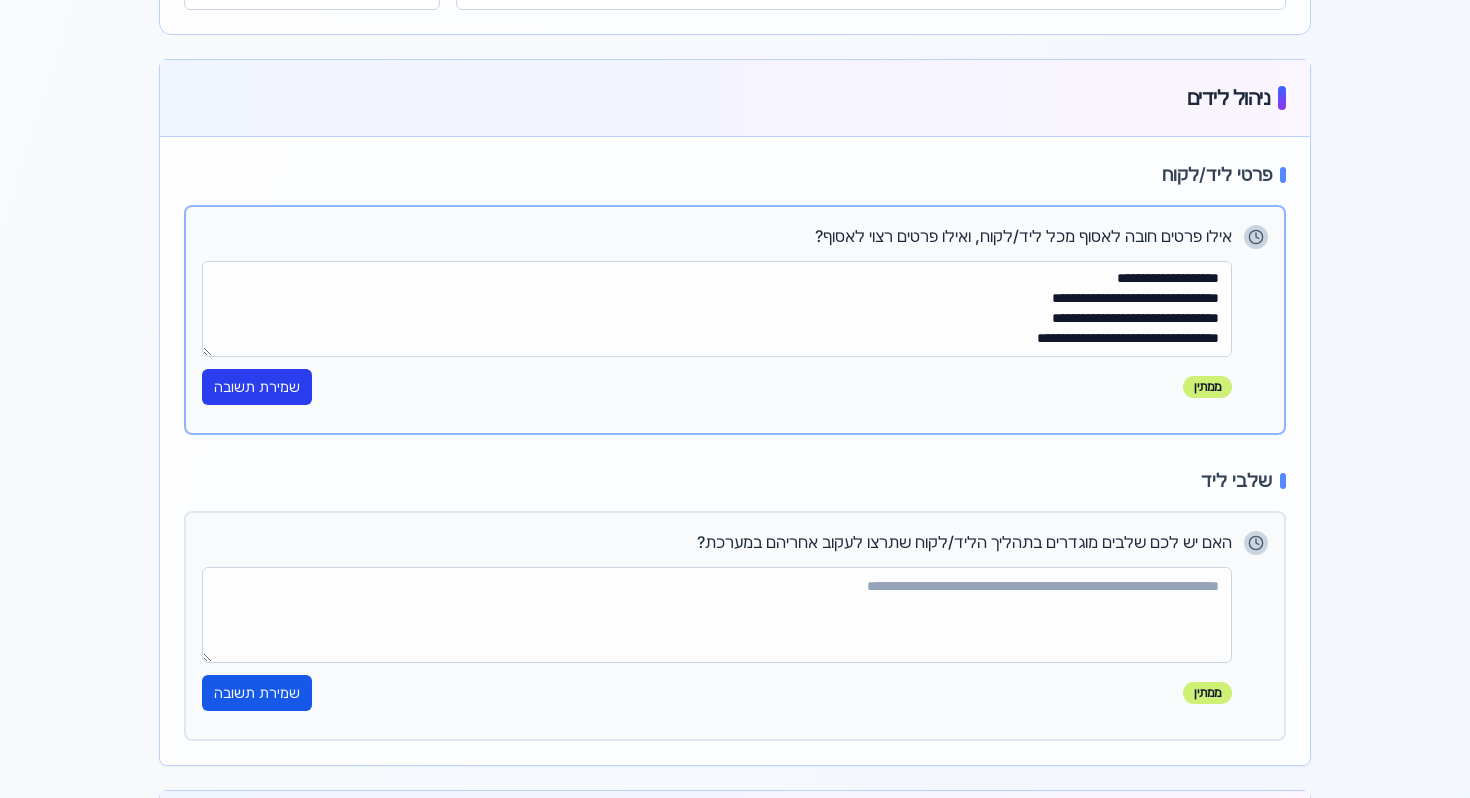 click on "שמירת תשובה" at bounding box center (257, 387) 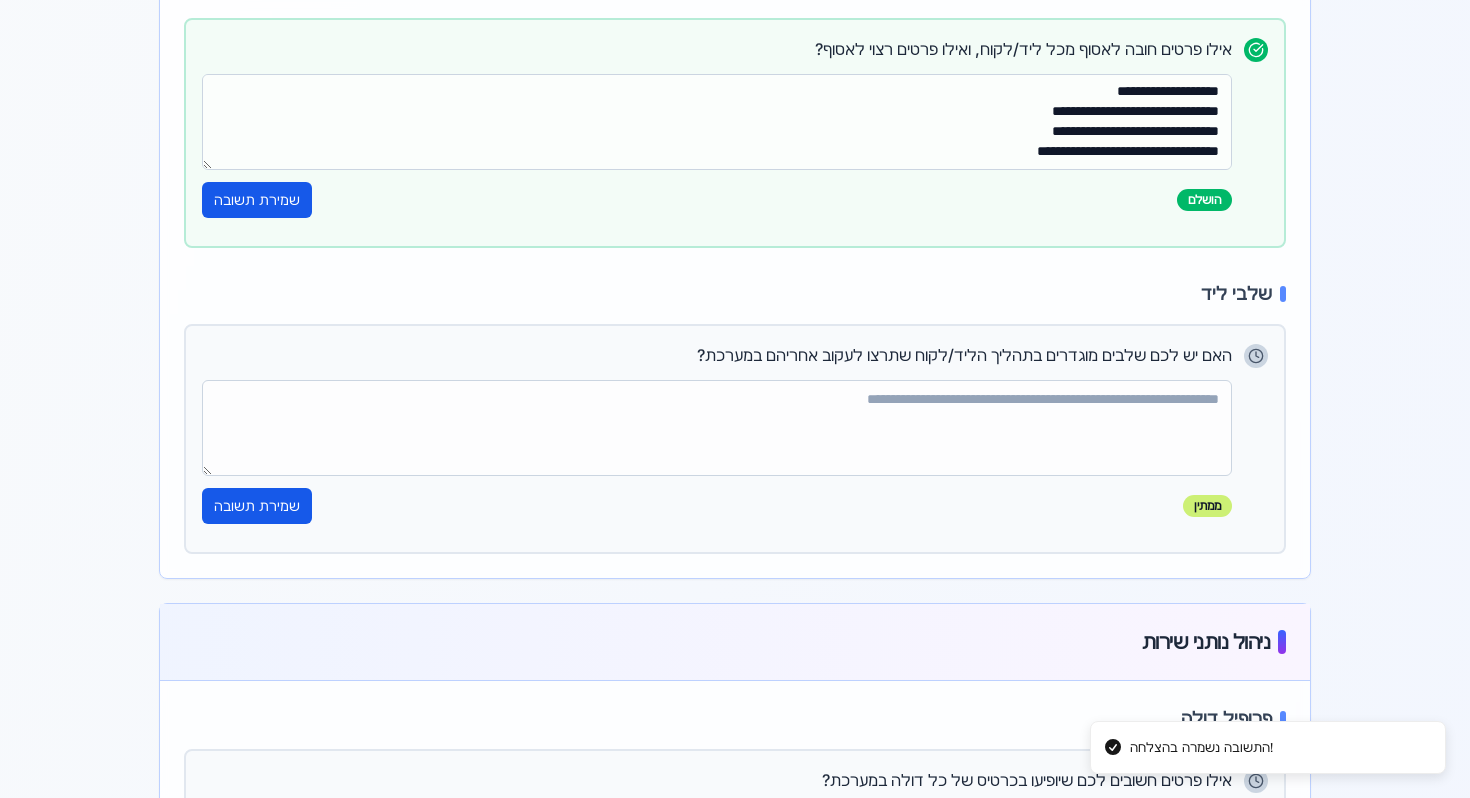 scroll, scrollTop: 426, scrollLeft: 0, axis: vertical 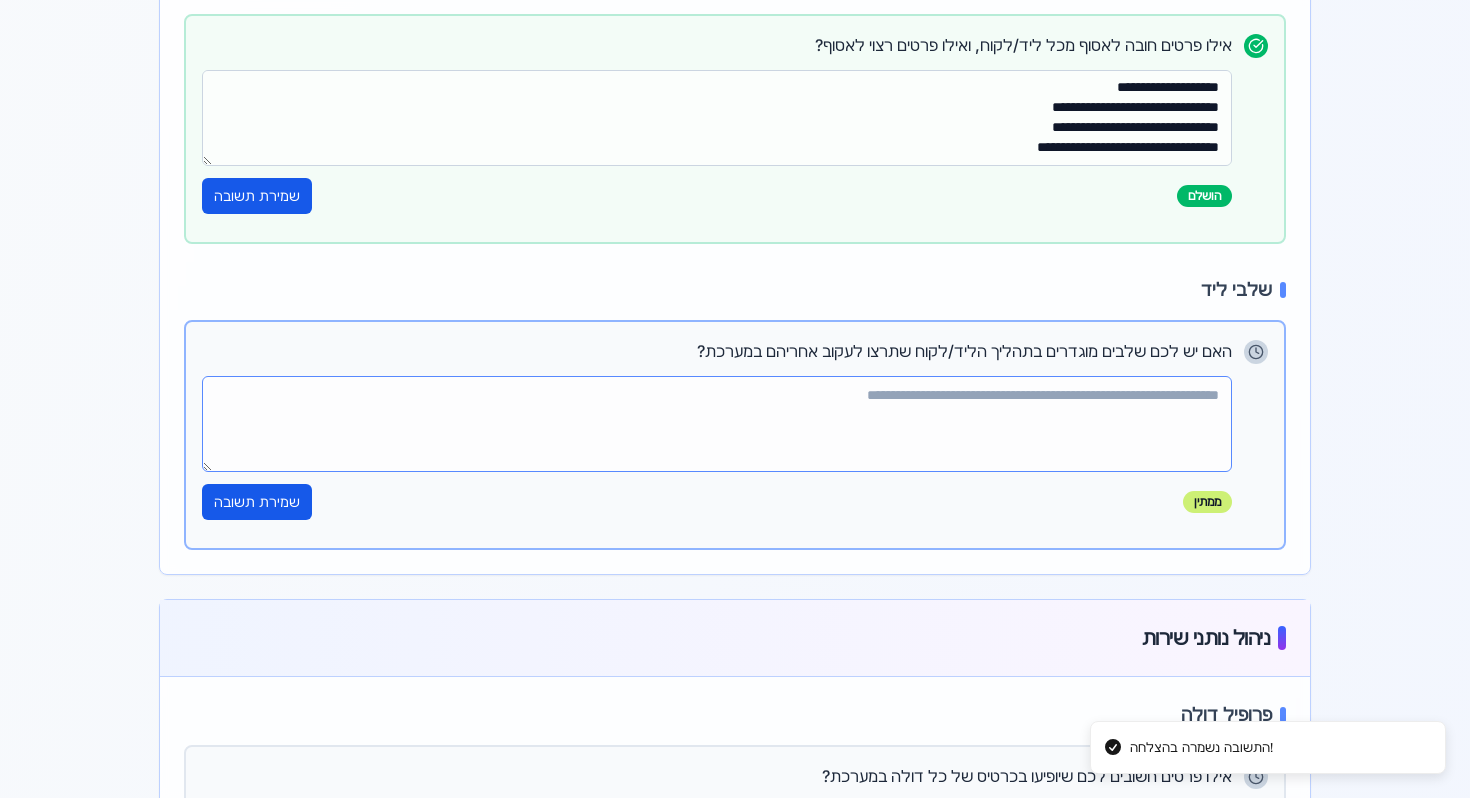 click at bounding box center (717, 424) 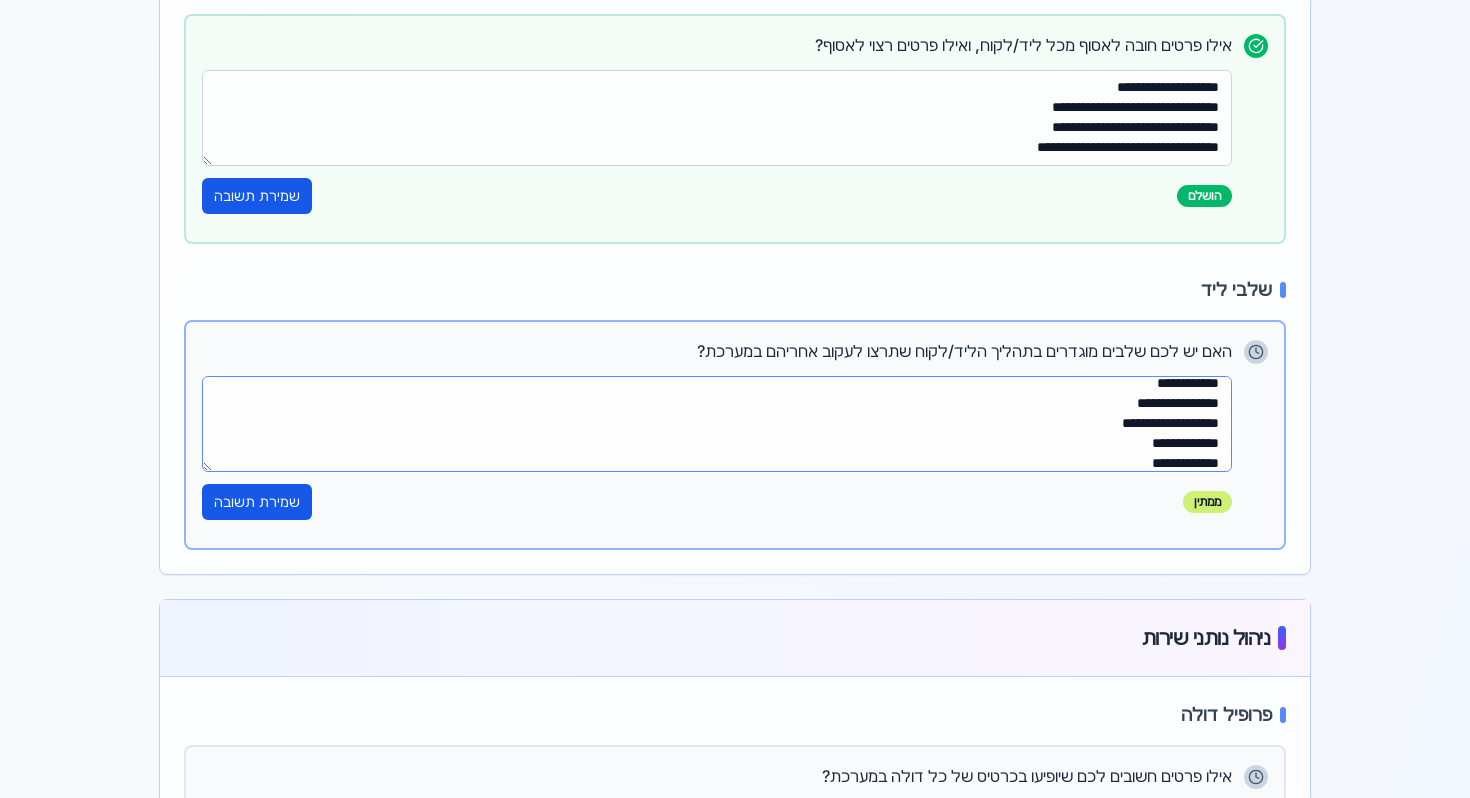 scroll, scrollTop: 132, scrollLeft: 0, axis: vertical 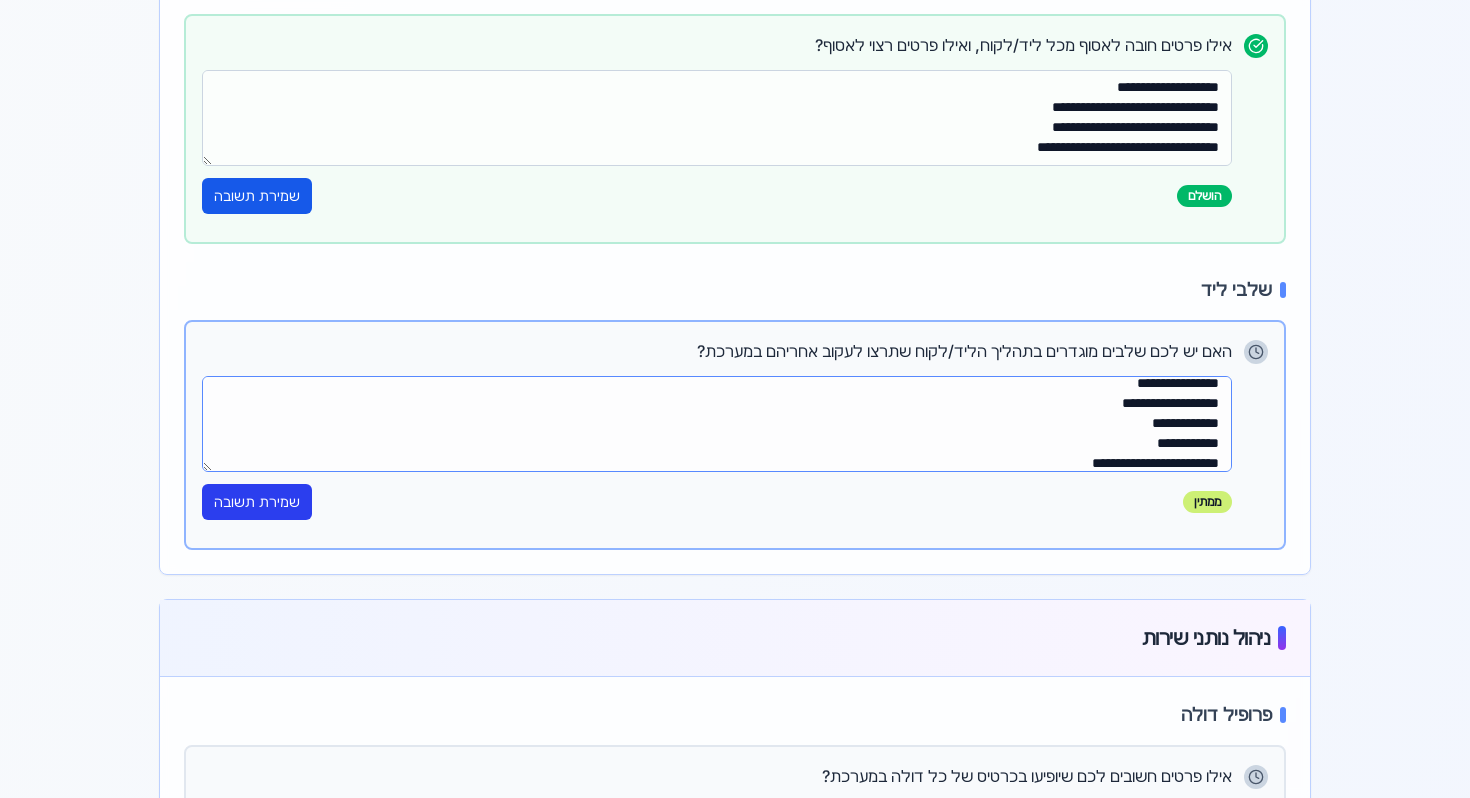 type on "**********" 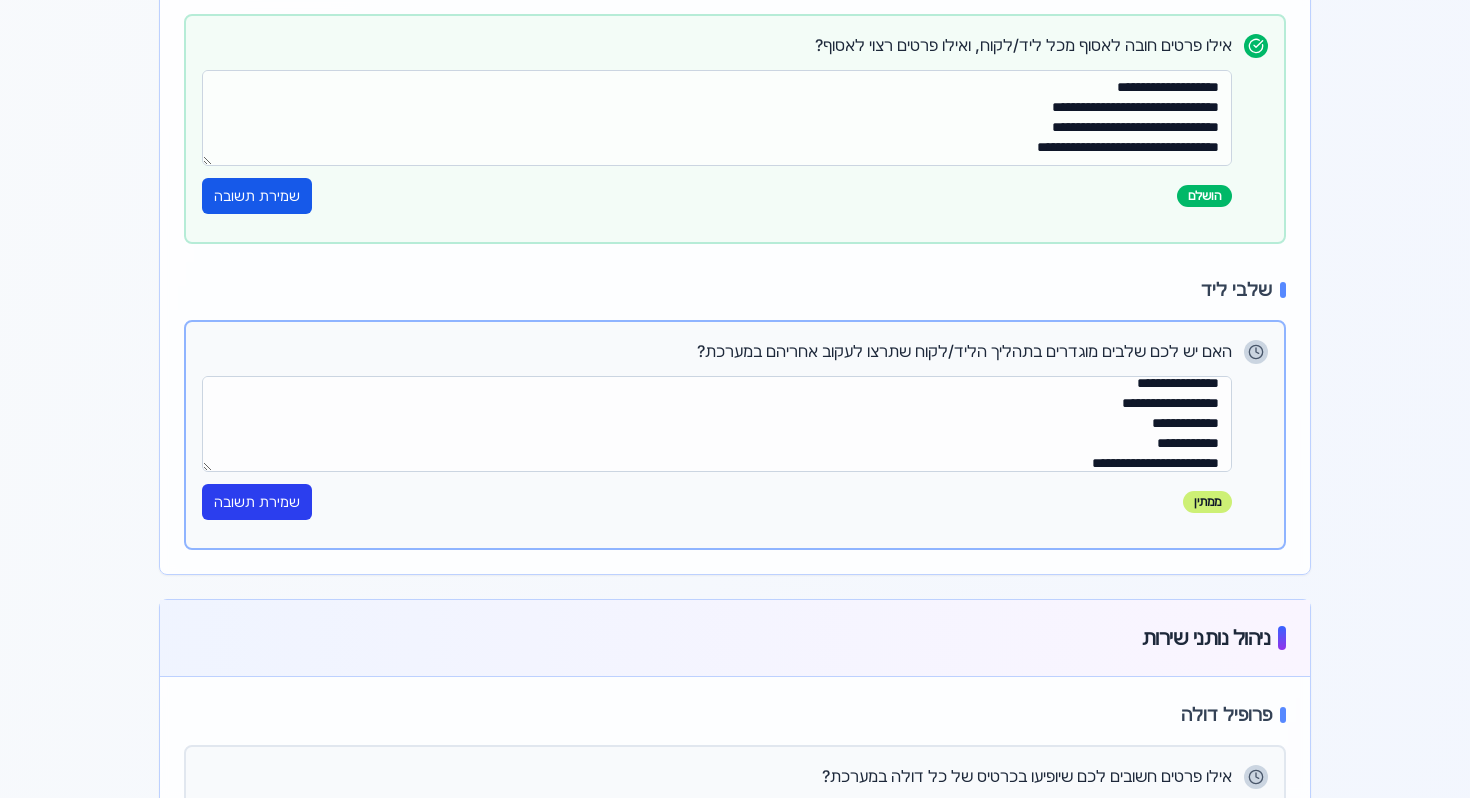 click on "שמירת תשובה" at bounding box center [257, 502] 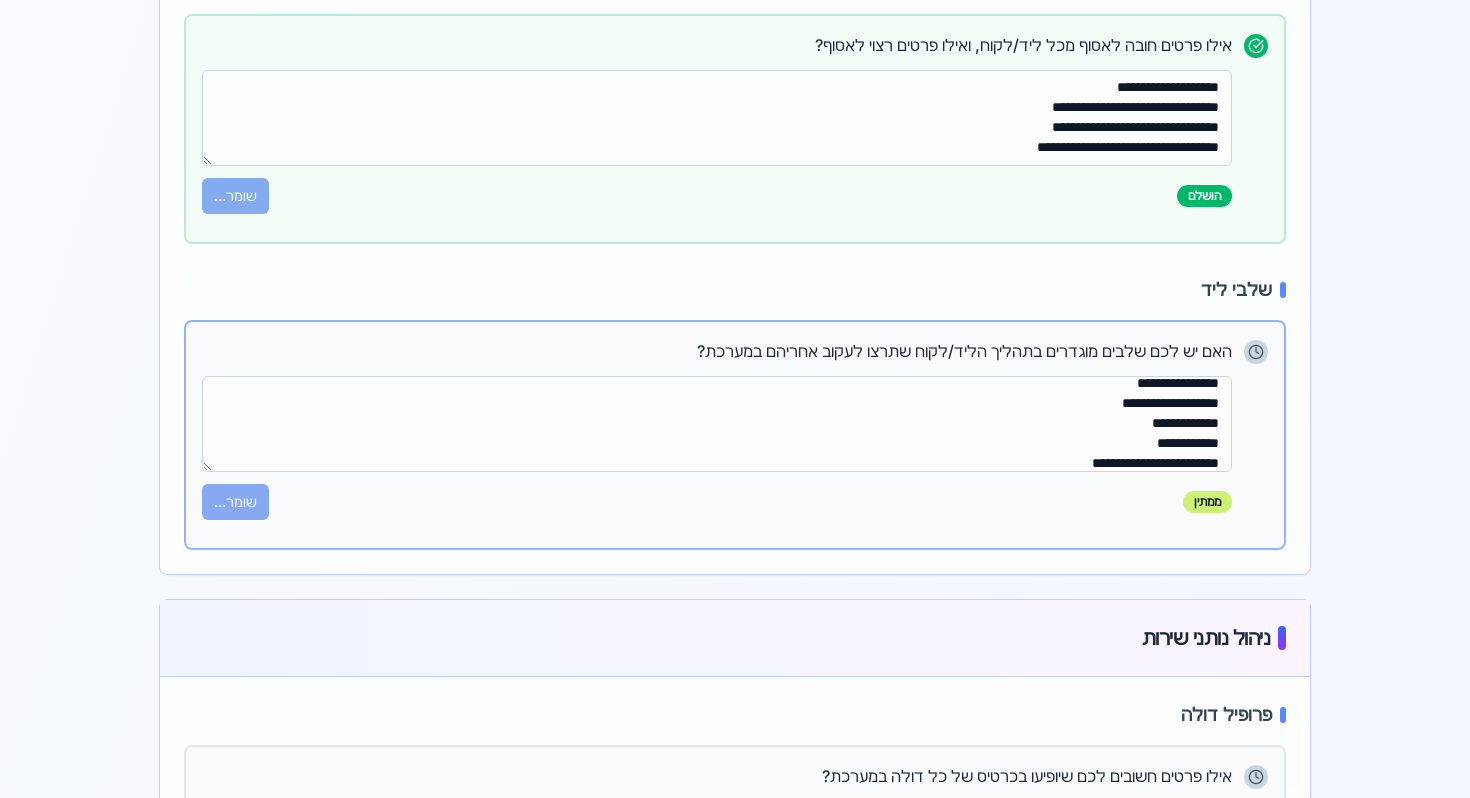 scroll, scrollTop: 142, scrollLeft: 0, axis: vertical 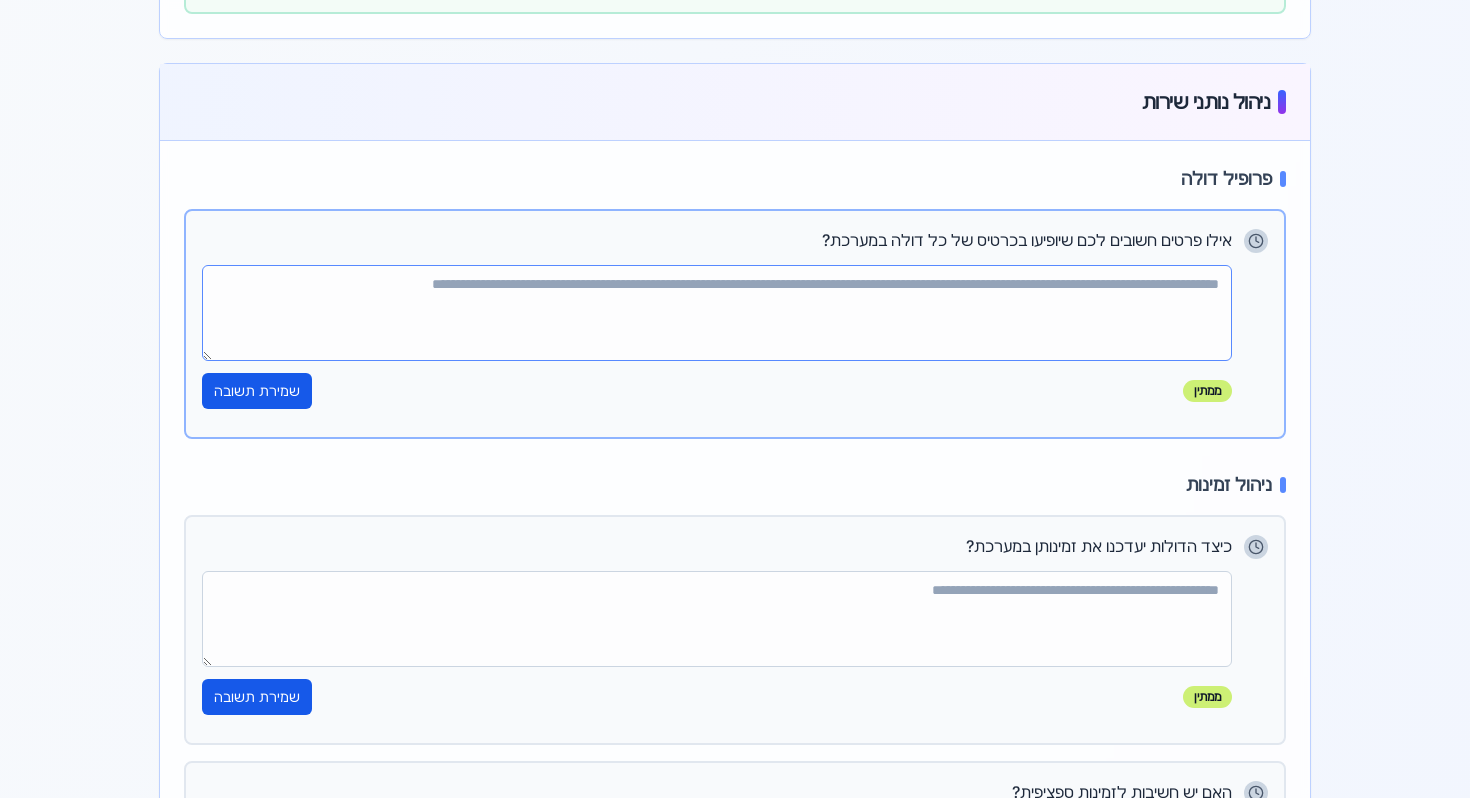 click at bounding box center [717, 313] 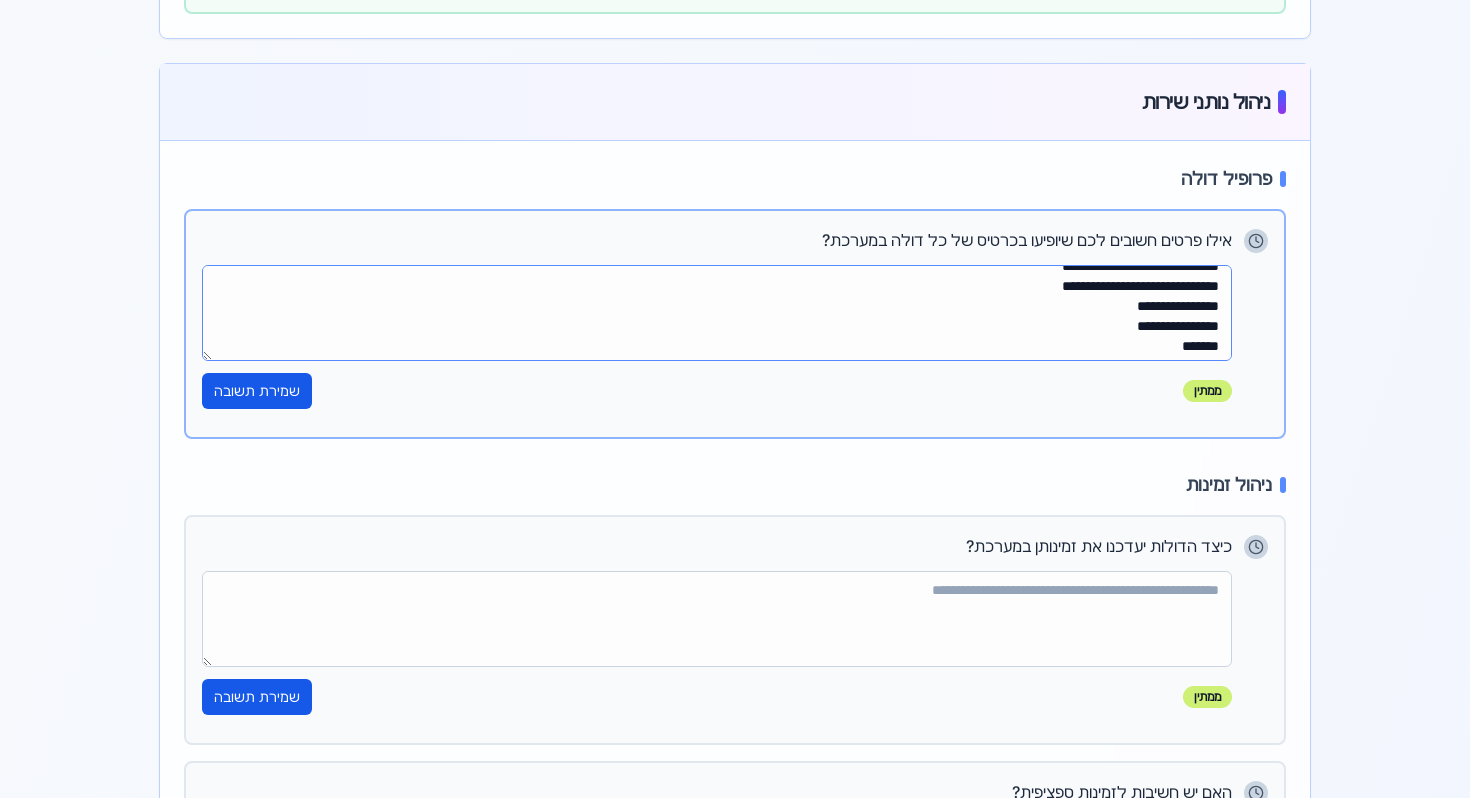 scroll, scrollTop: 36, scrollLeft: 0, axis: vertical 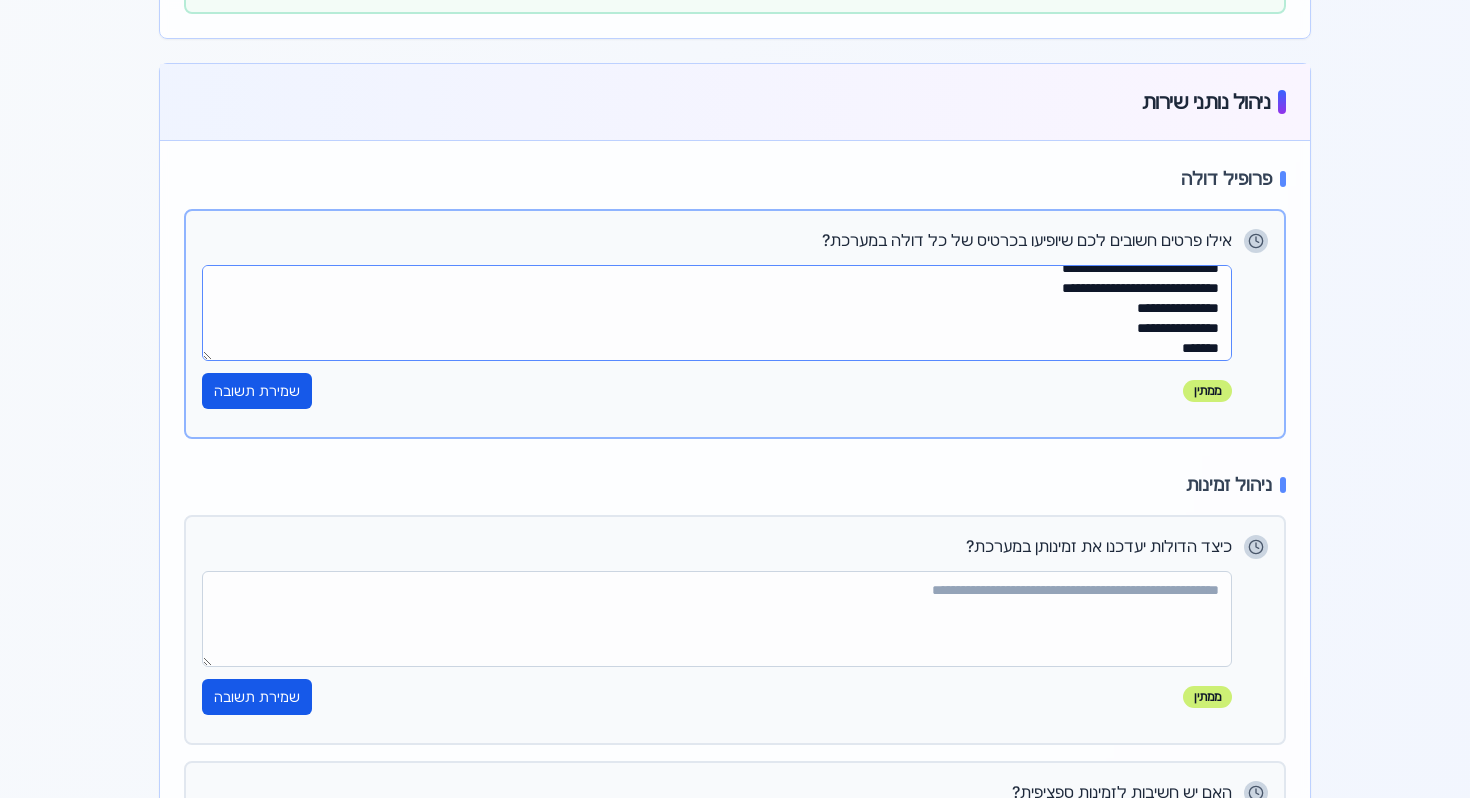 click on "**********" at bounding box center (717, 313) 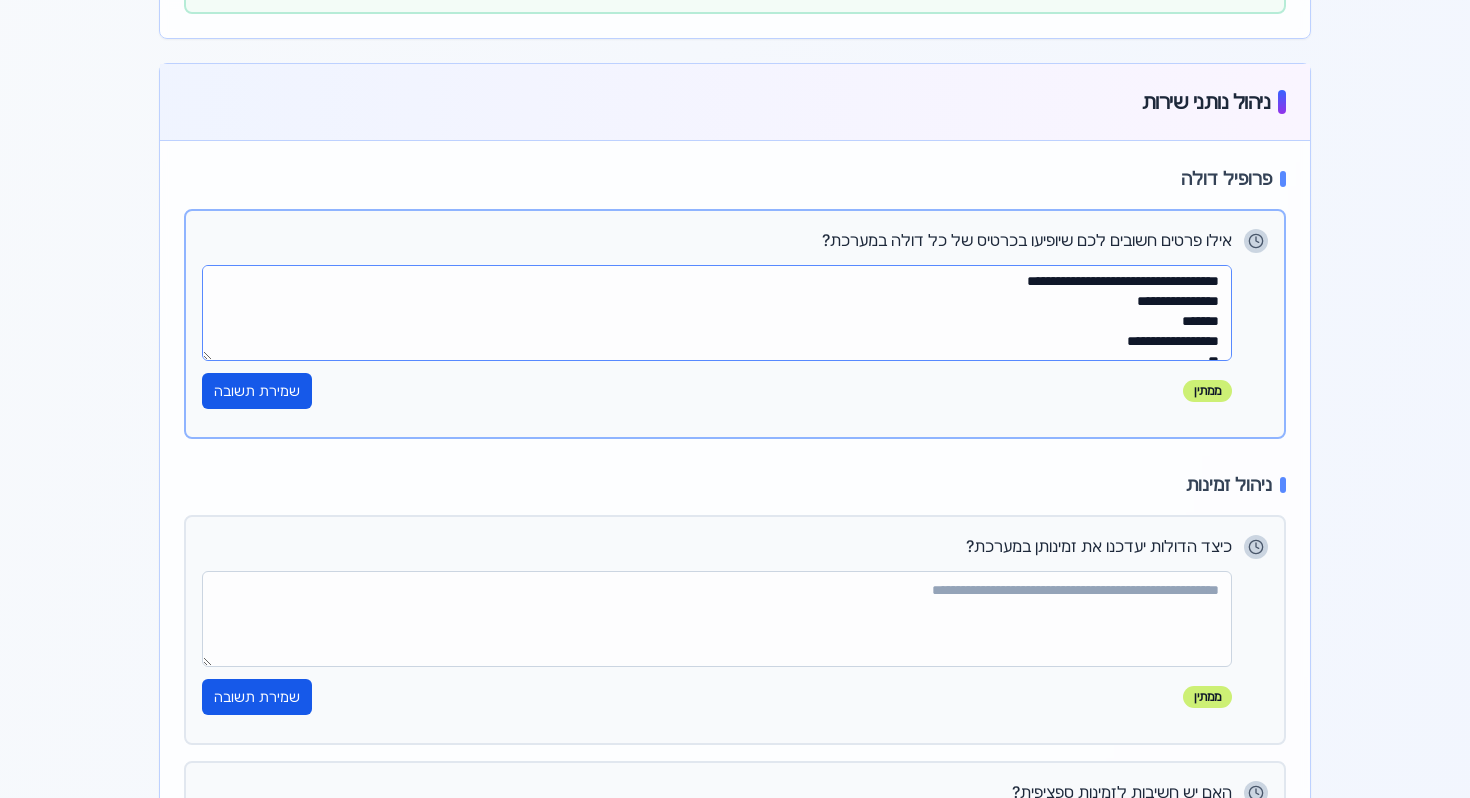 scroll, scrollTop: 82, scrollLeft: 0, axis: vertical 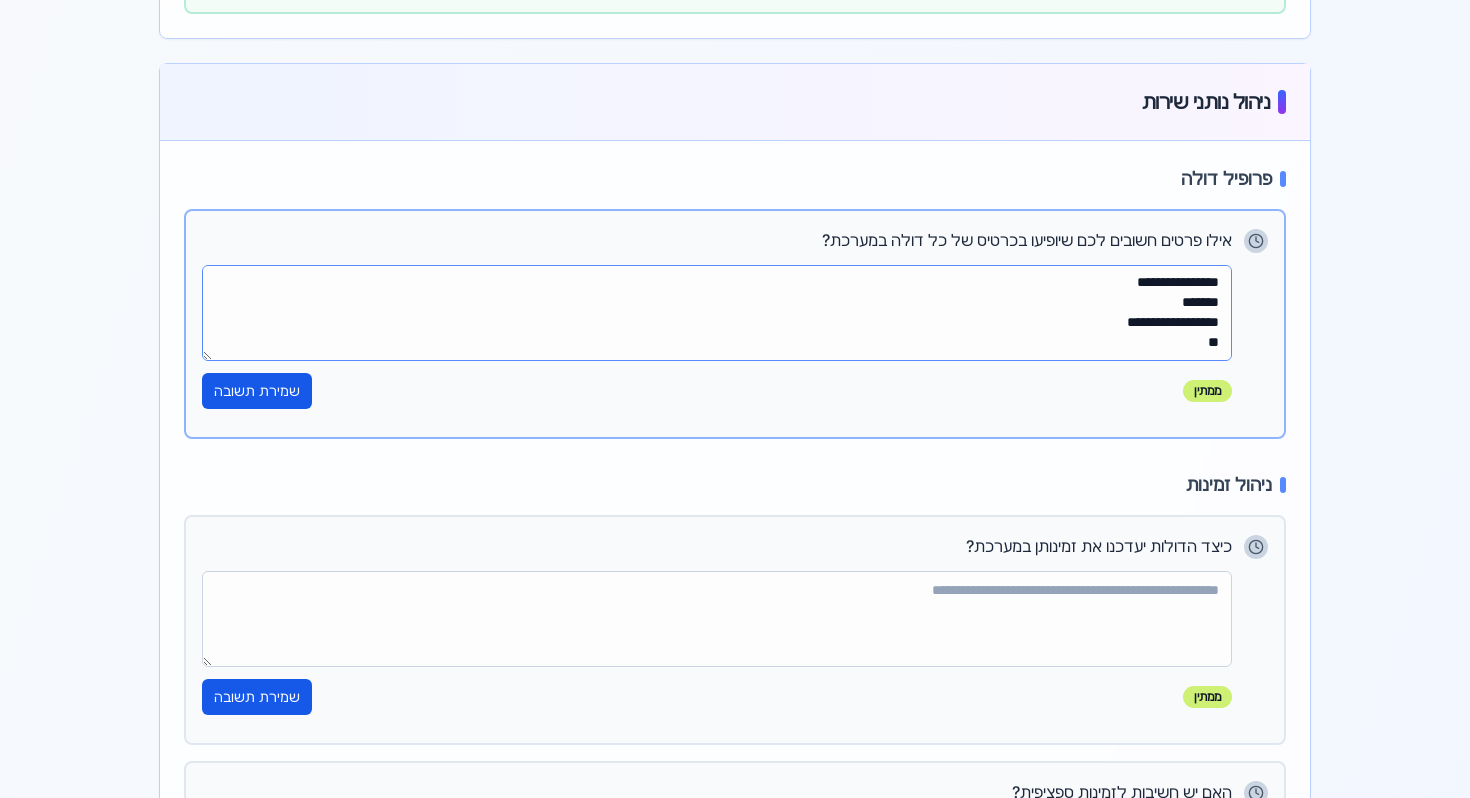 click on "**********" at bounding box center [717, 313] 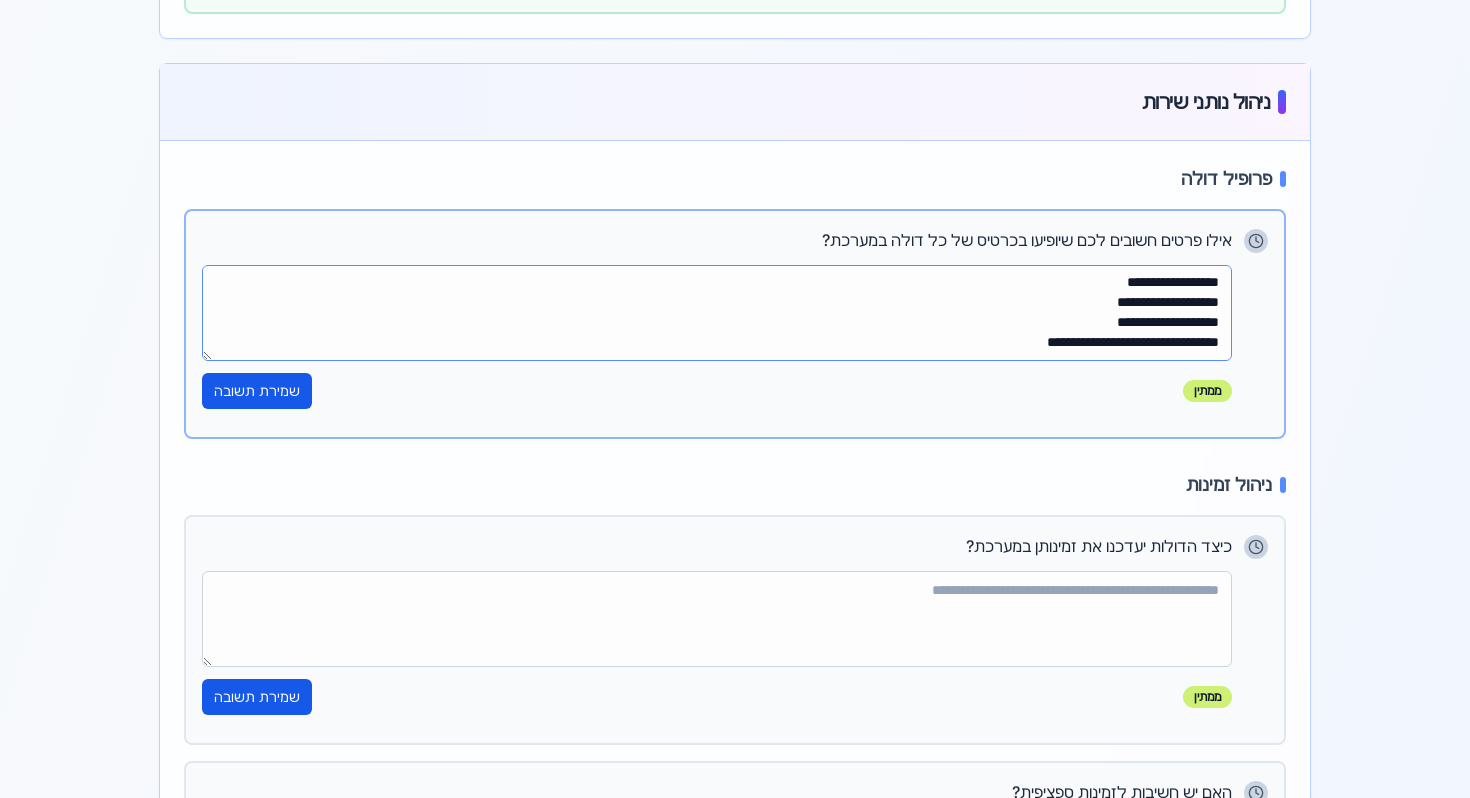 scroll, scrollTop: 122, scrollLeft: 0, axis: vertical 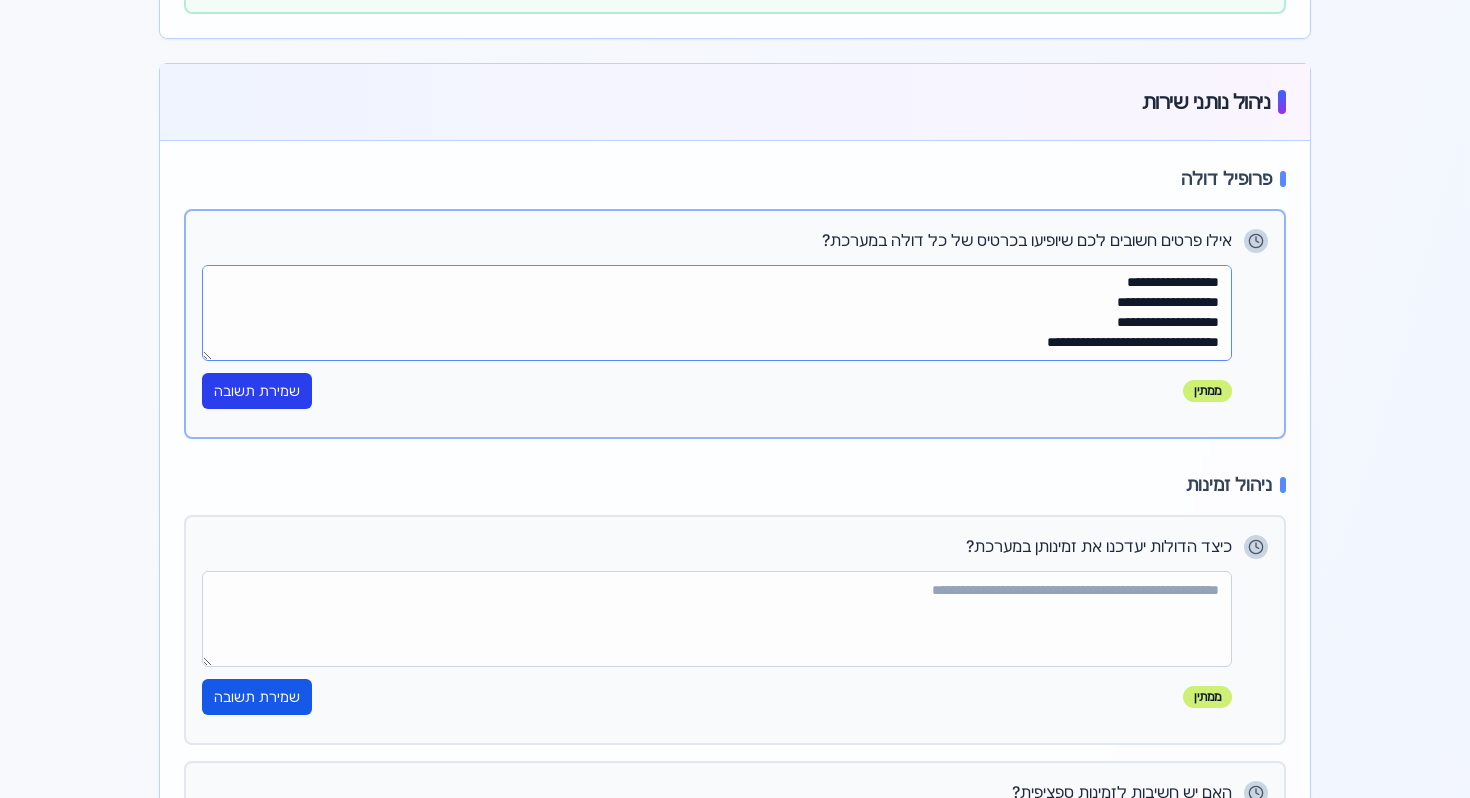 type on "**********" 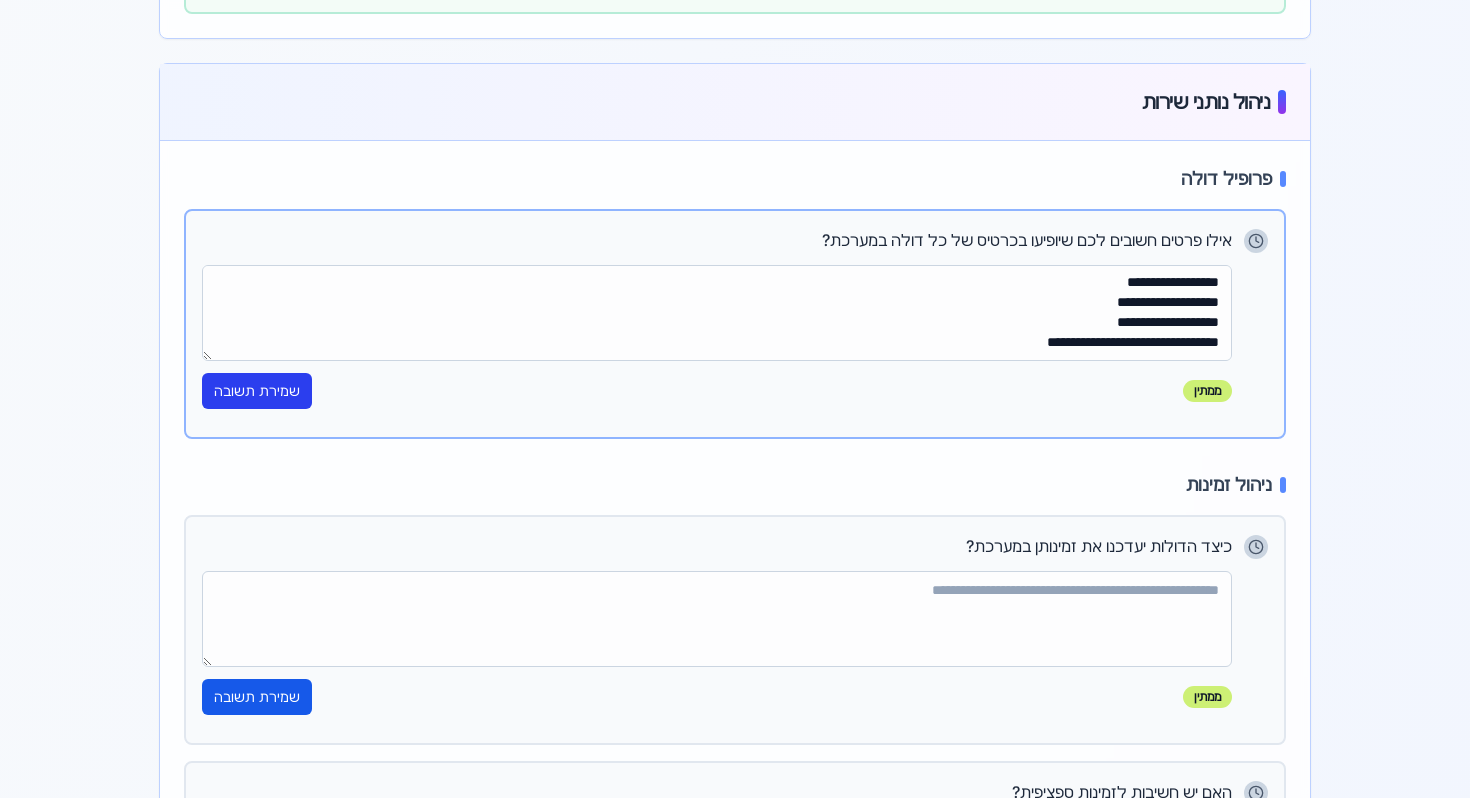 click on "שמירת תשובה" at bounding box center [257, 391] 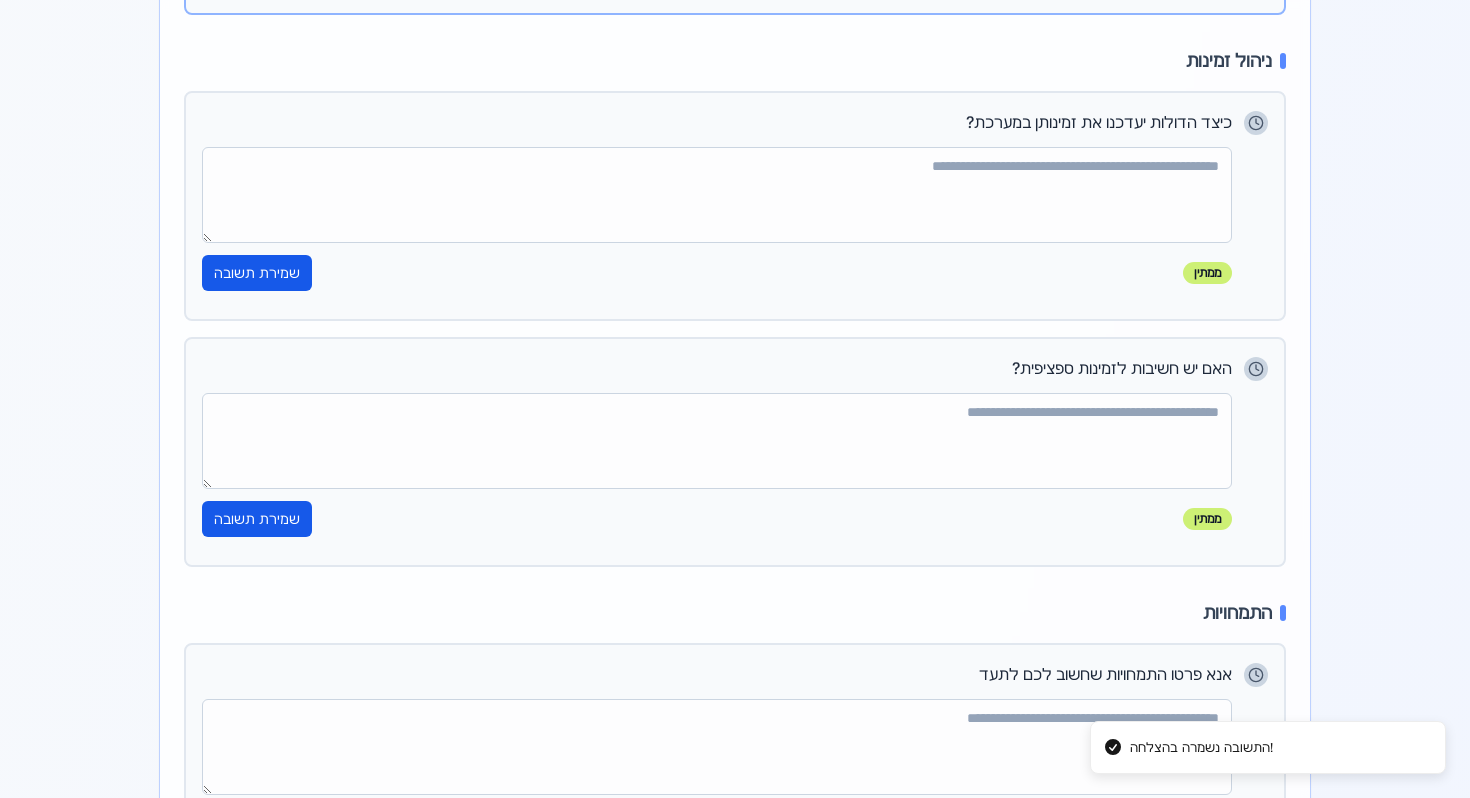 scroll, scrollTop: 1471, scrollLeft: 0, axis: vertical 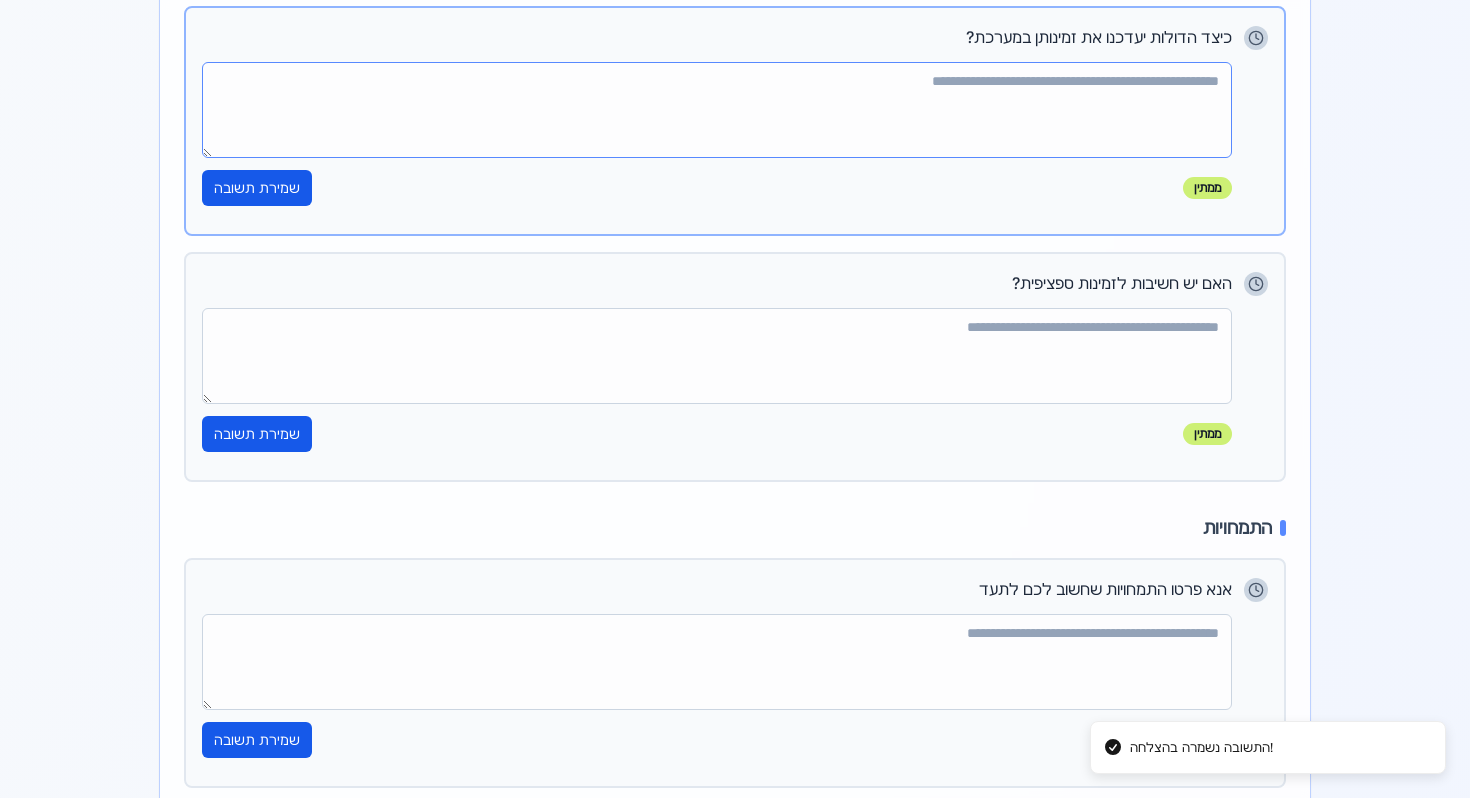 click at bounding box center (717, 110) 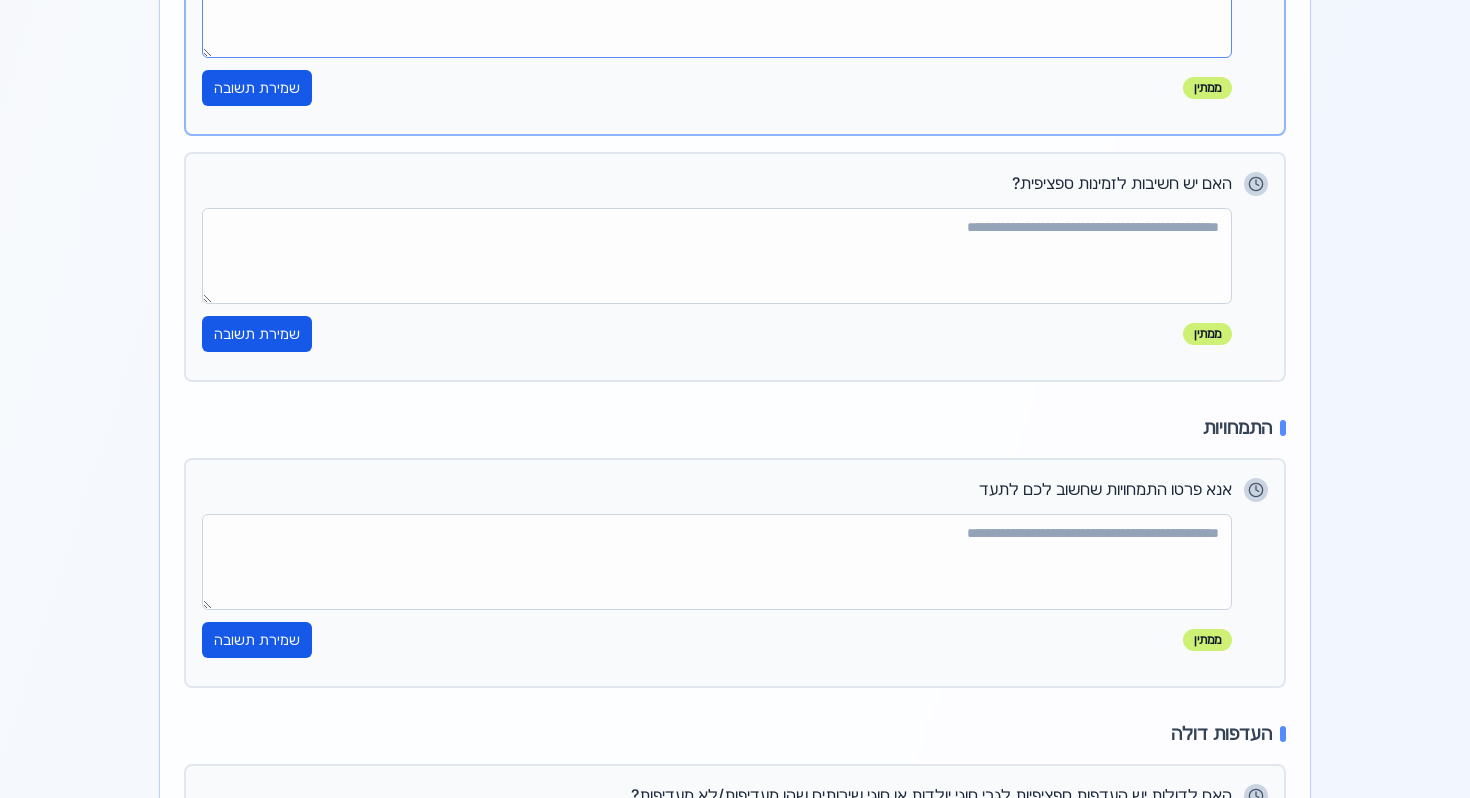 scroll, scrollTop: 1575, scrollLeft: 0, axis: vertical 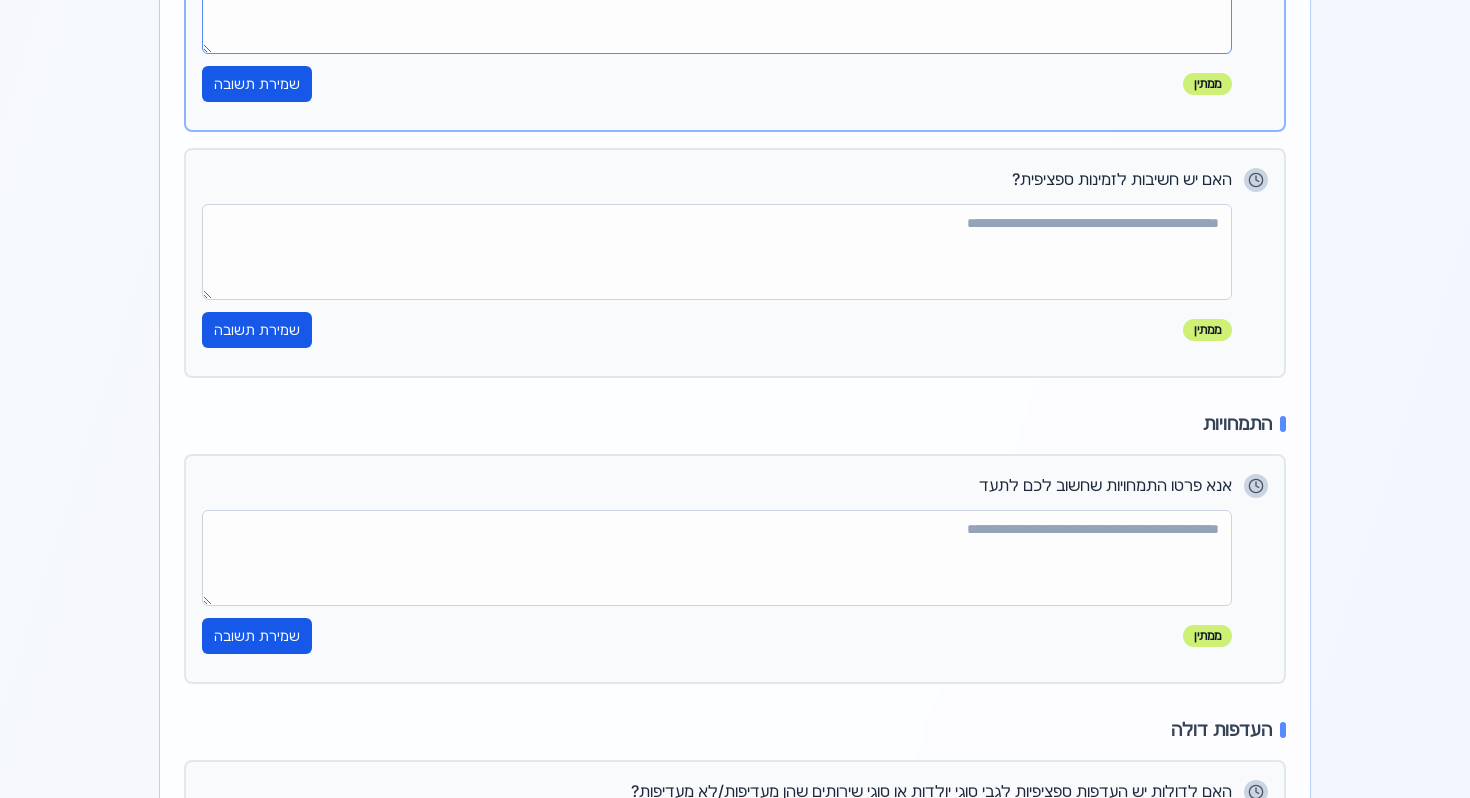 type on "**********" 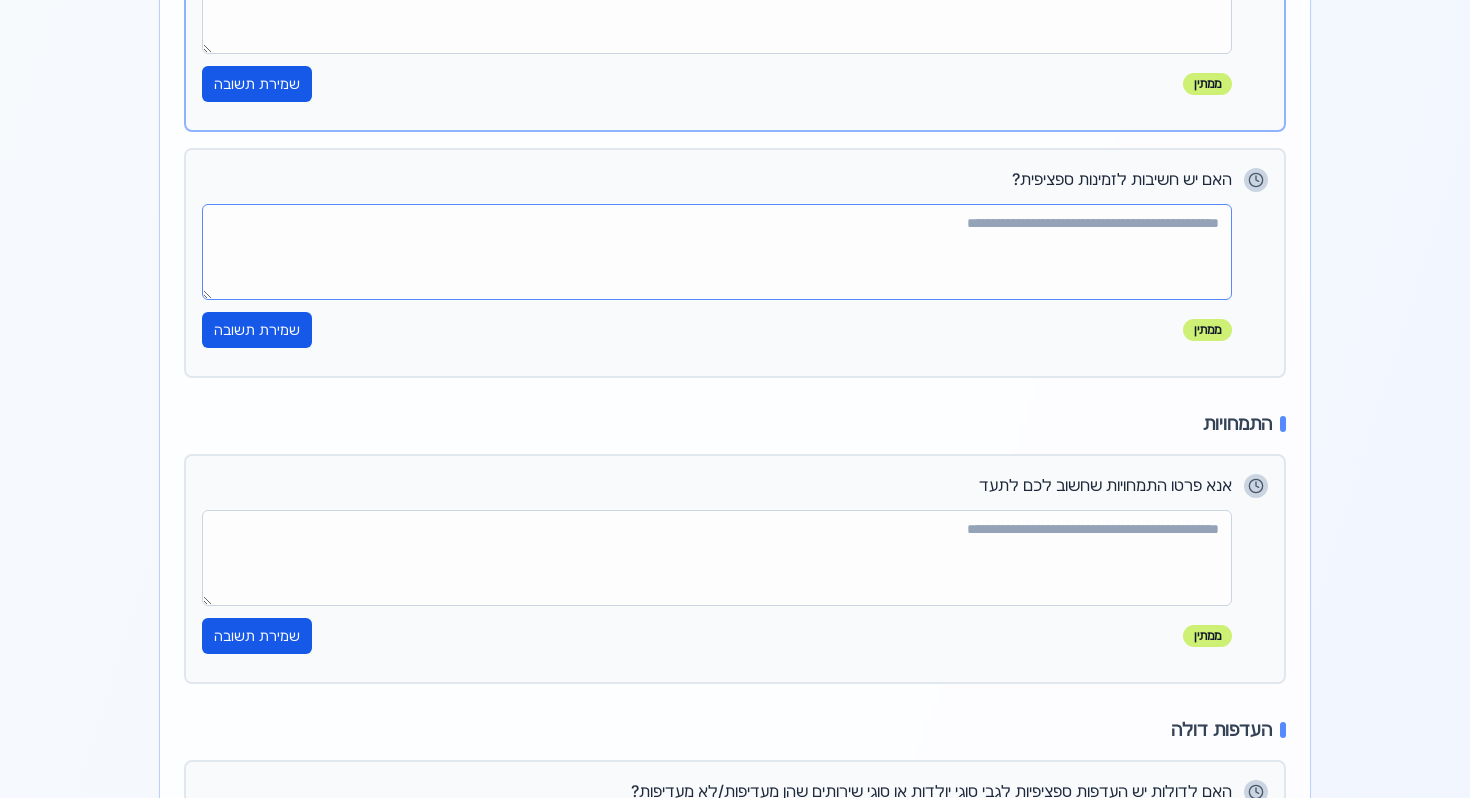 click at bounding box center (717, 252) 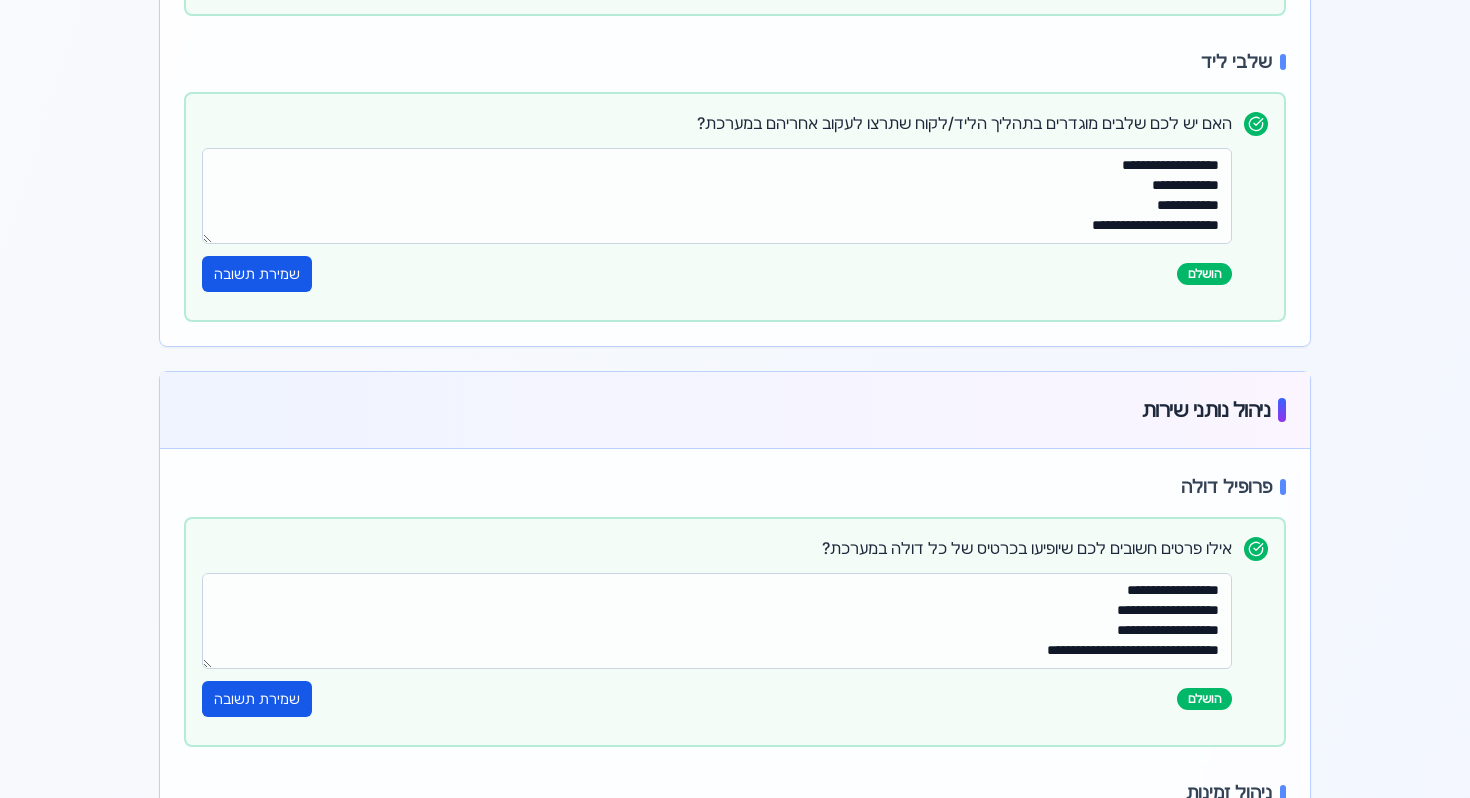 scroll, scrollTop: 645, scrollLeft: 0, axis: vertical 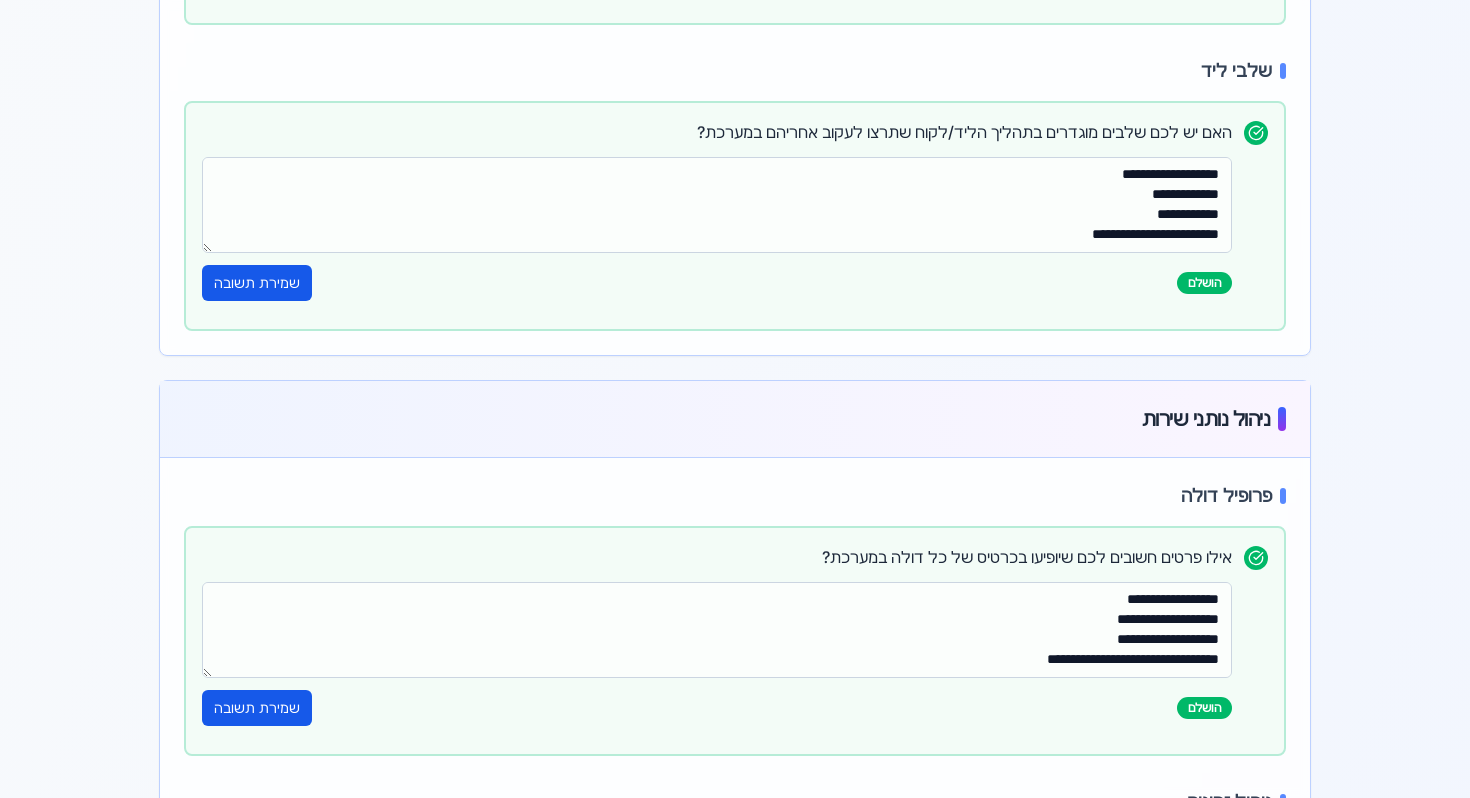 type on "**" 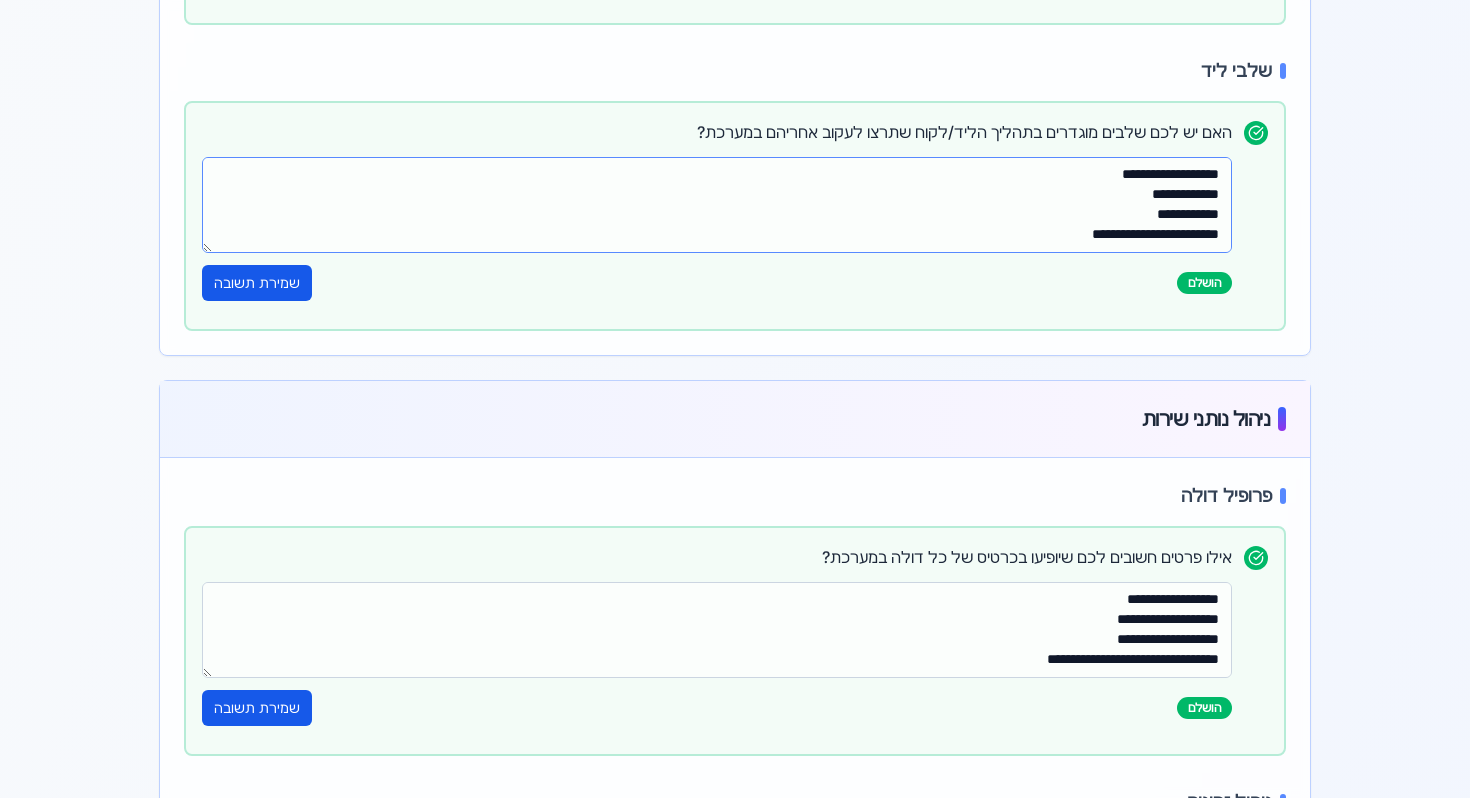 click on "**********" at bounding box center [717, 205] 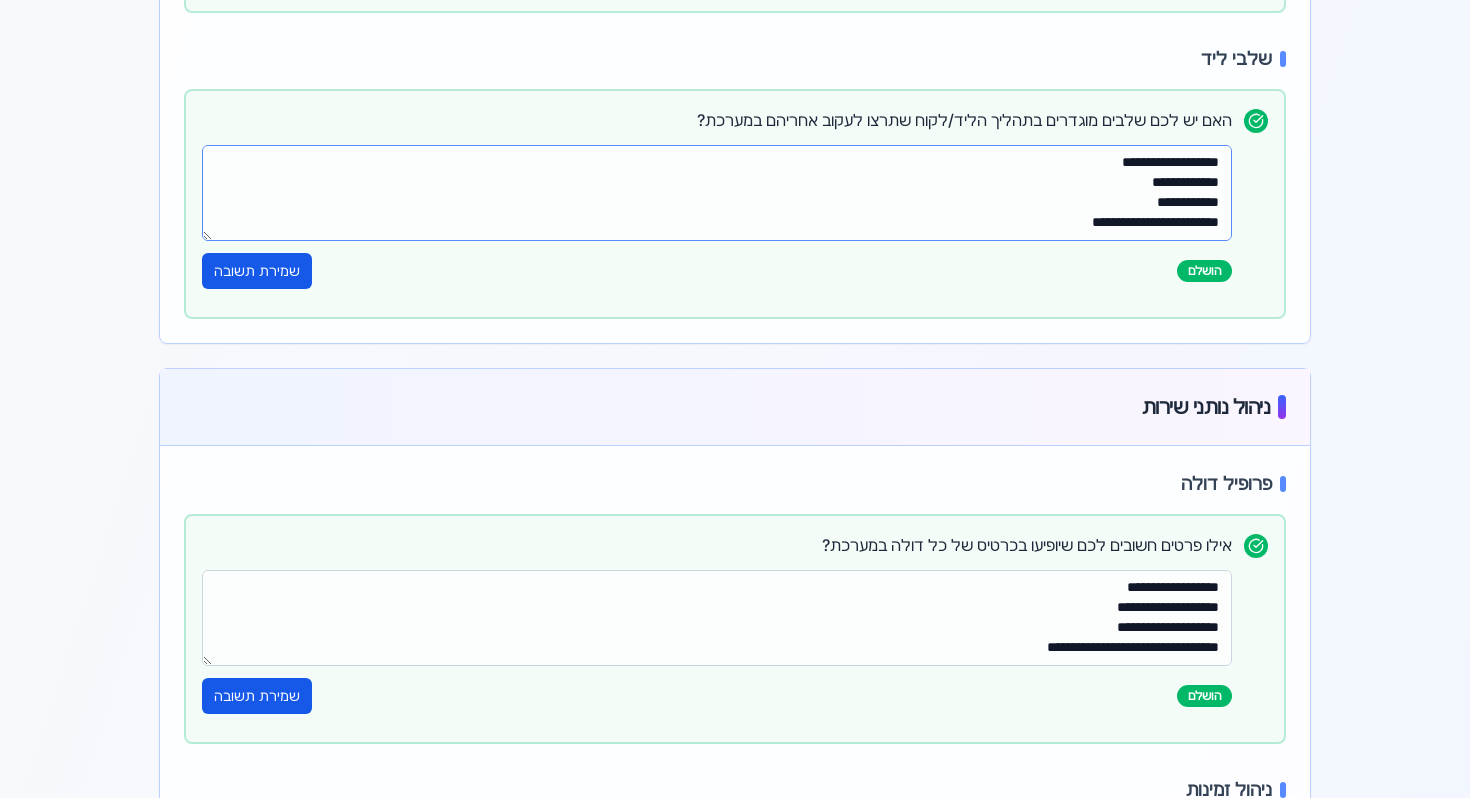 scroll, scrollTop: 658, scrollLeft: 0, axis: vertical 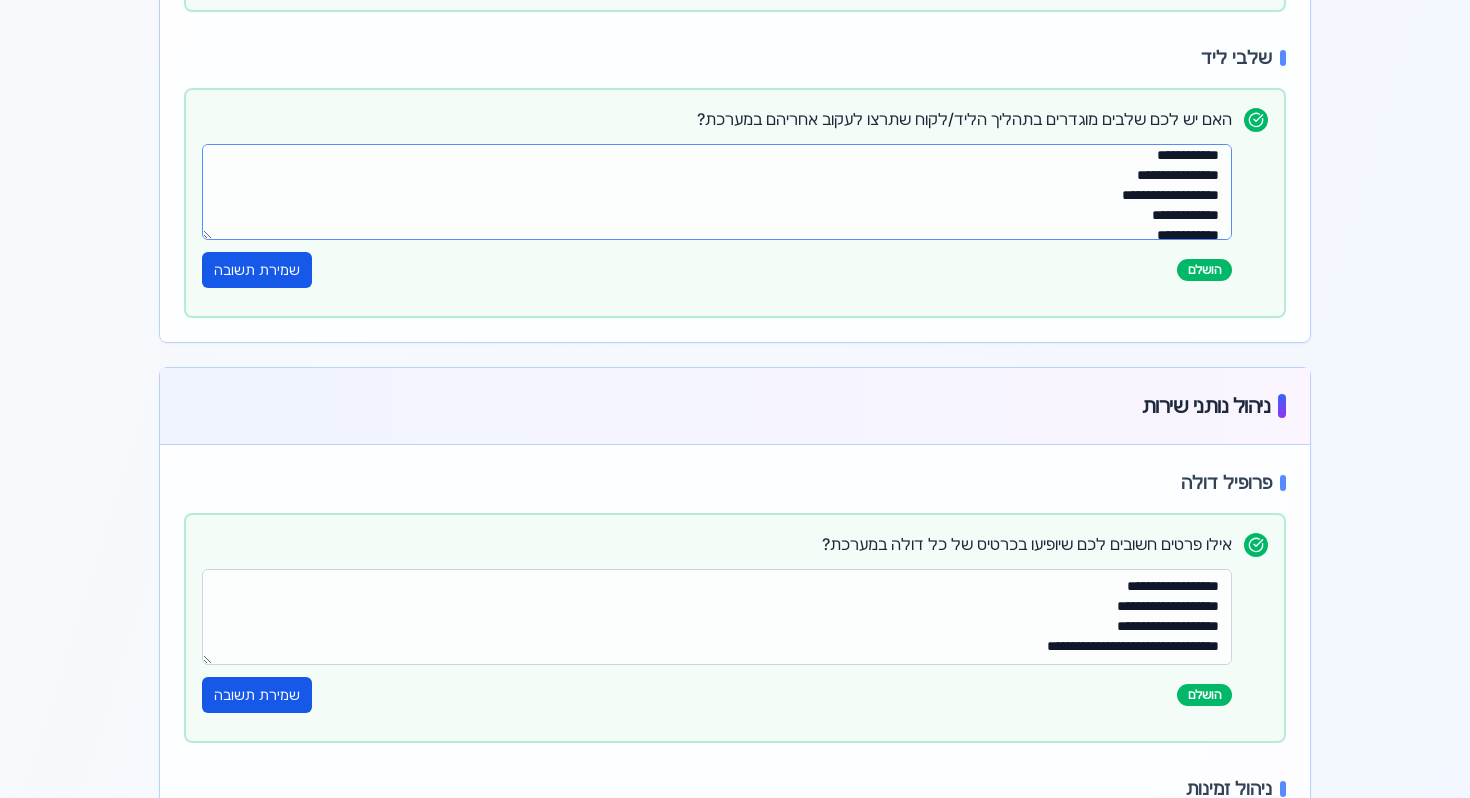 click on "**********" at bounding box center [717, 192] 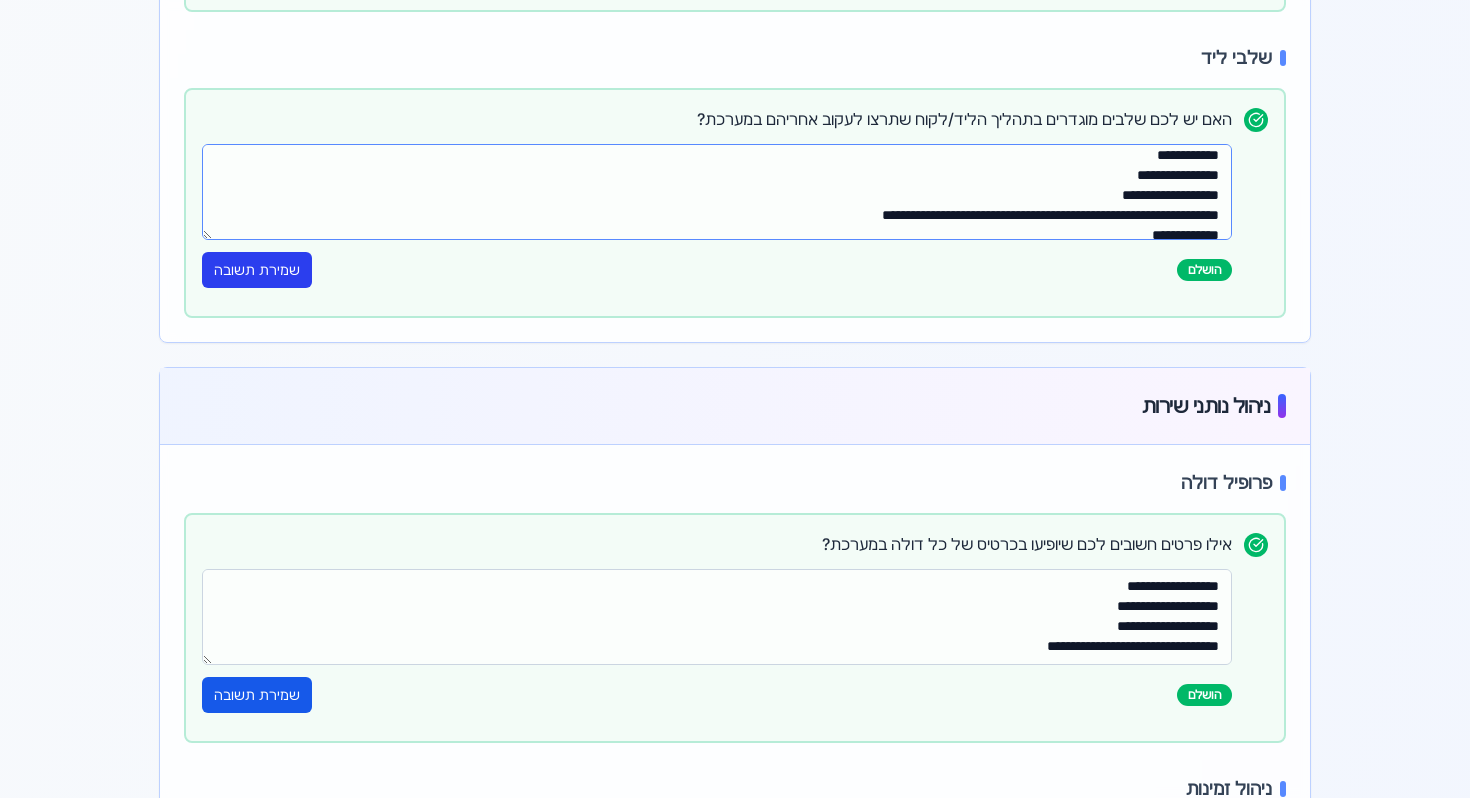 type on "**********" 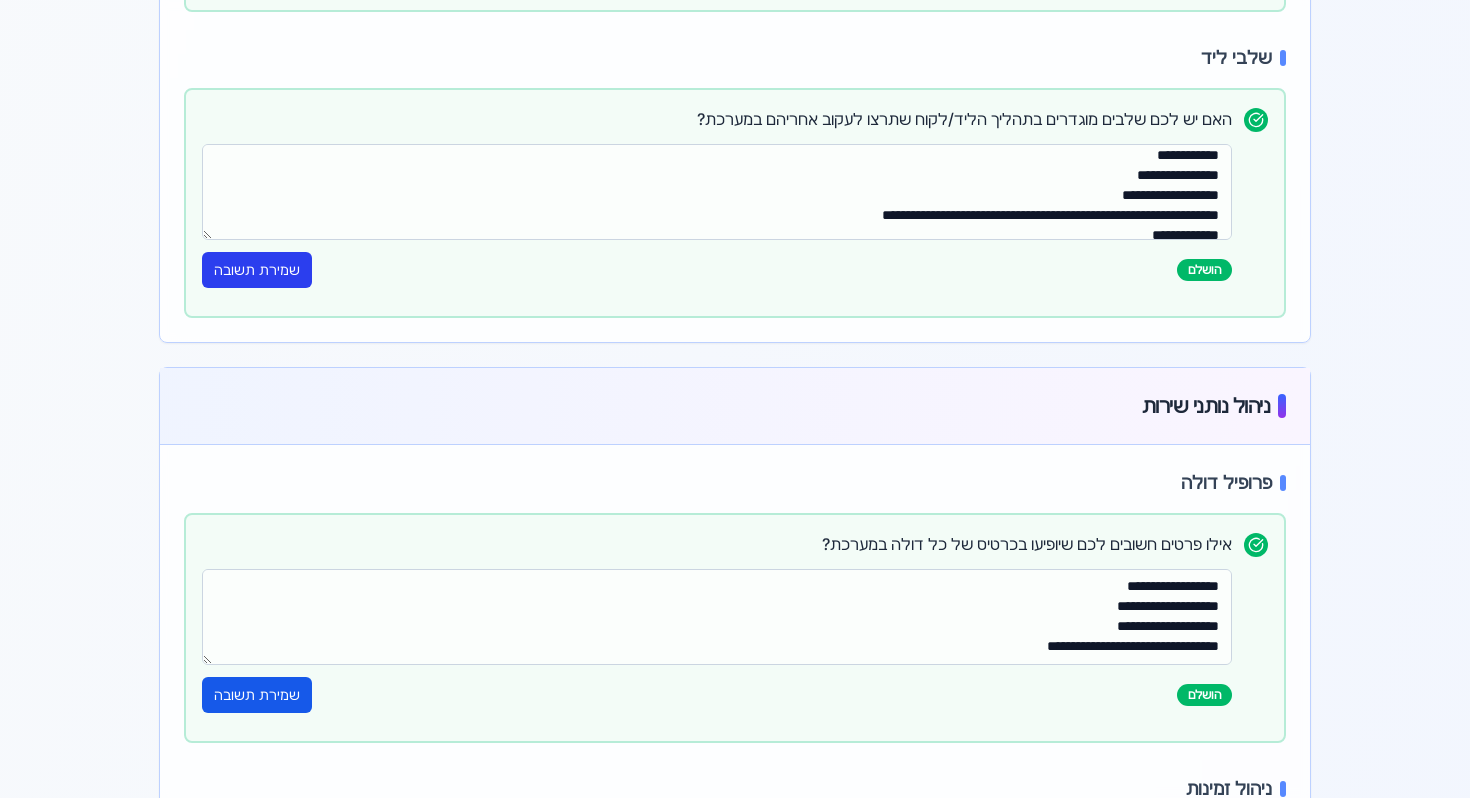 click on "שמירת תשובה" at bounding box center (257, 270) 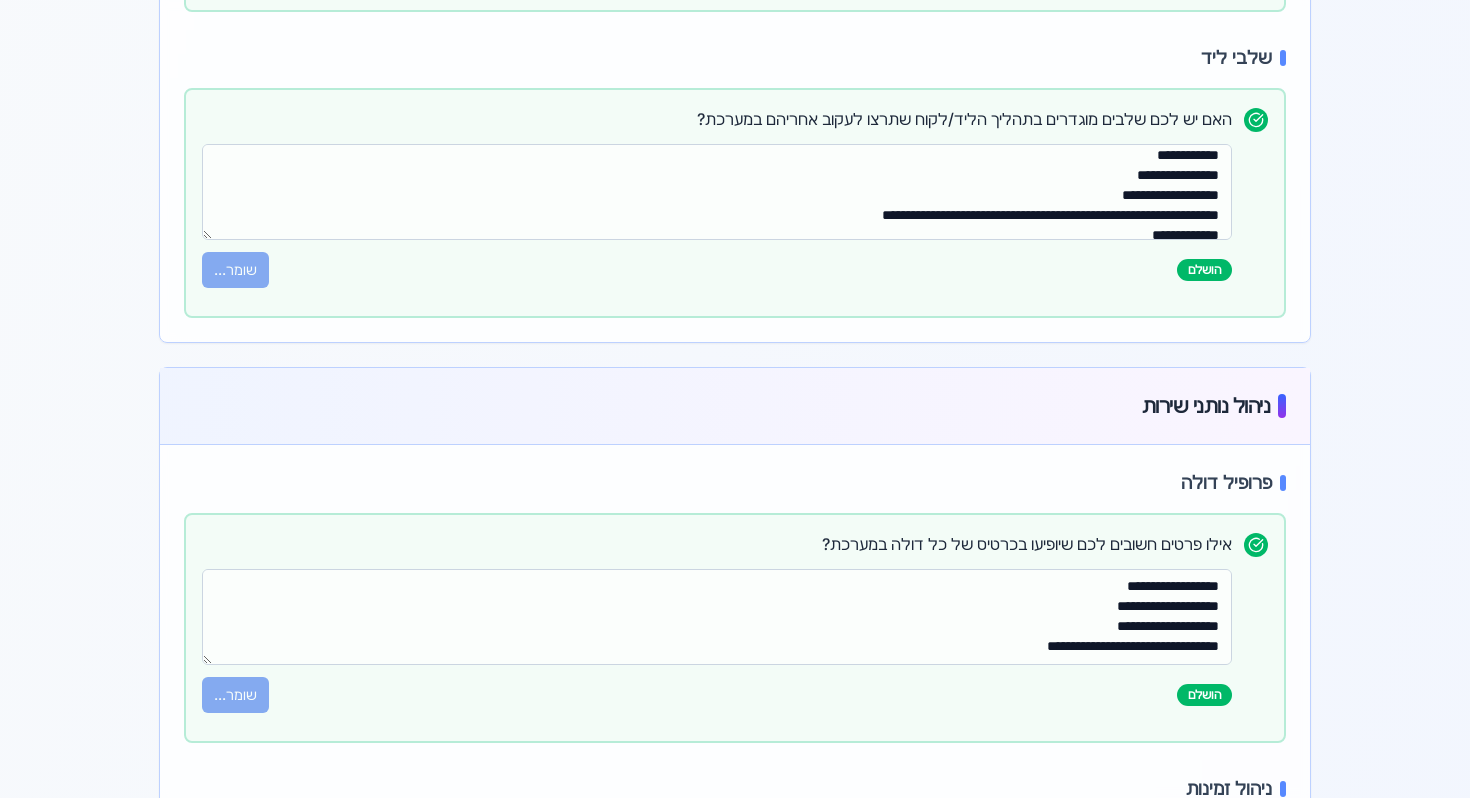 scroll, scrollTop: 162, scrollLeft: 0, axis: vertical 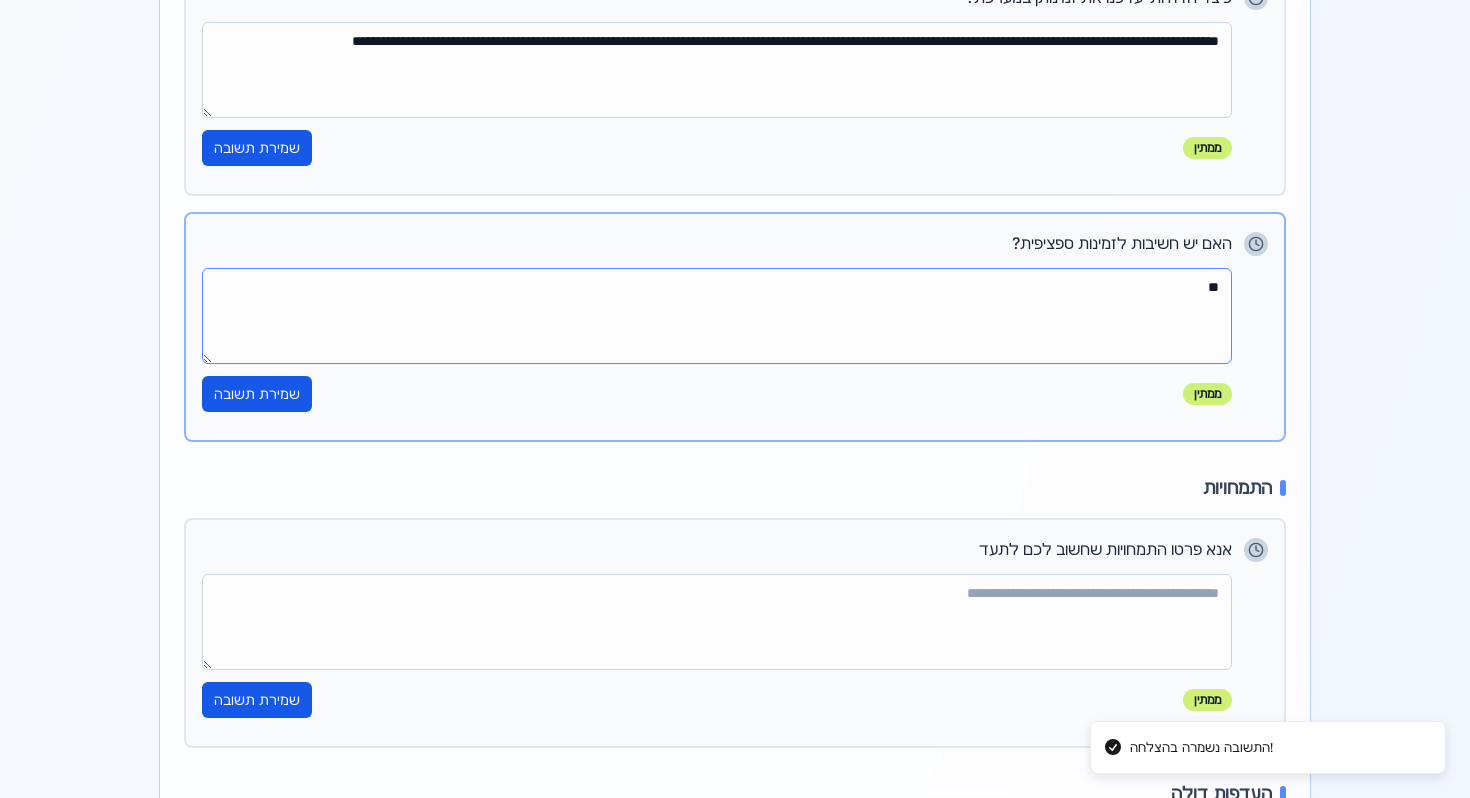 click on "**" at bounding box center (717, 316) 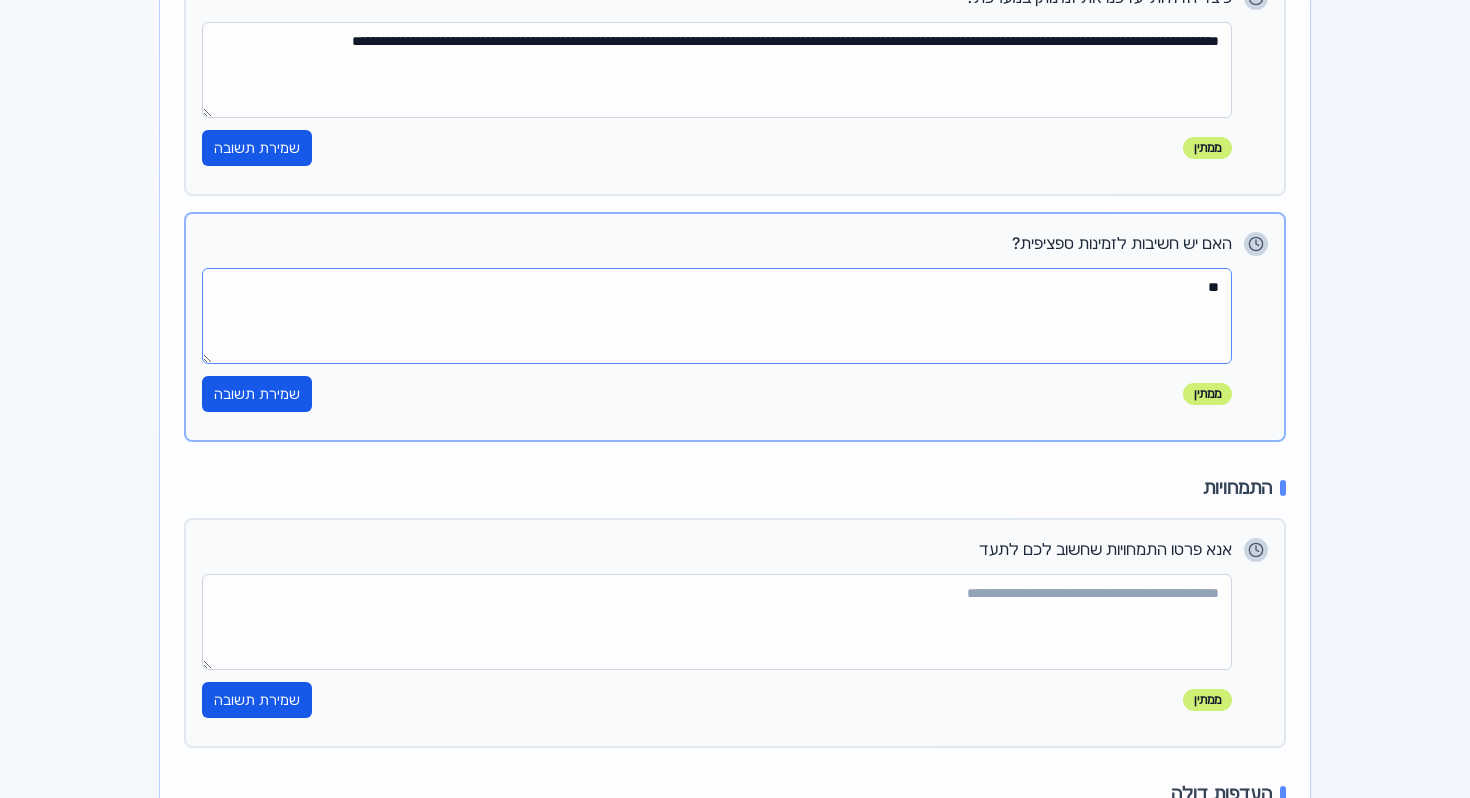click on "**" at bounding box center (717, 316) 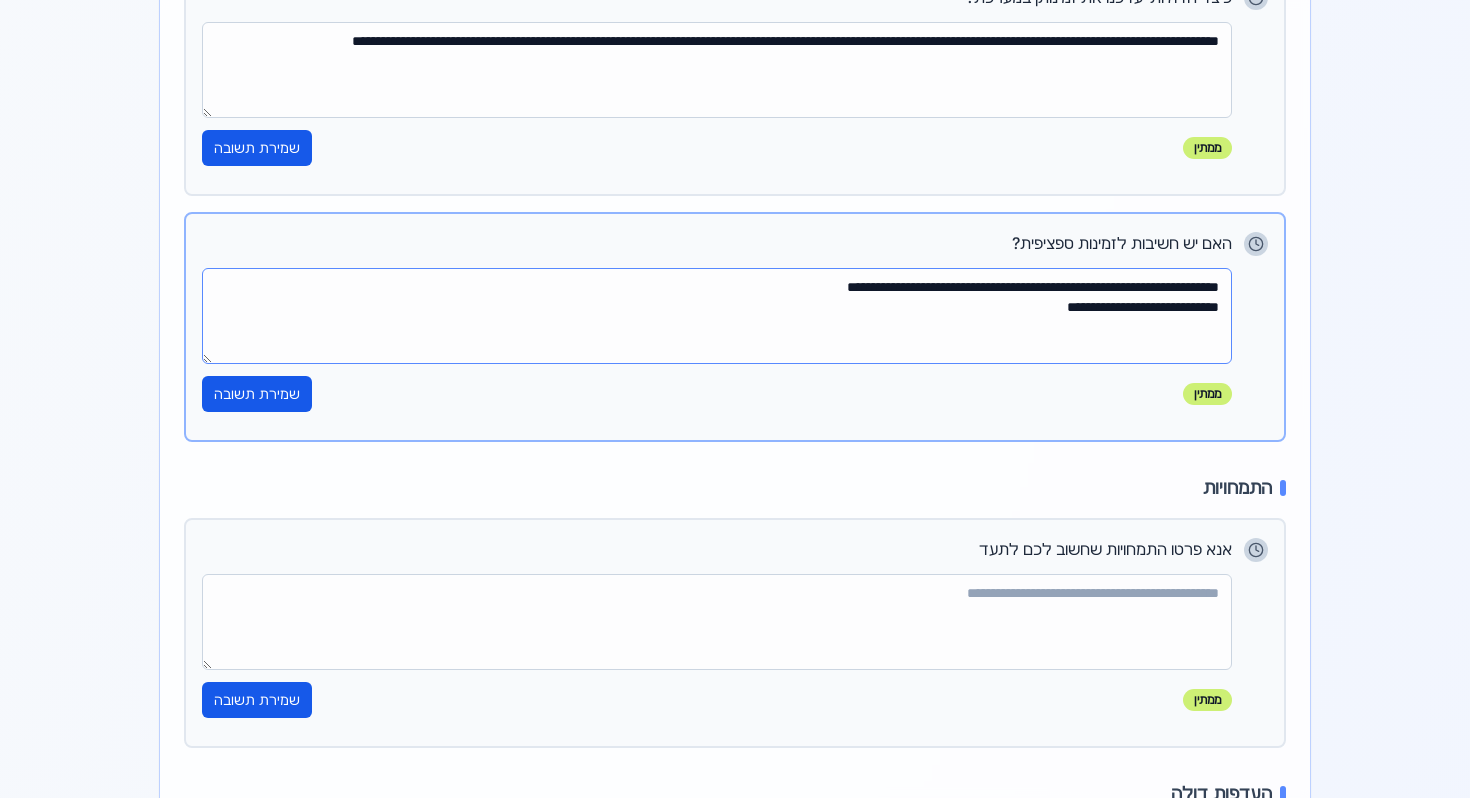 click on "**********" at bounding box center [717, 316] 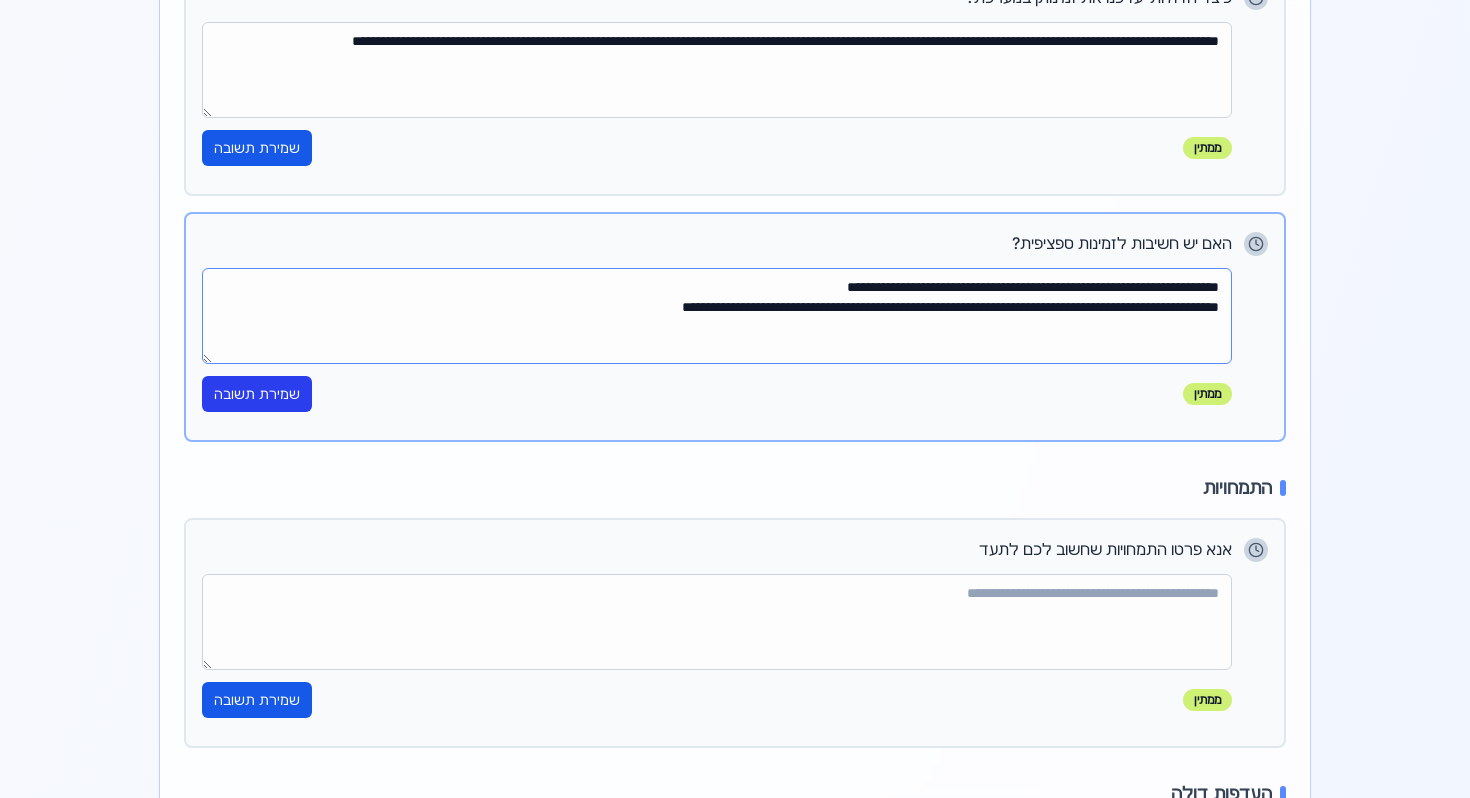 type on "**********" 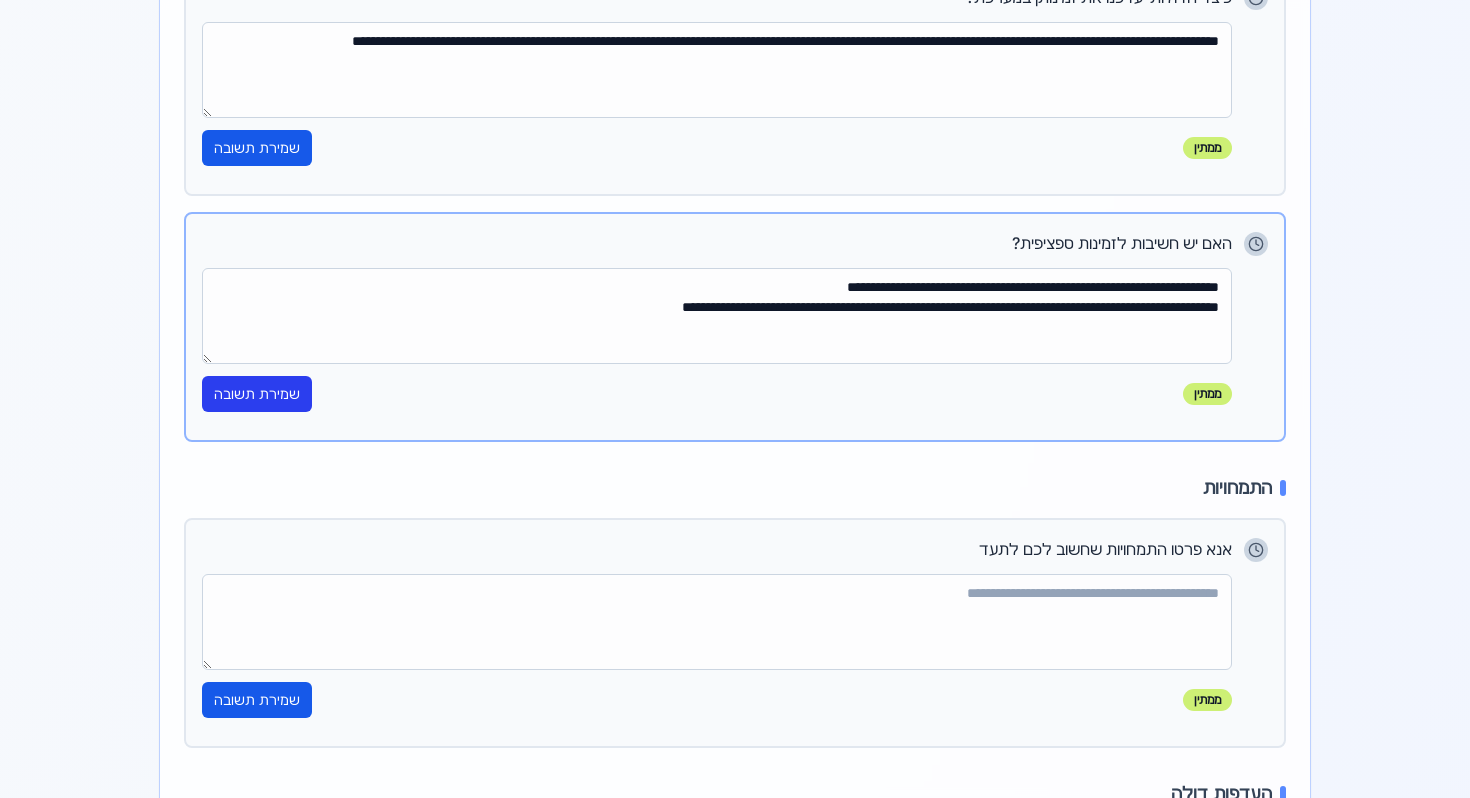 click on "שמירת תשובה" at bounding box center (257, 394) 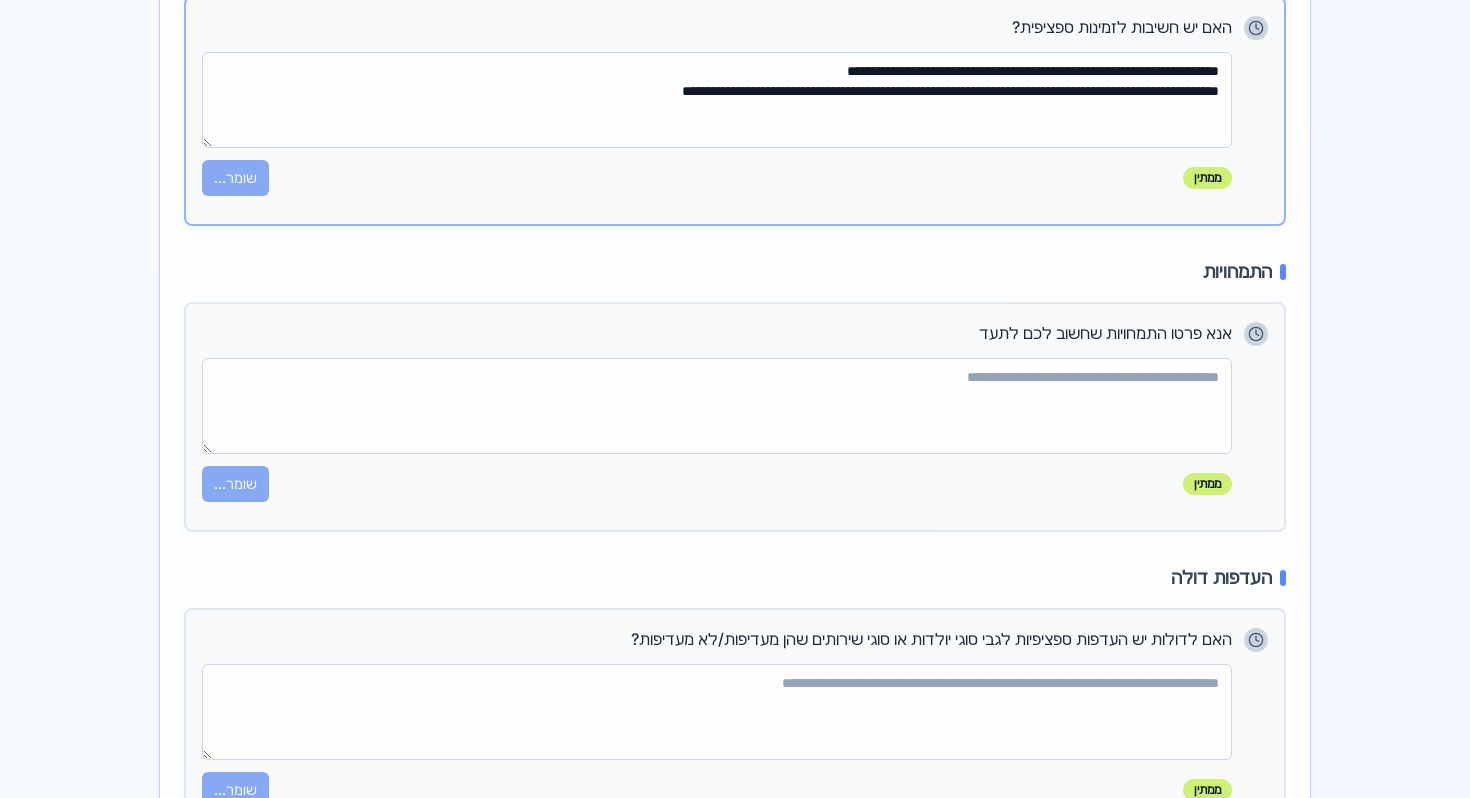 scroll, scrollTop: 1924, scrollLeft: 0, axis: vertical 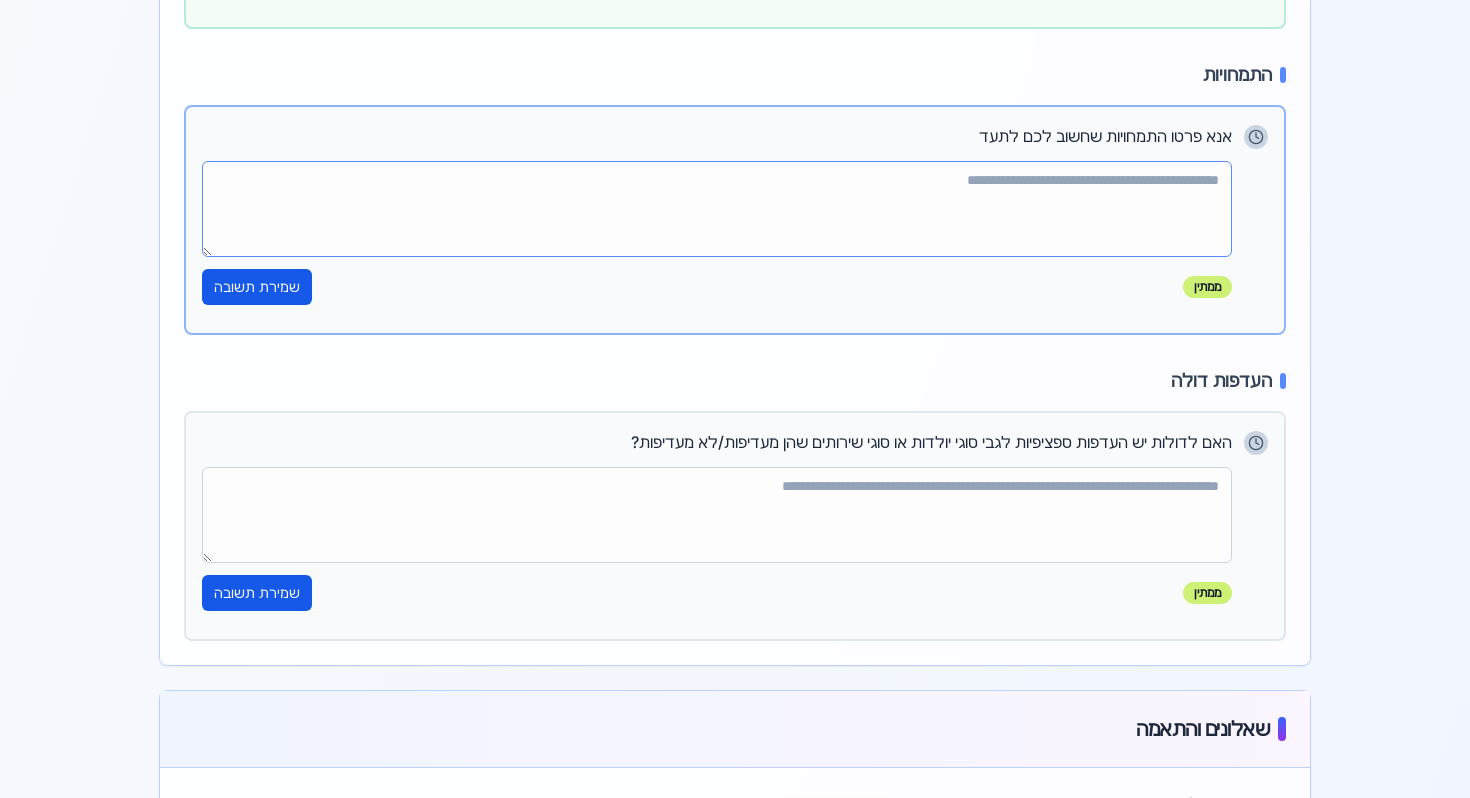 click at bounding box center (717, 209) 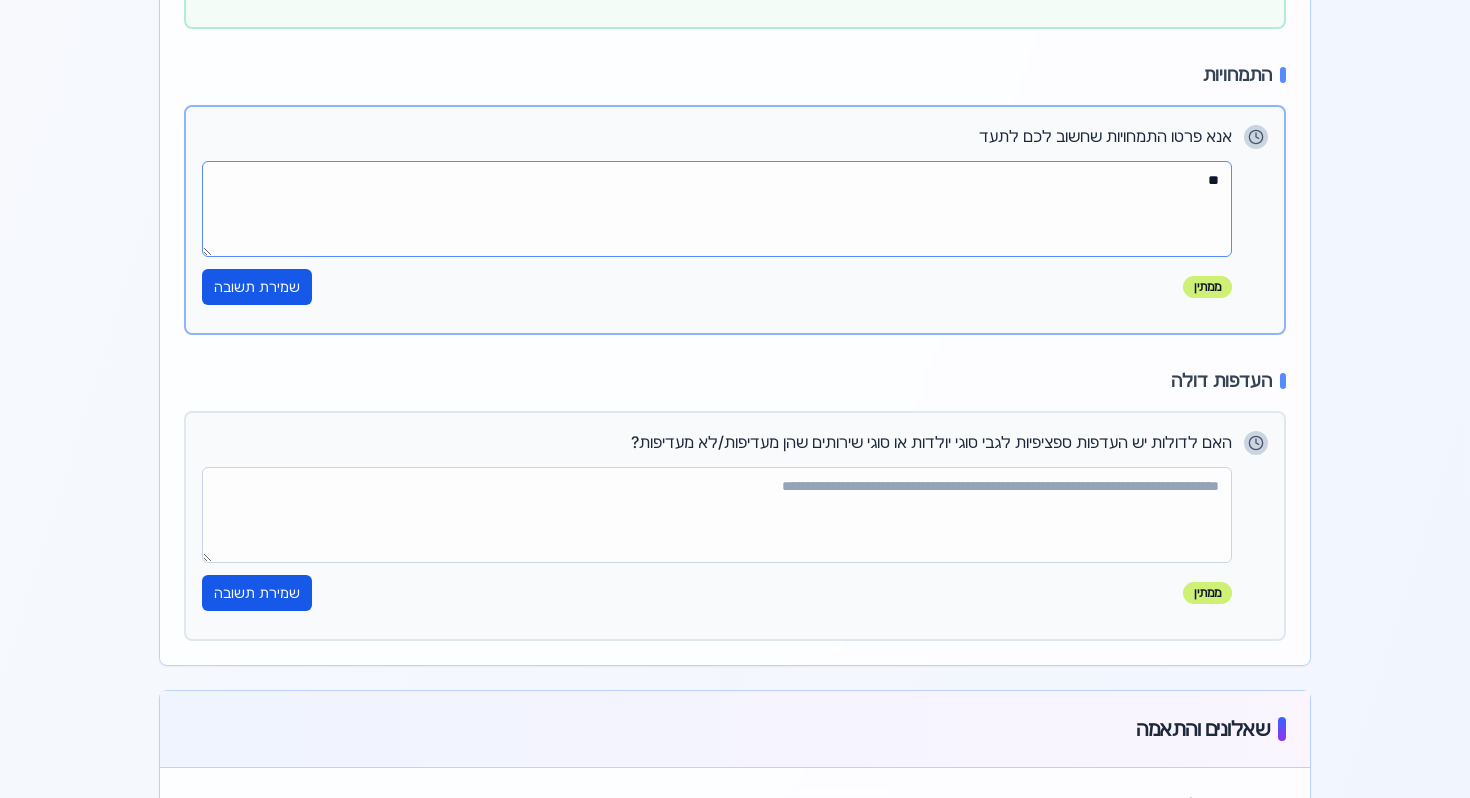 type on "*" 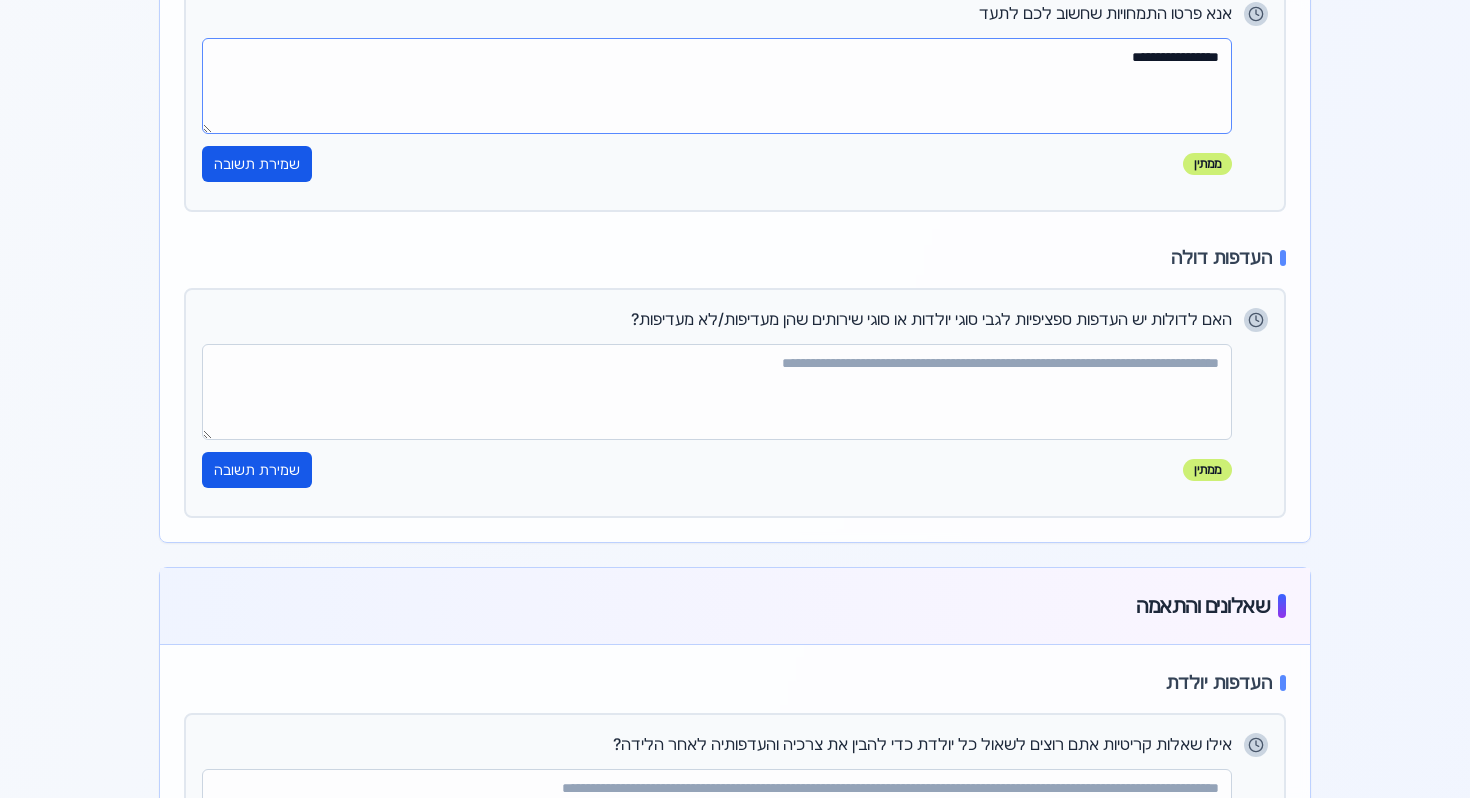 scroll, scrollTop: 2086, scrollLeft: 0, axis: vertical 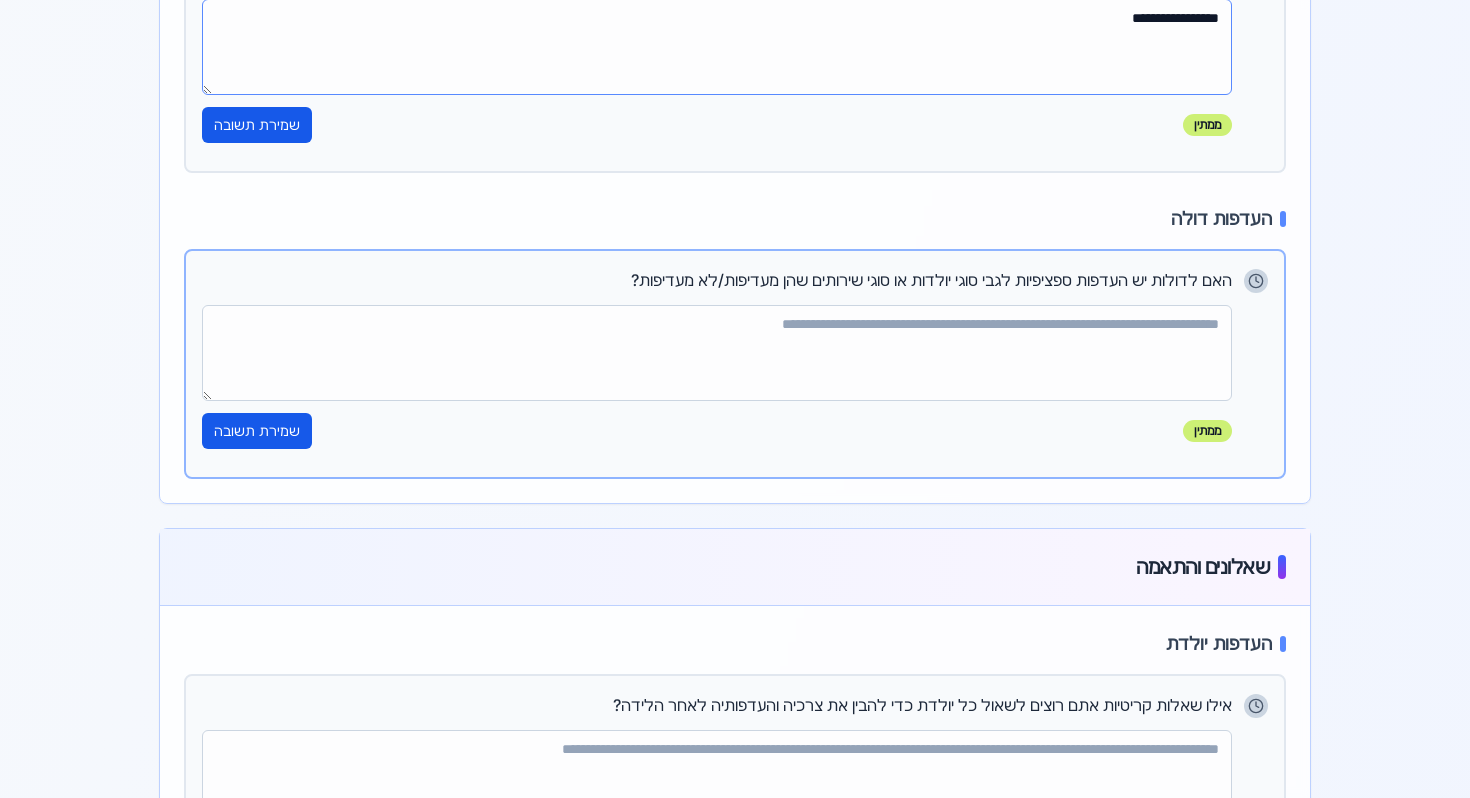 type on "**********" 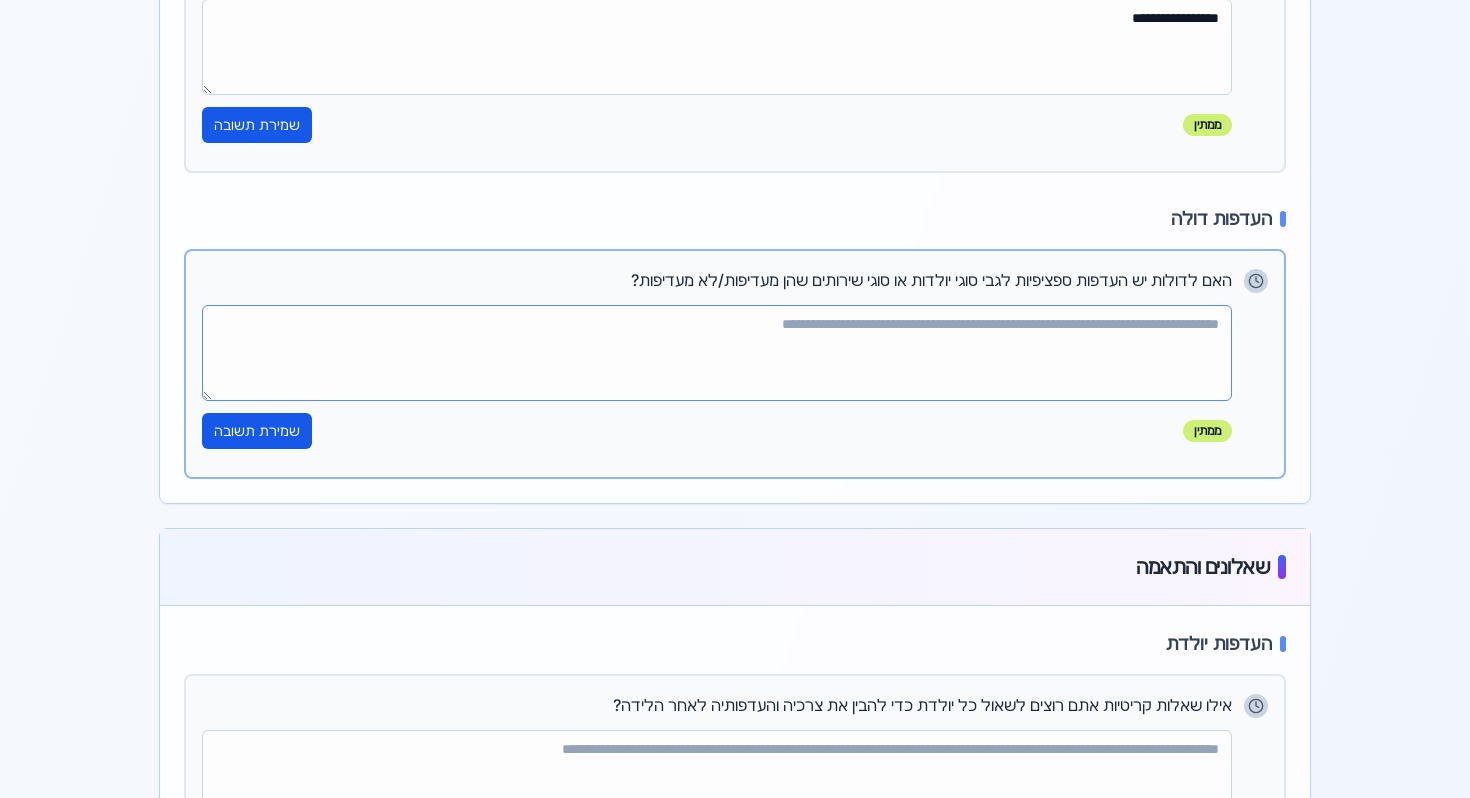 click at bounding box center [717, 353] 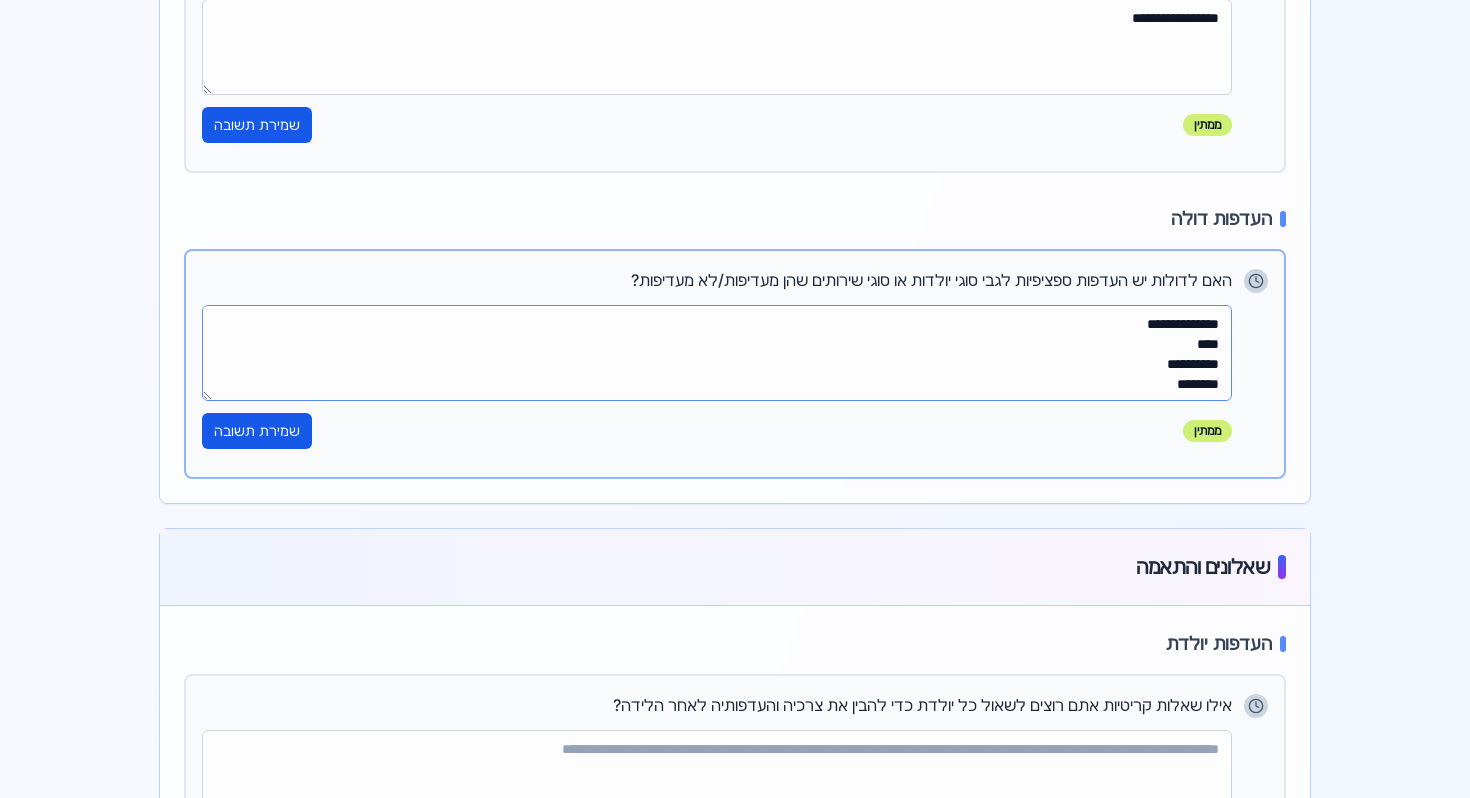 scroll, scrollTop: 12, scrollLeft: 0, axis: vertical 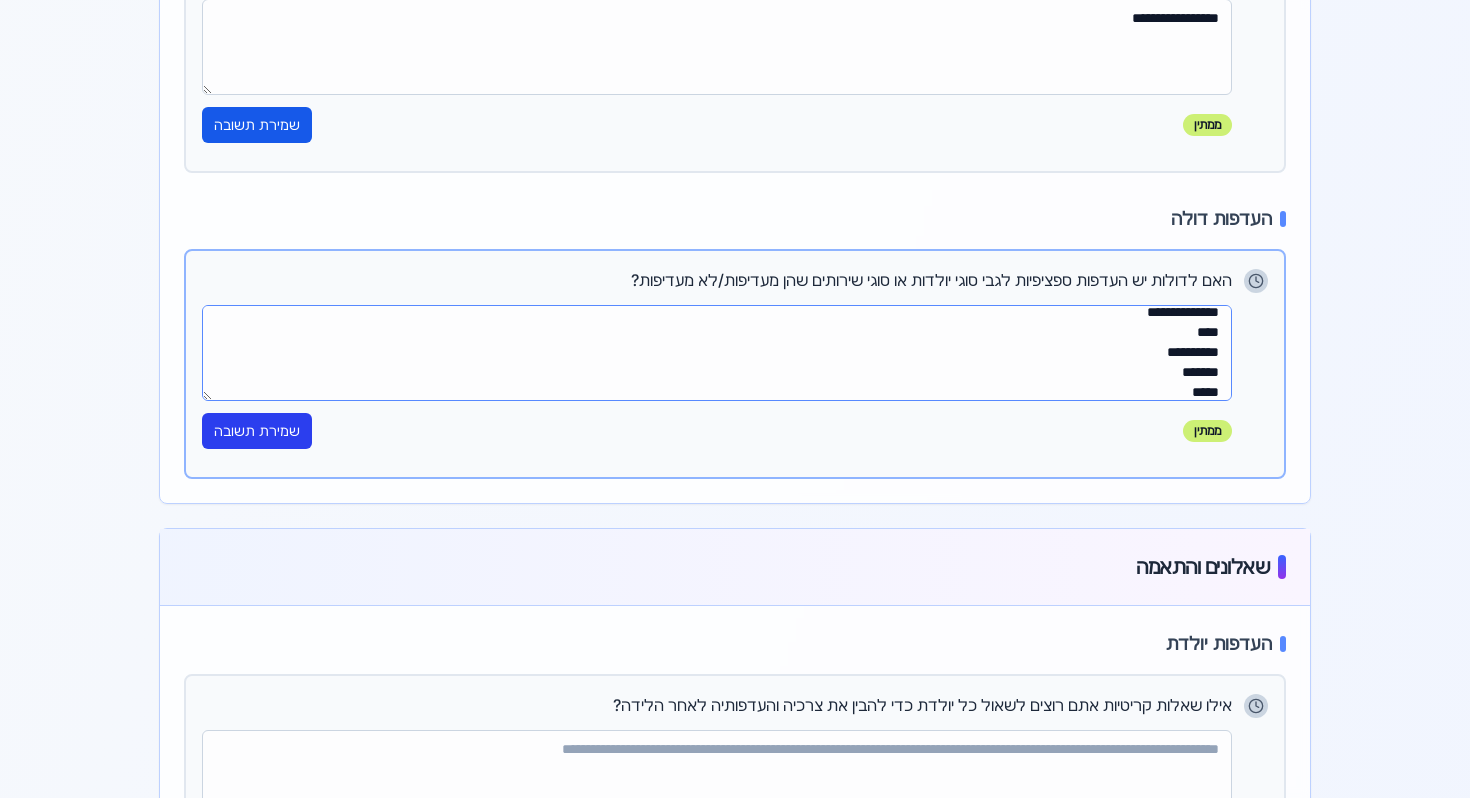 type on "**********" 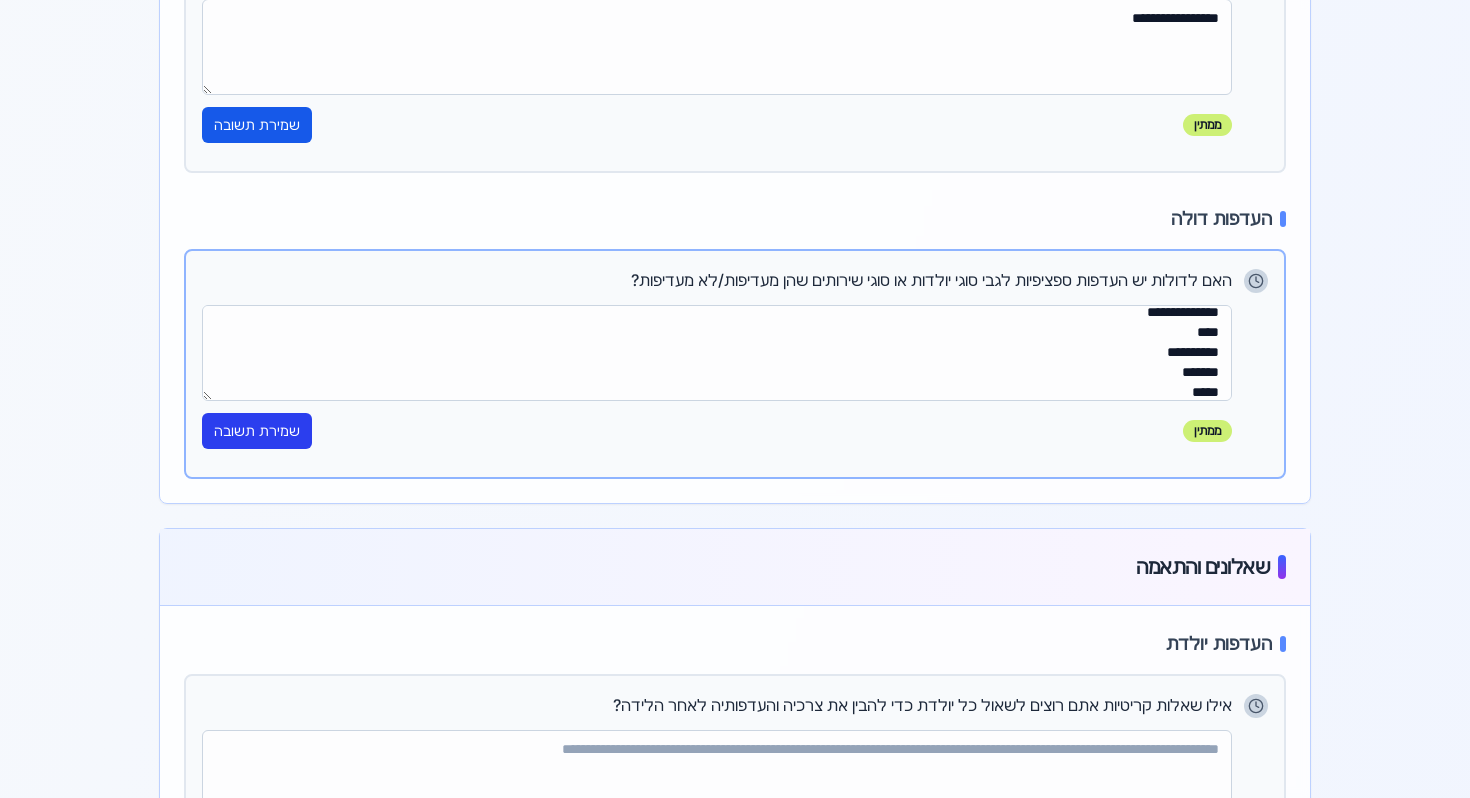 click on "שמירת תשובה" at bounding box center [257, 431] 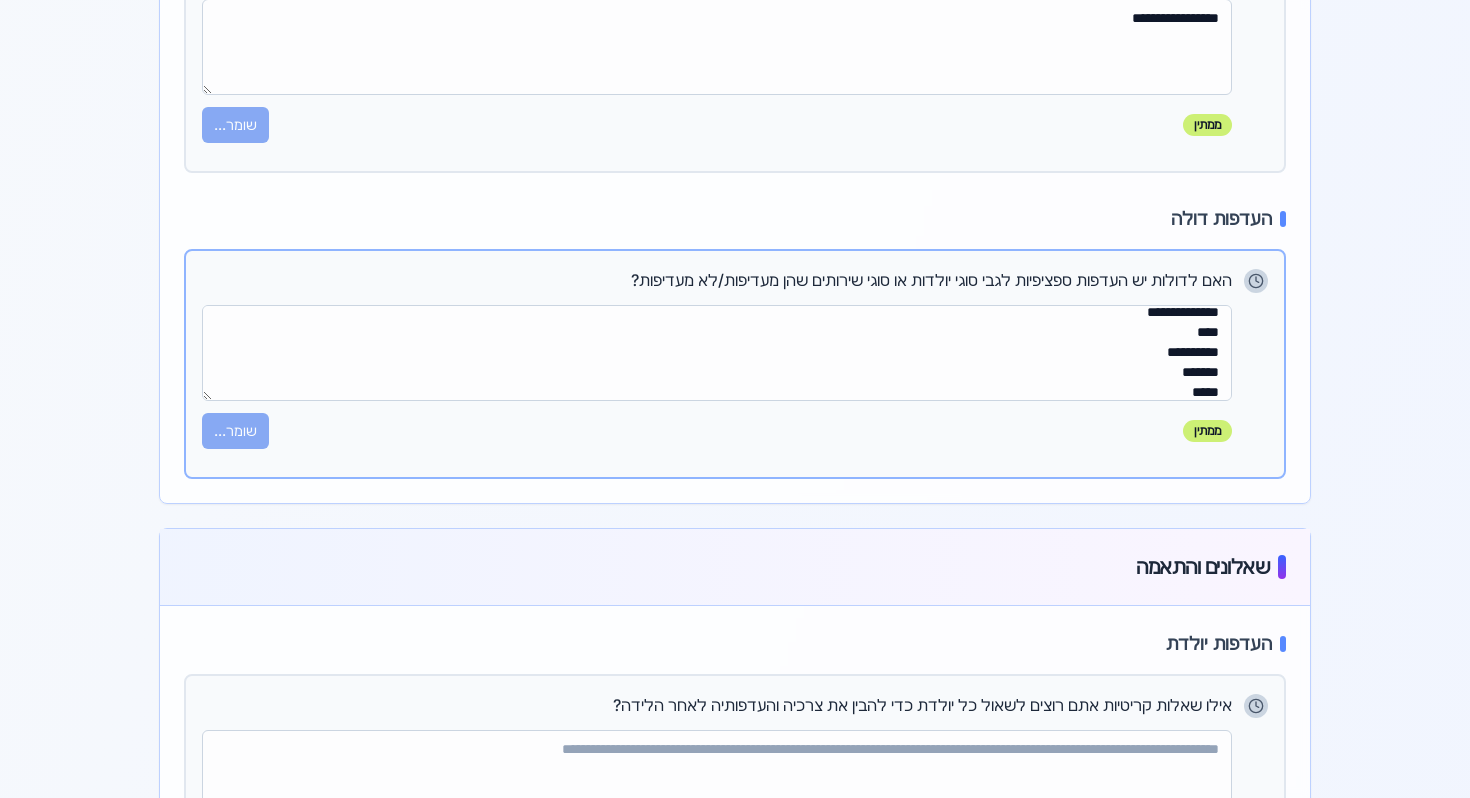 scroll, scrollTop: 22, scrollLeft: 0, axis: vertical 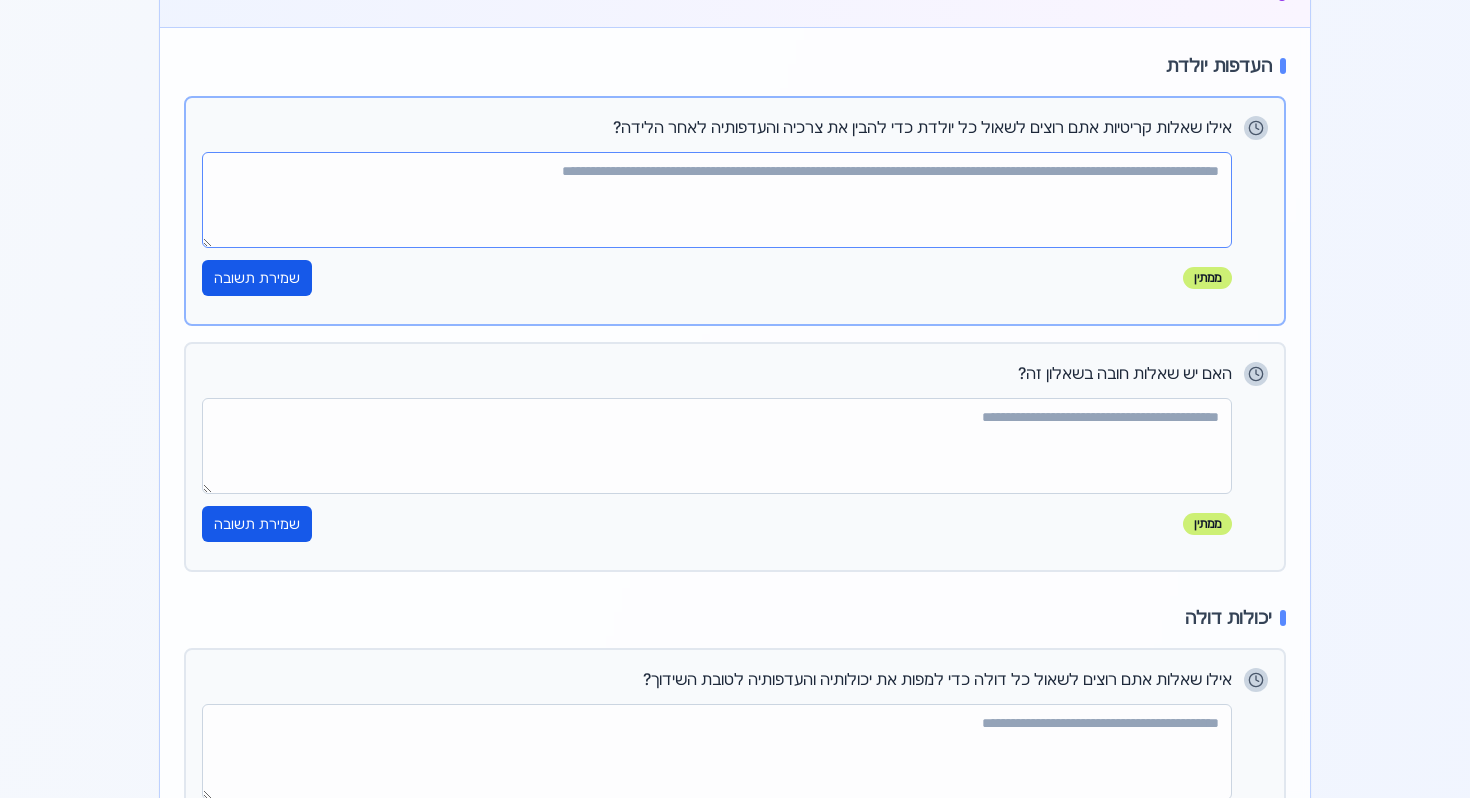 click at bounding box center (717, 200) 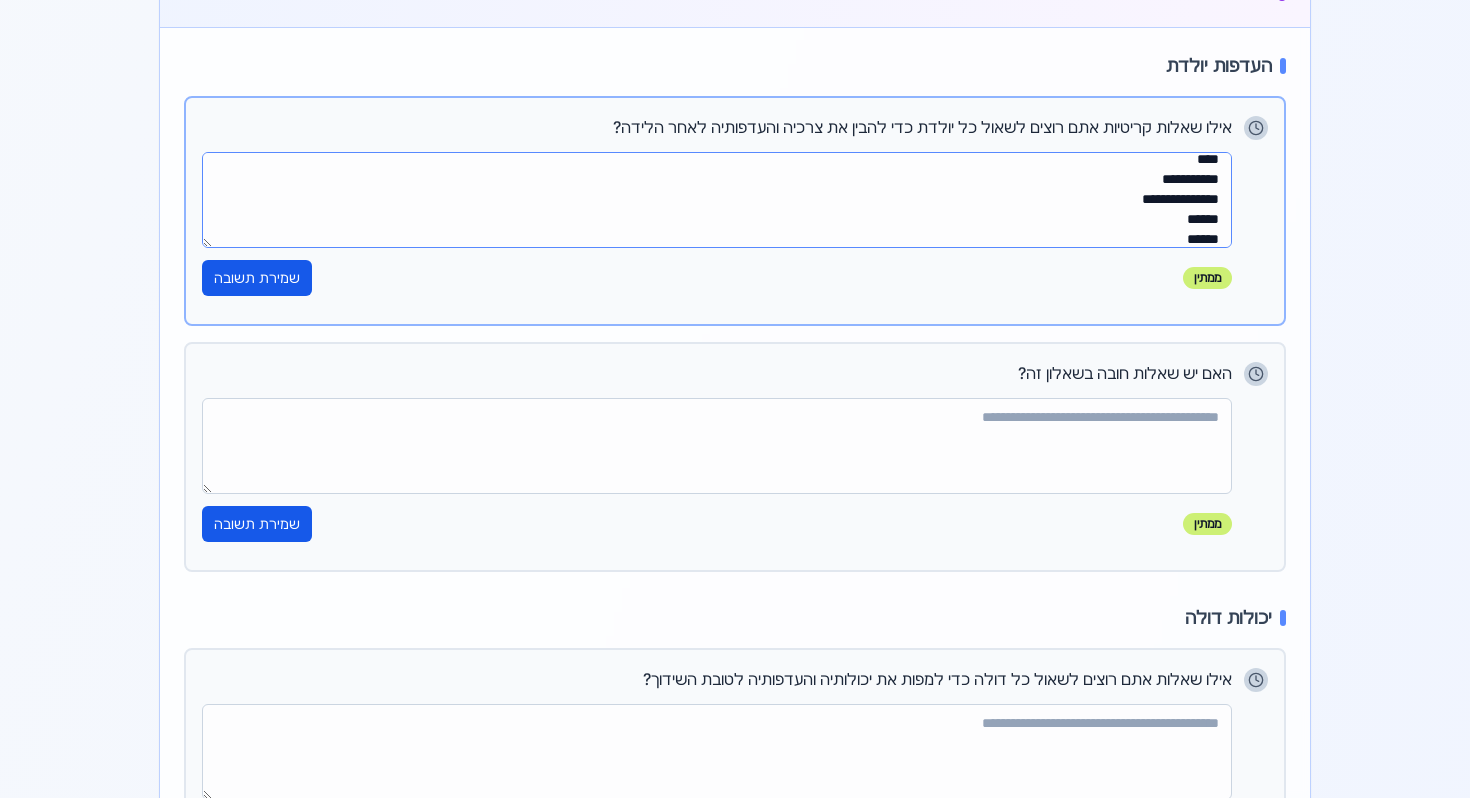 scroll, scrollTop: 132, scrollLeft: 0, axis: vertical 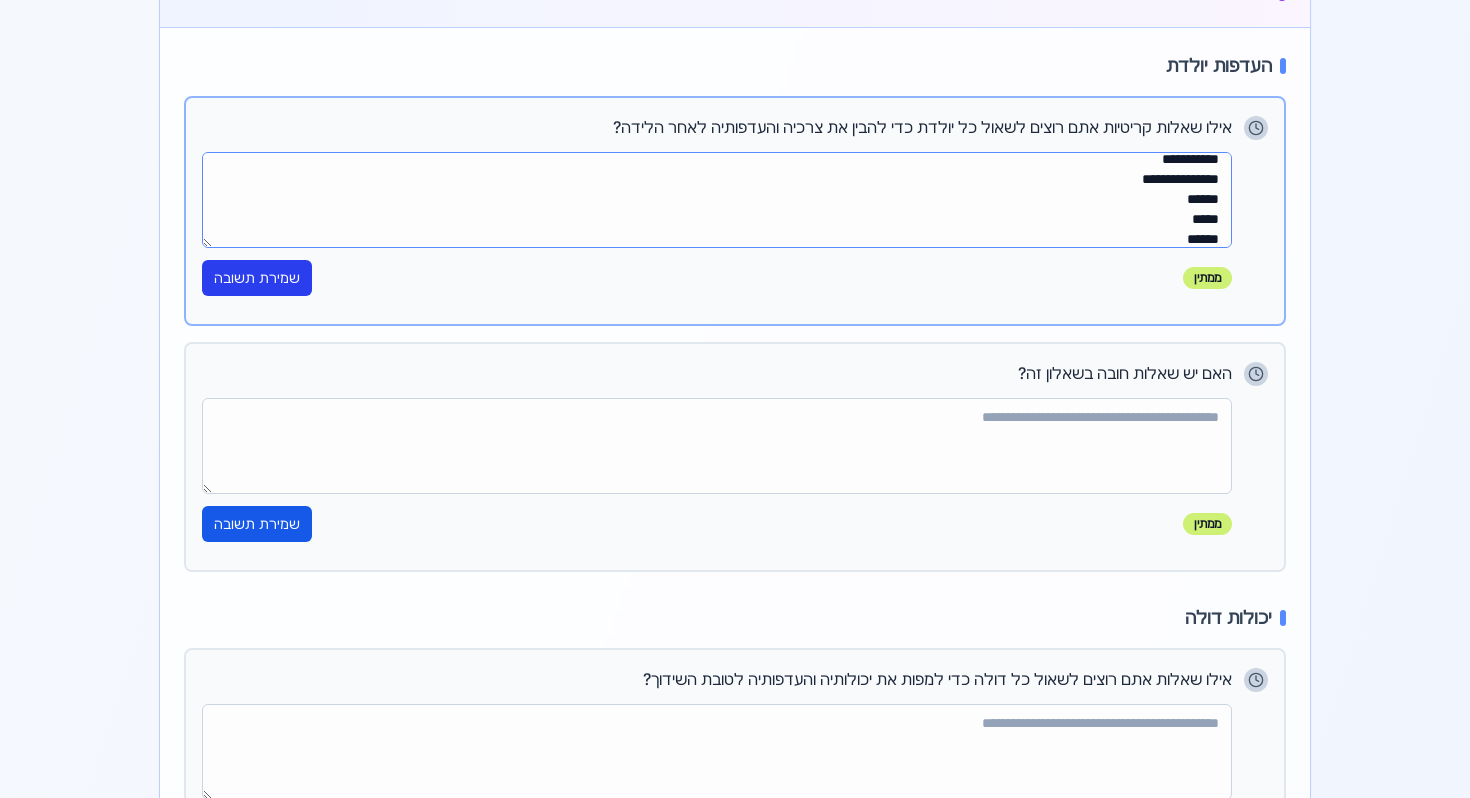 type on "**********" 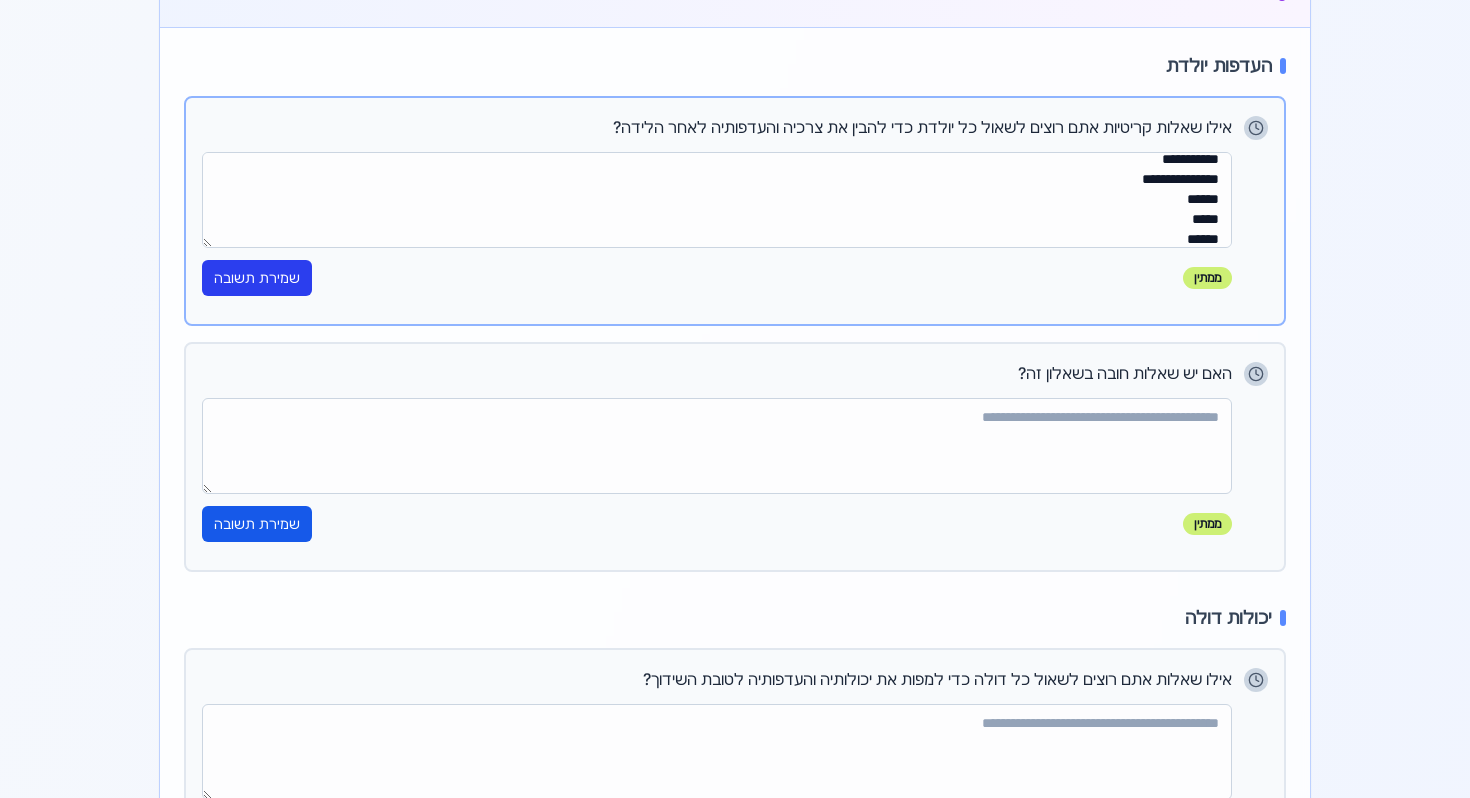 click on "שמירת תשובה" at bounding box center (257, 278) 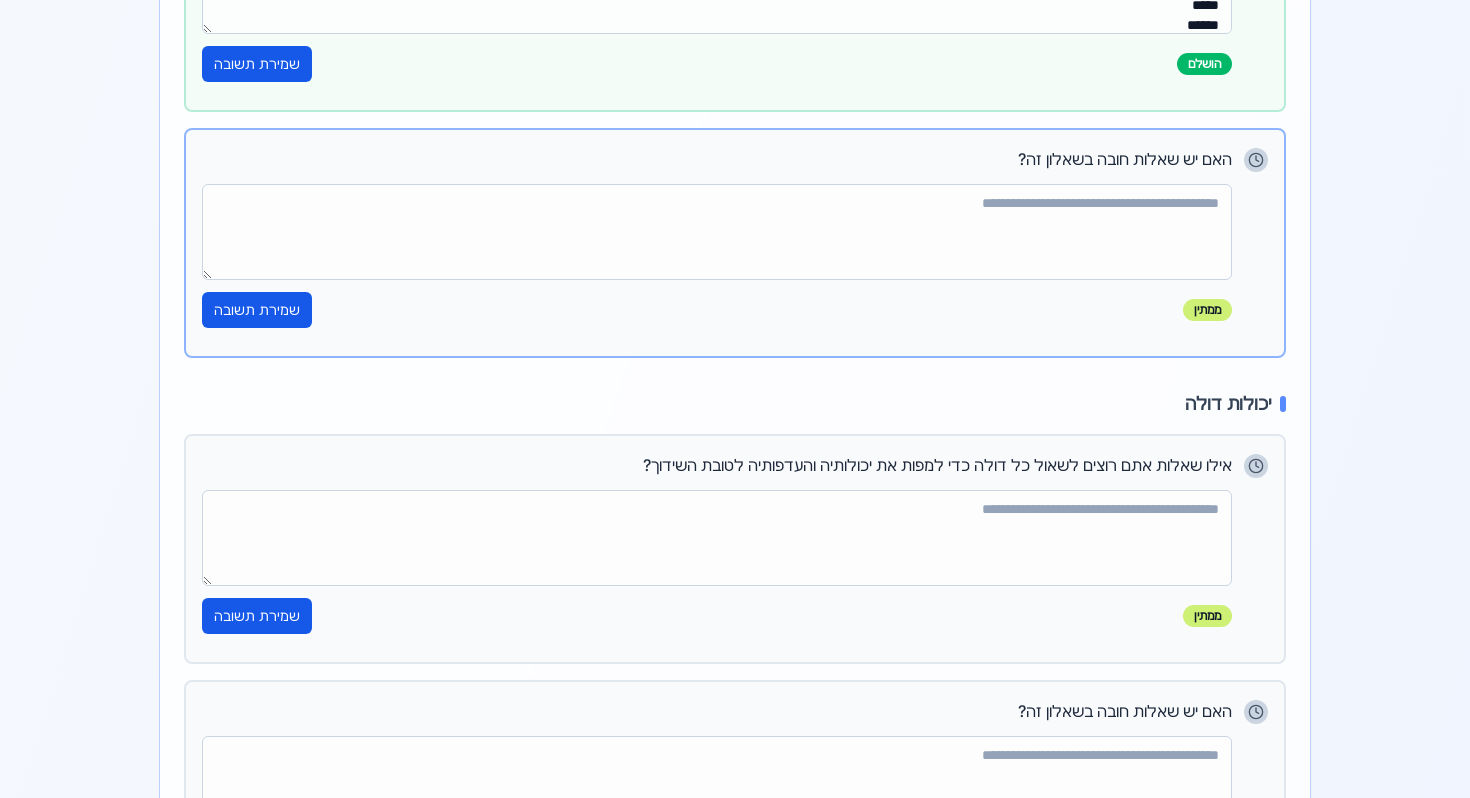 scroll, scrollTop: 2880, scrollLeft: 0, axis: vertical 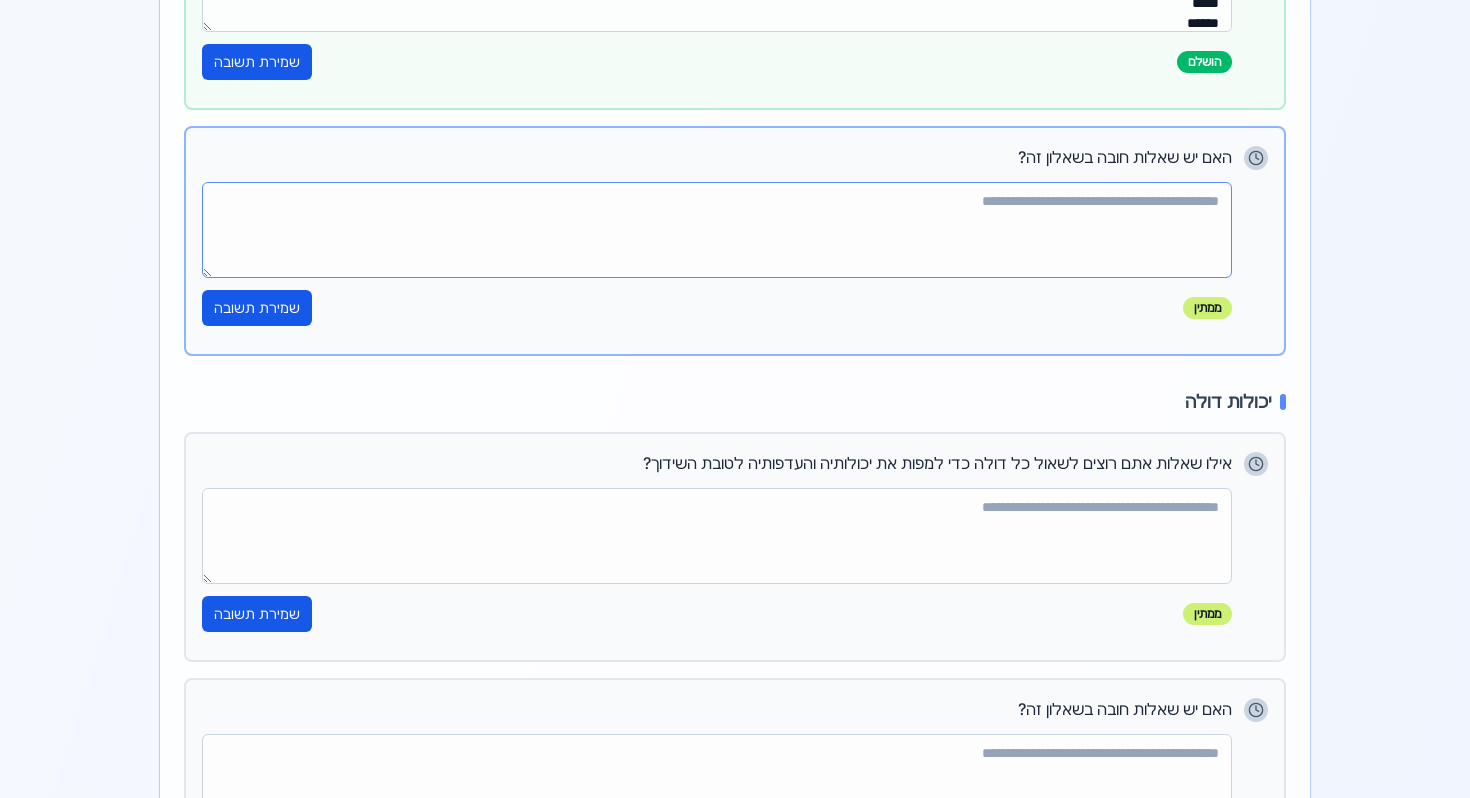 click at bounding box center (717, 230) 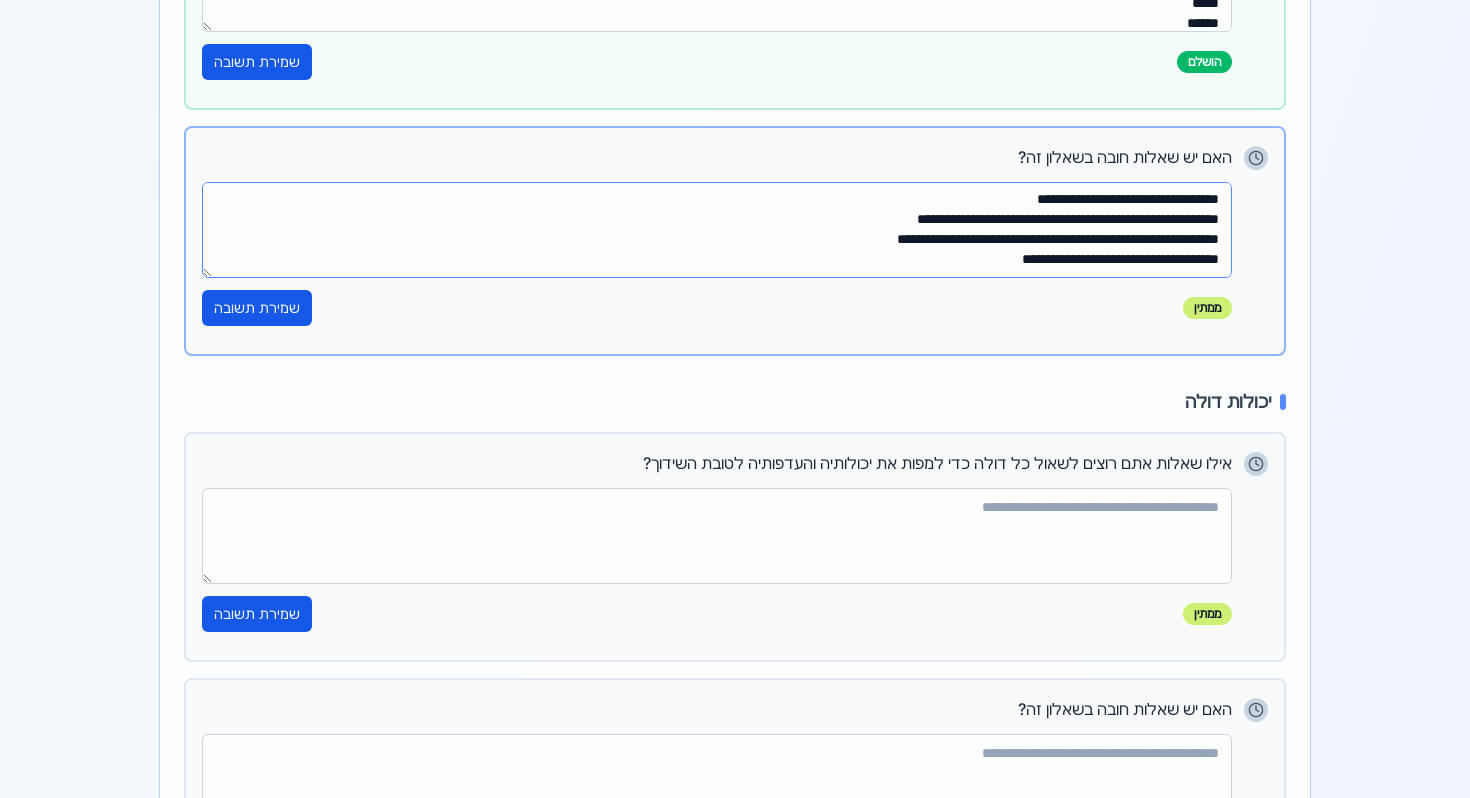 scroll, scrollTop: 382, scrollLeft: 0, axis: vertical 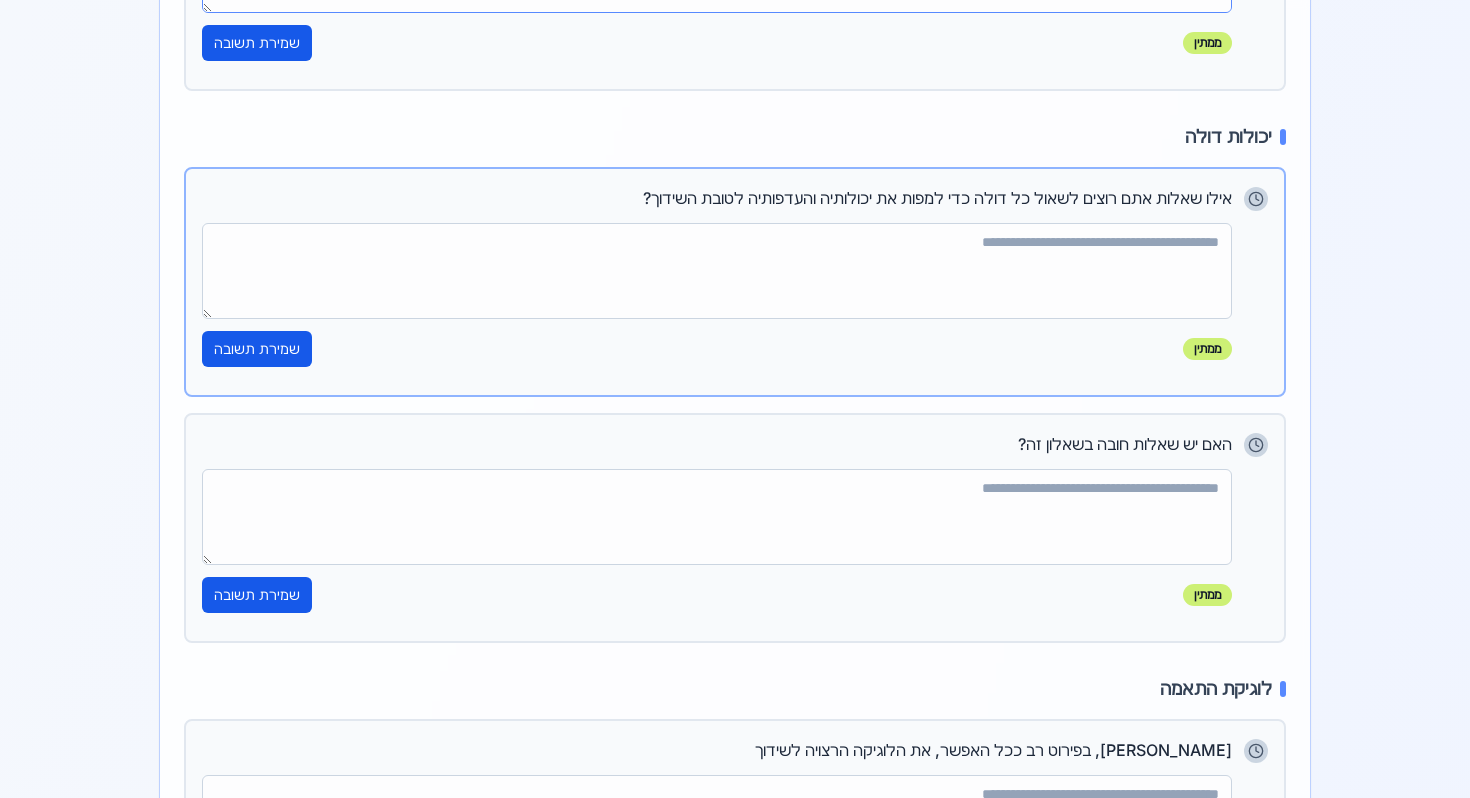 type on "**********" 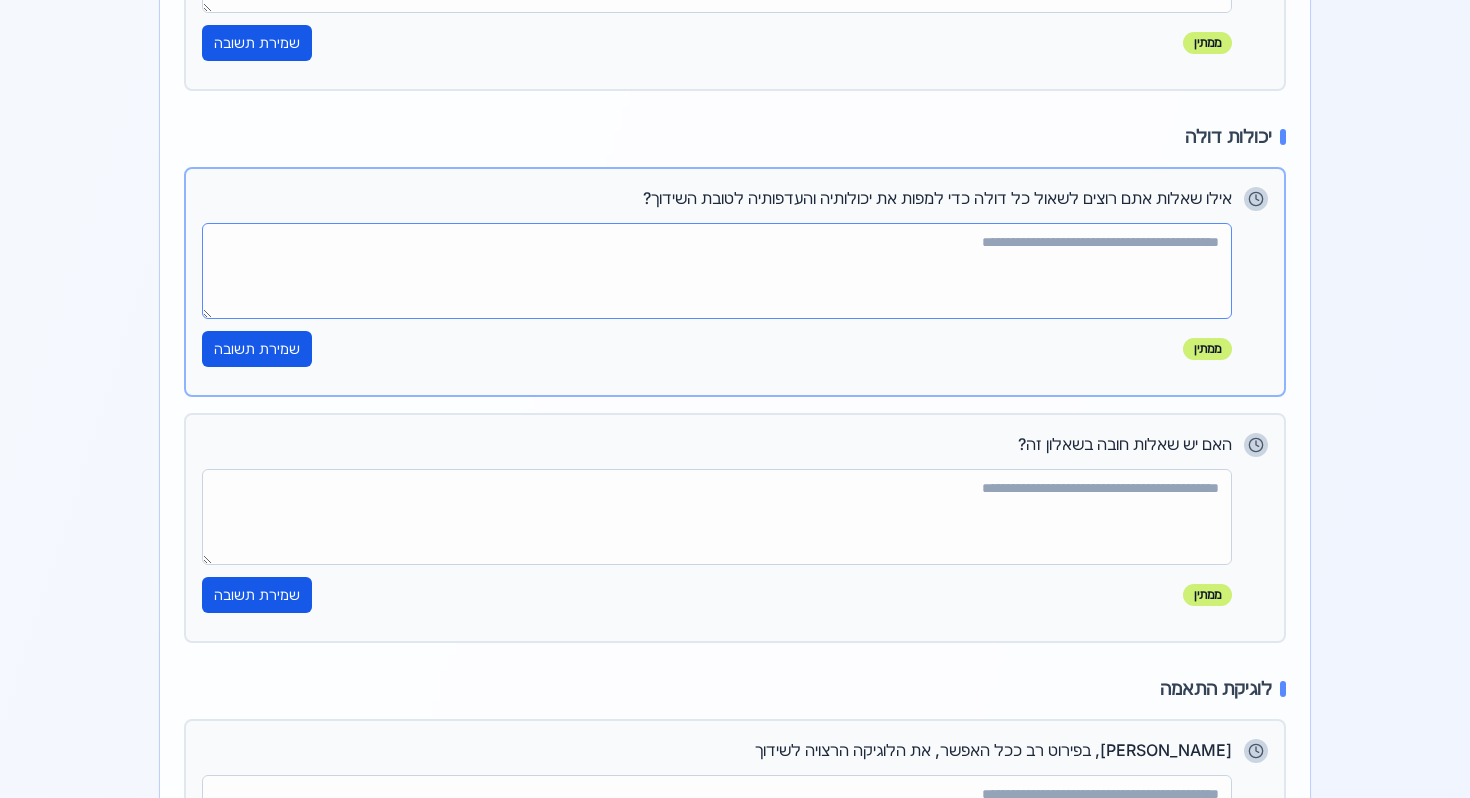 click at bounding box center (717, 271) 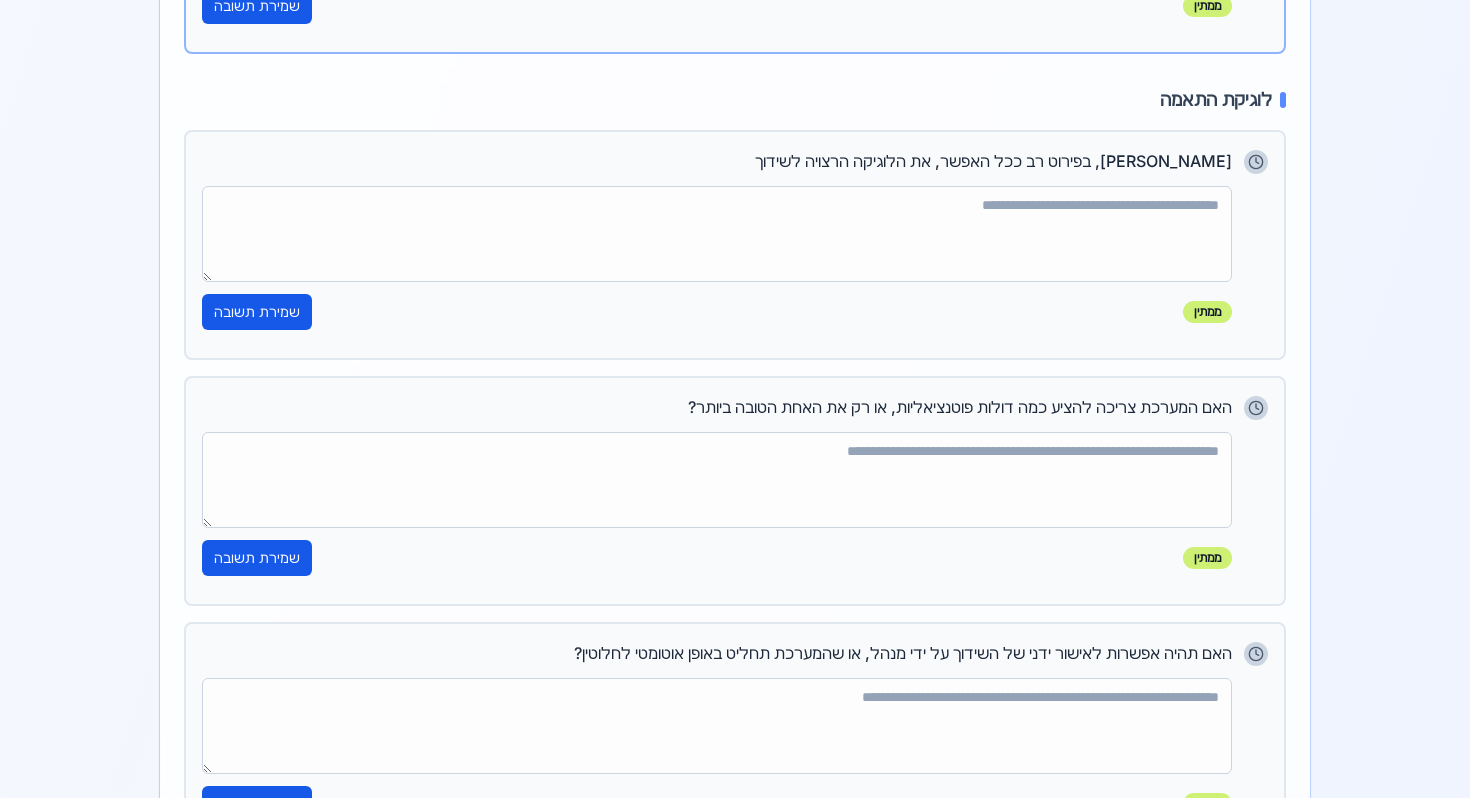 scroll, scrollTop: 3837, scrollLeft: 0, axis: vertical 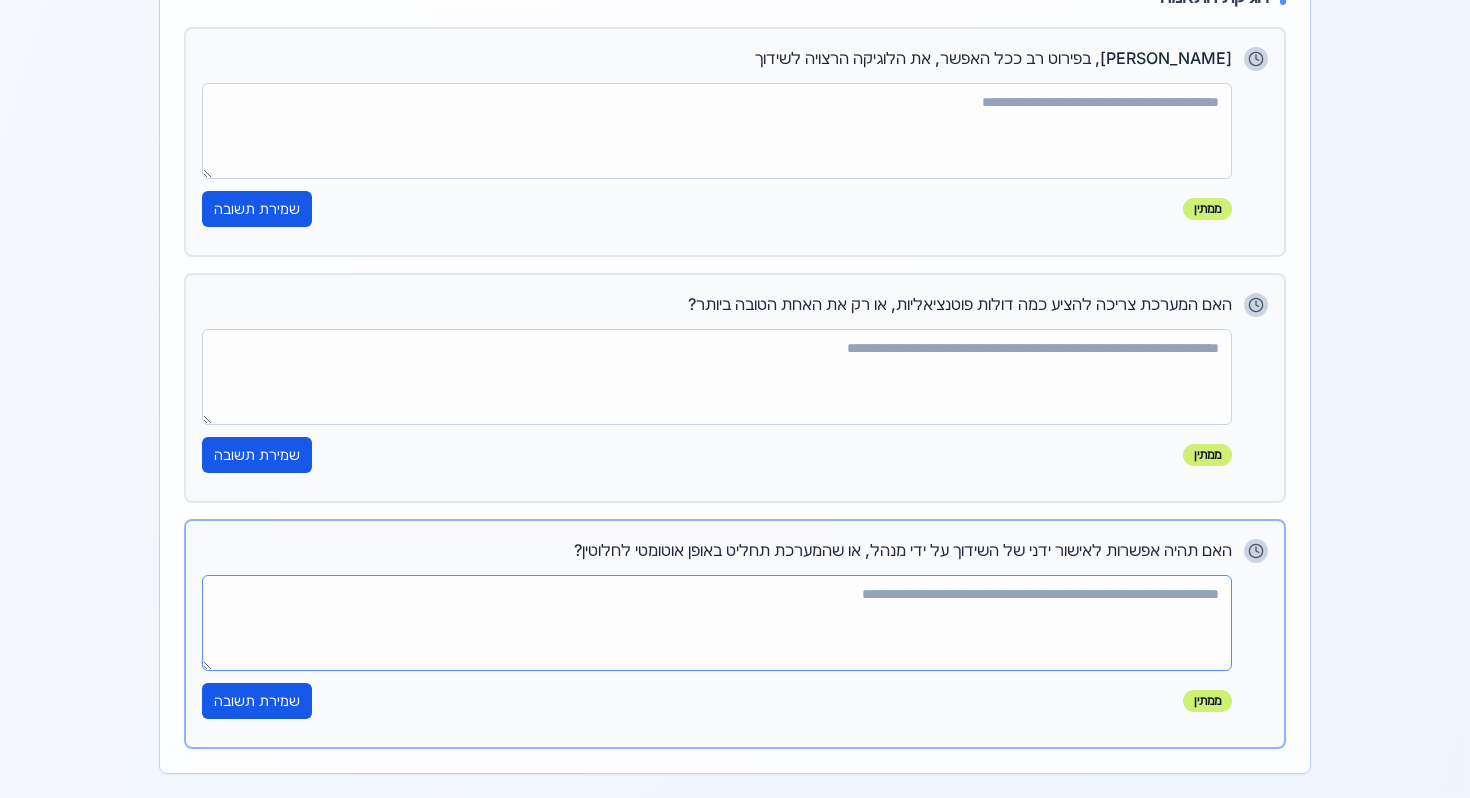 click at bounding box center [717, 623] 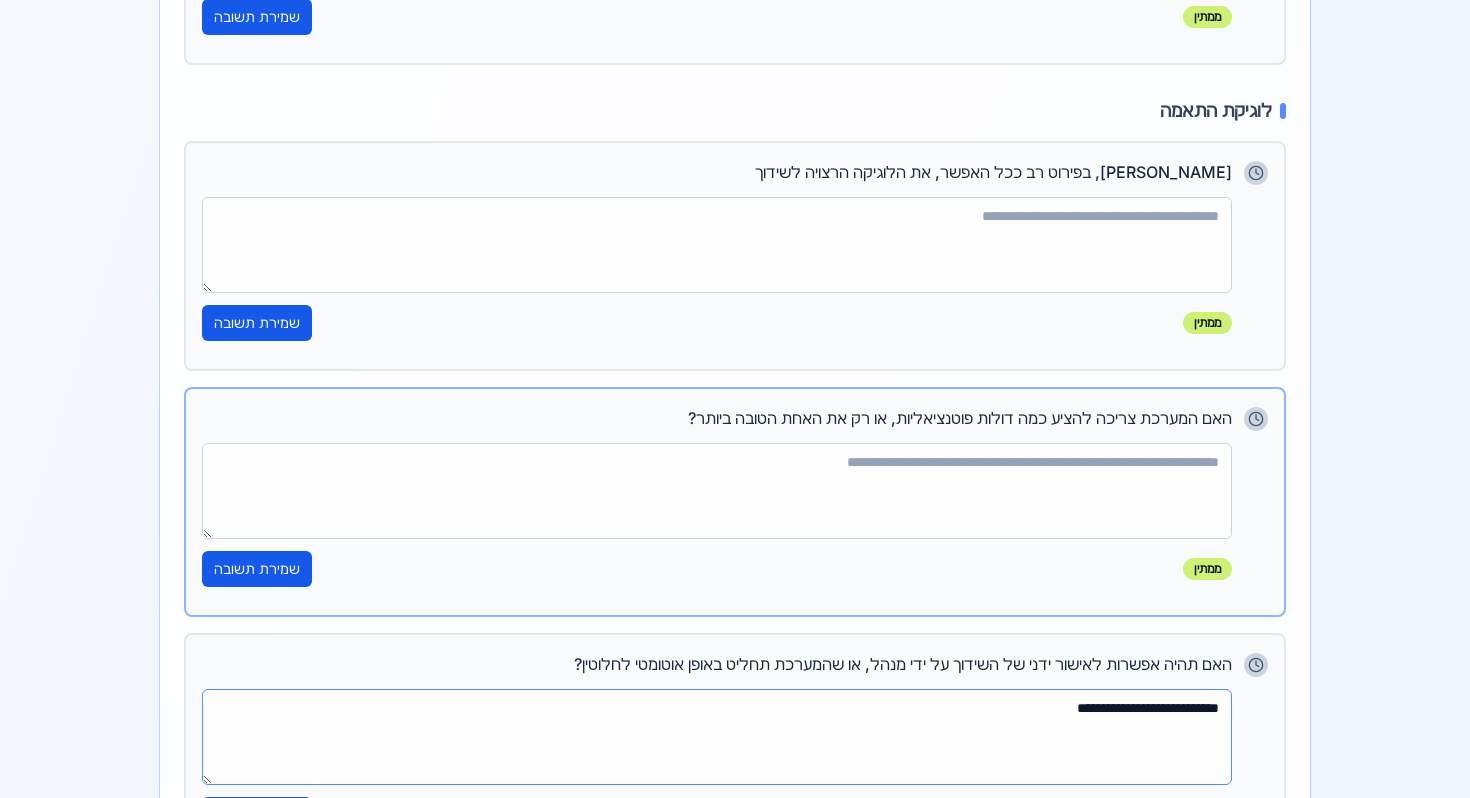 scroll, scrollTop: 3719, scrollLeft: 0, axis: vertical 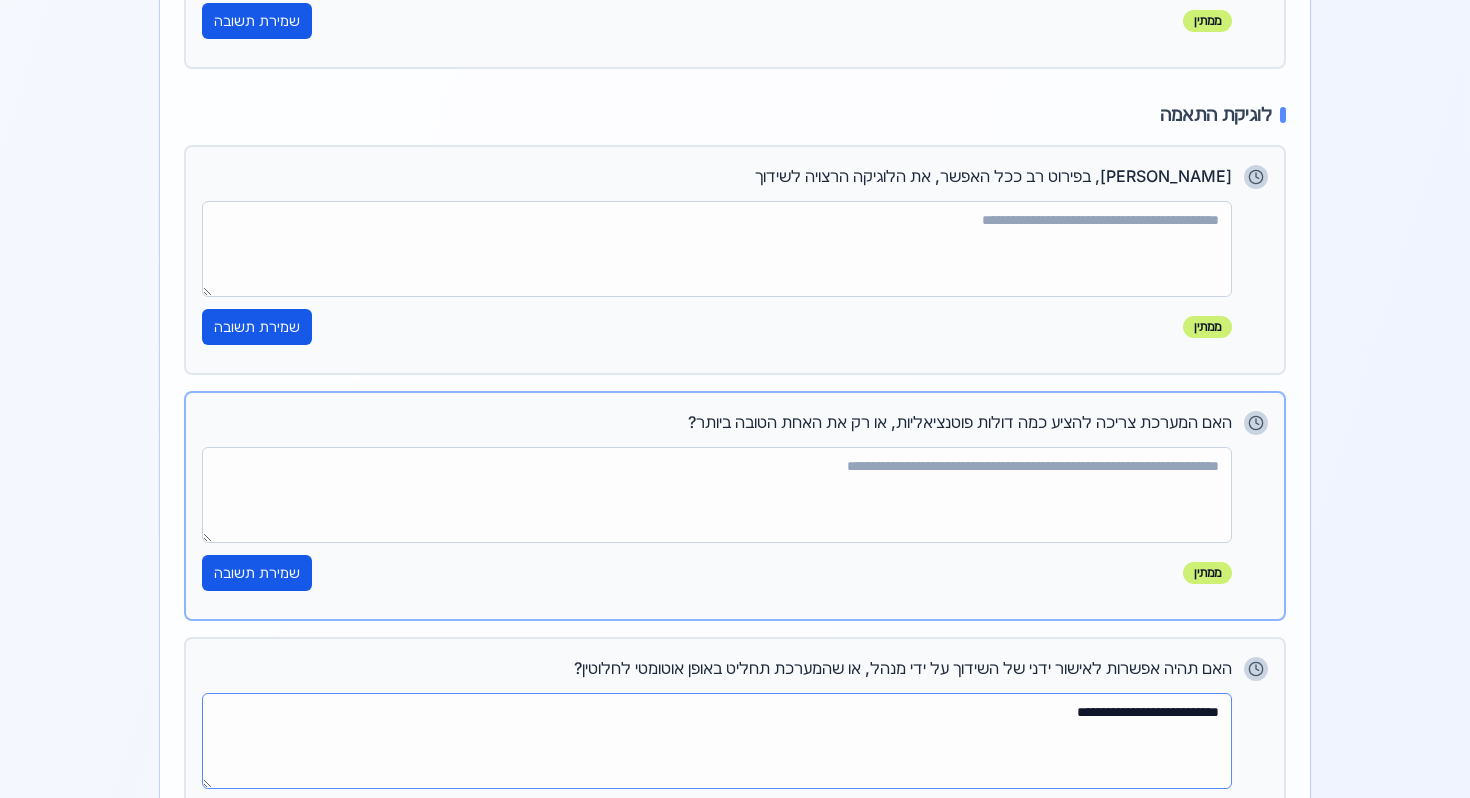 type on "**********" 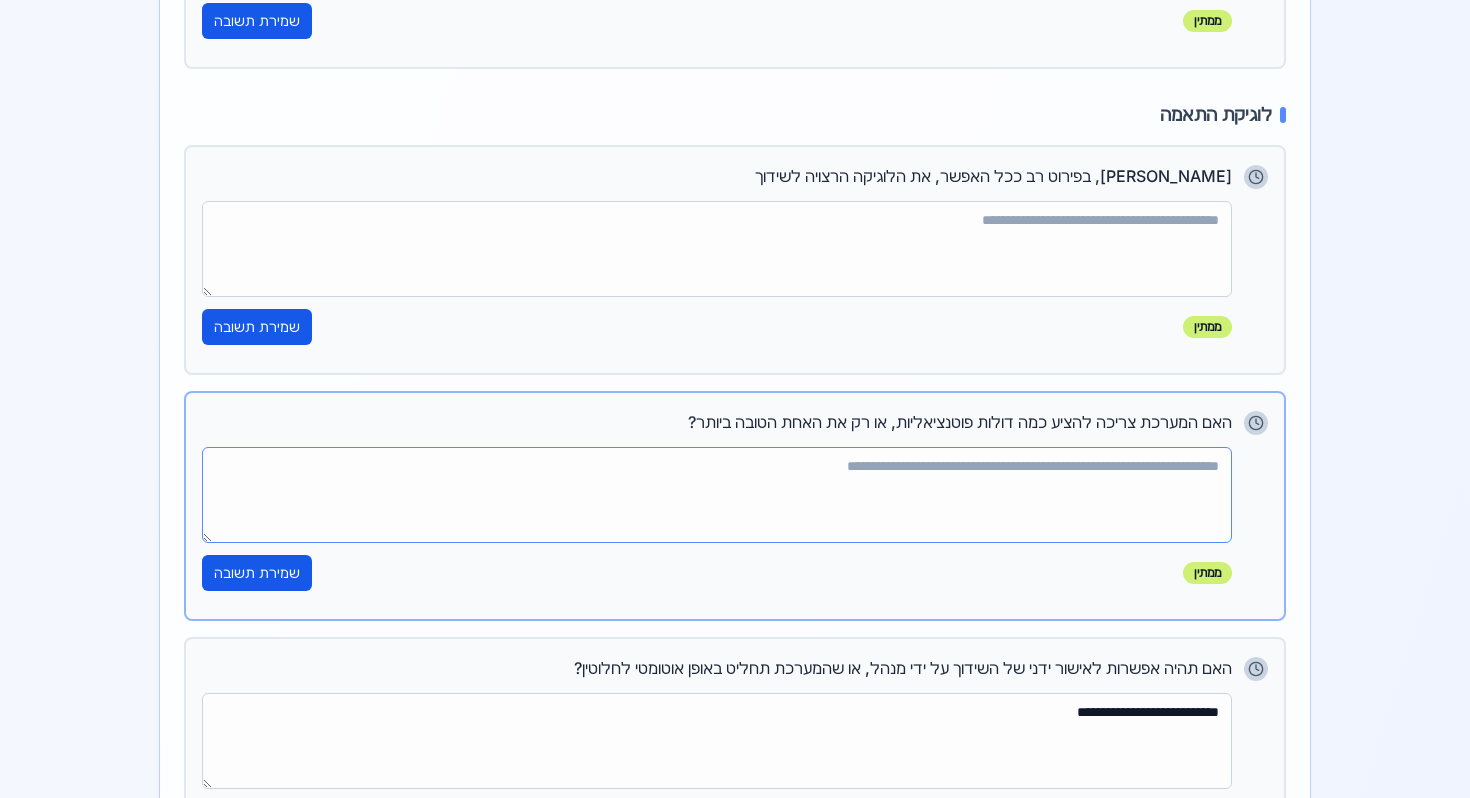 click at bounding box center [717, 495] 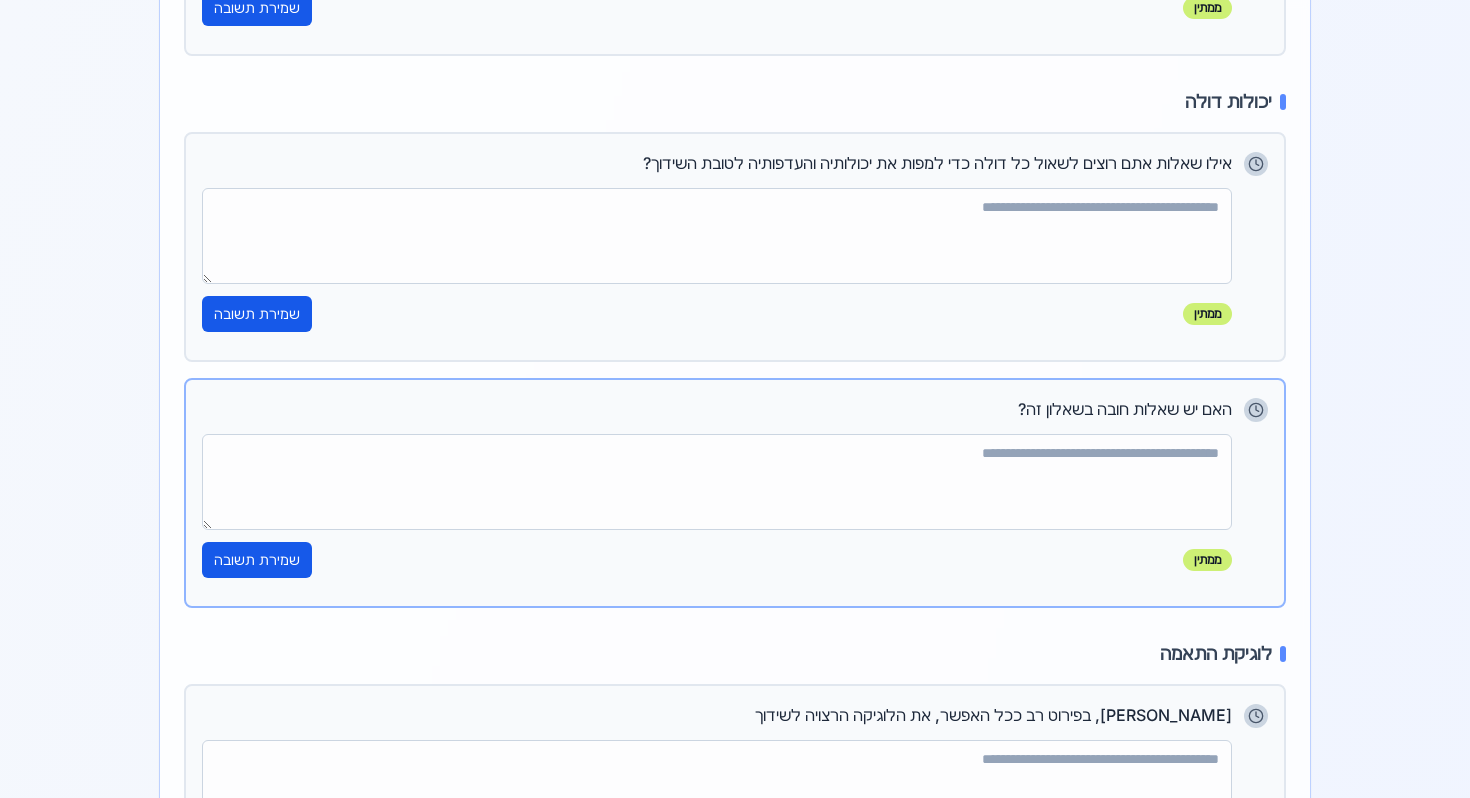 scroll, scrollTop: 3063, scrollLeft: 0, axis: vertical 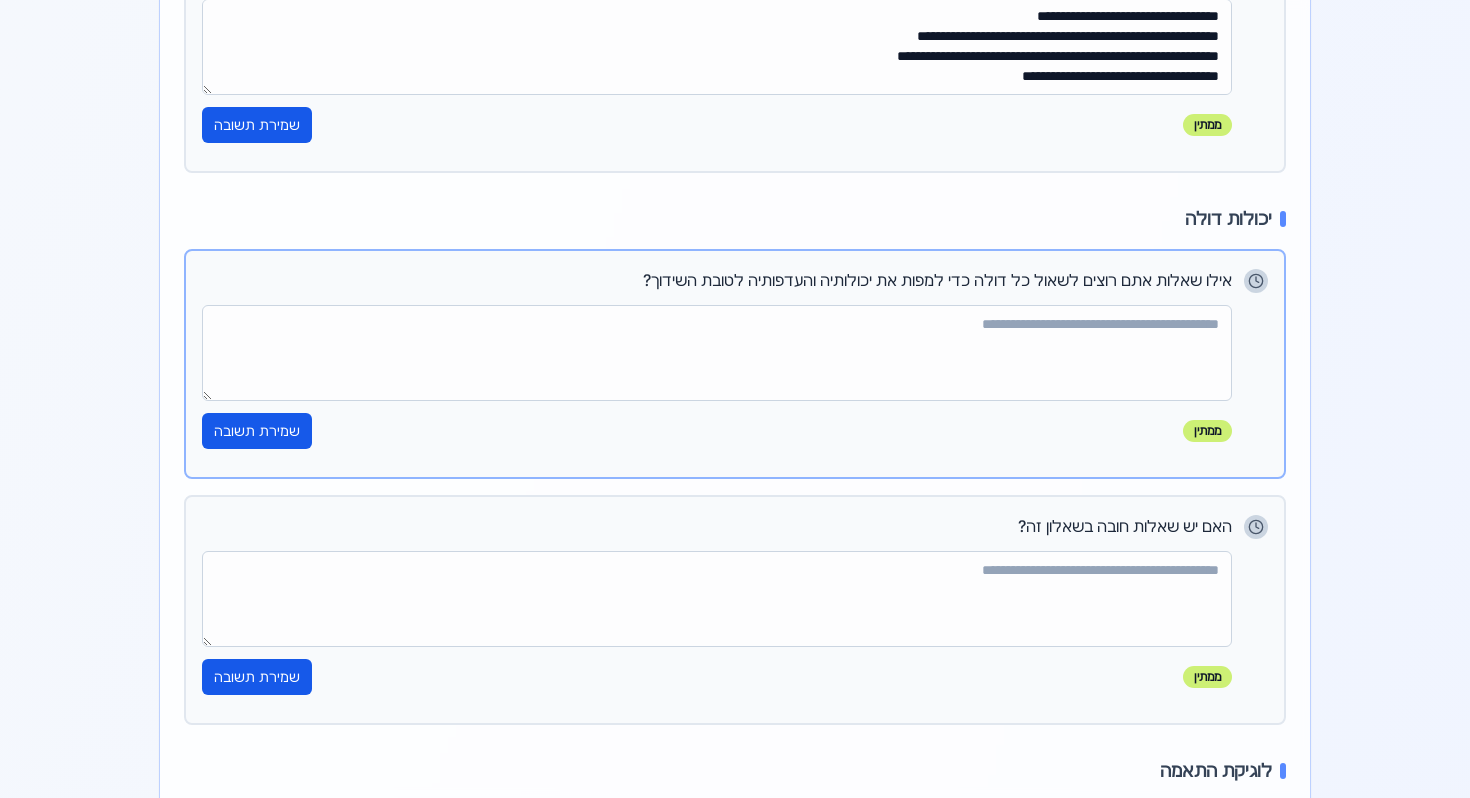 type on "**********" 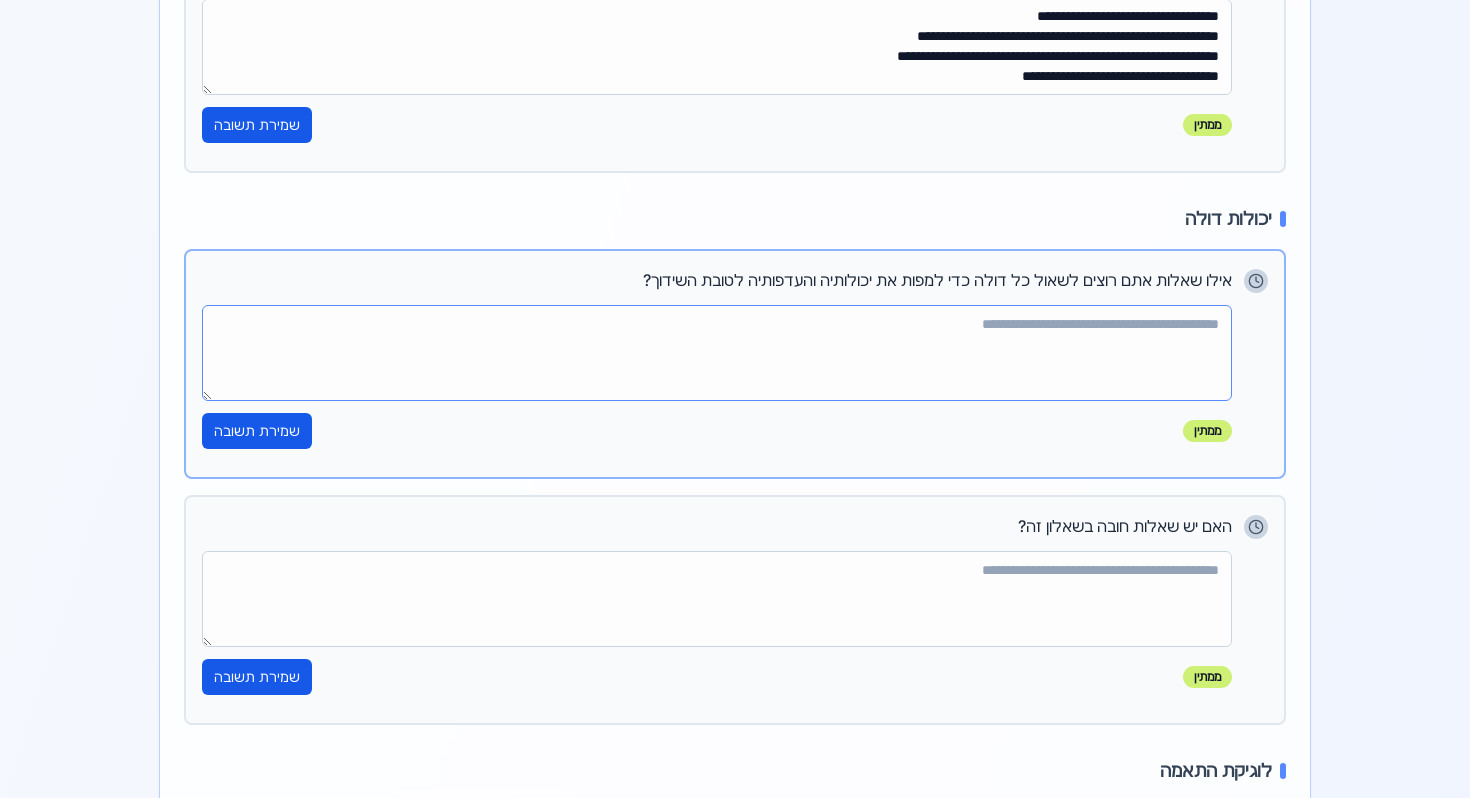 click at bounding box center (717, 353) 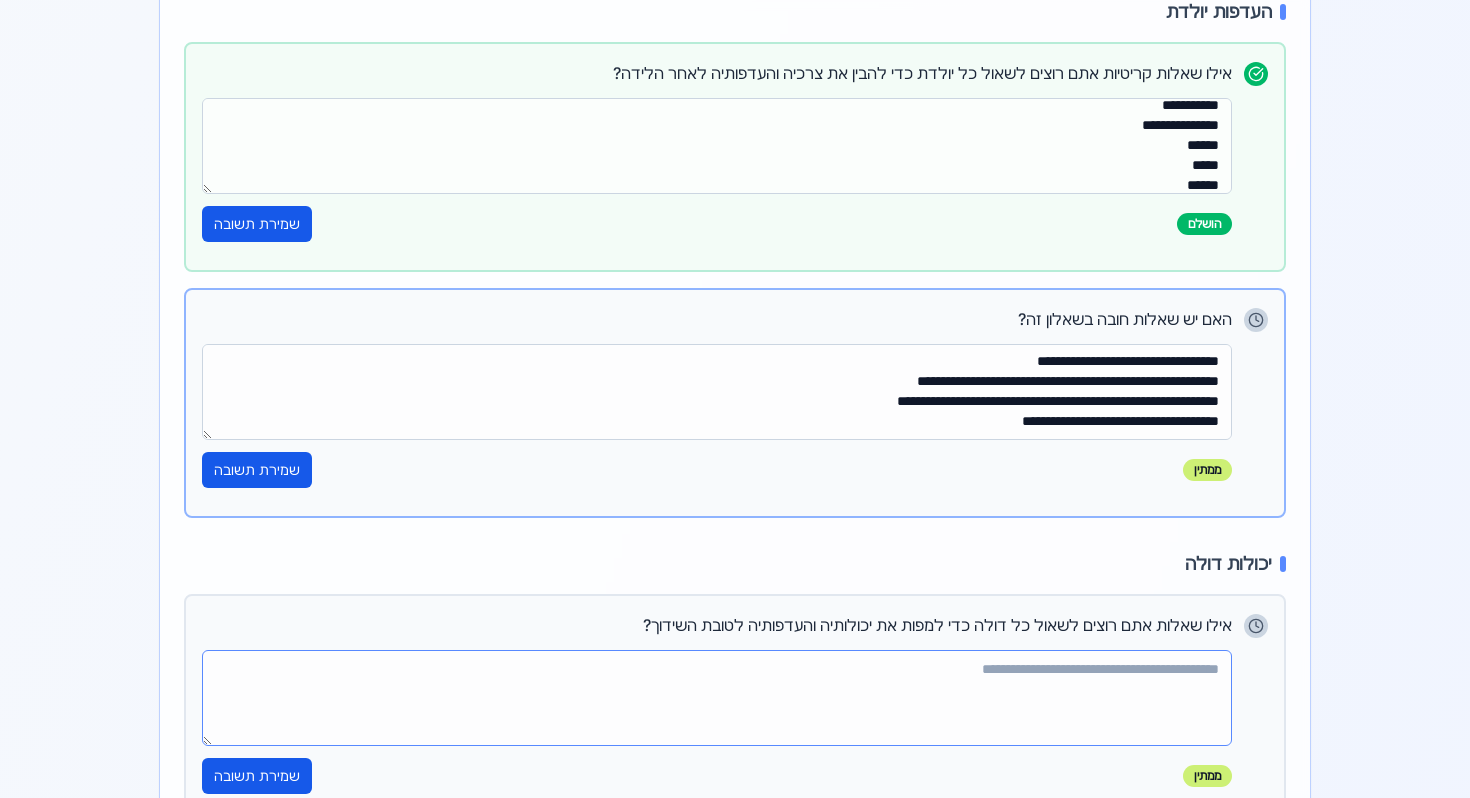 scroll, scrollTop: 2720, scrollLeft: 0, axis: vertical 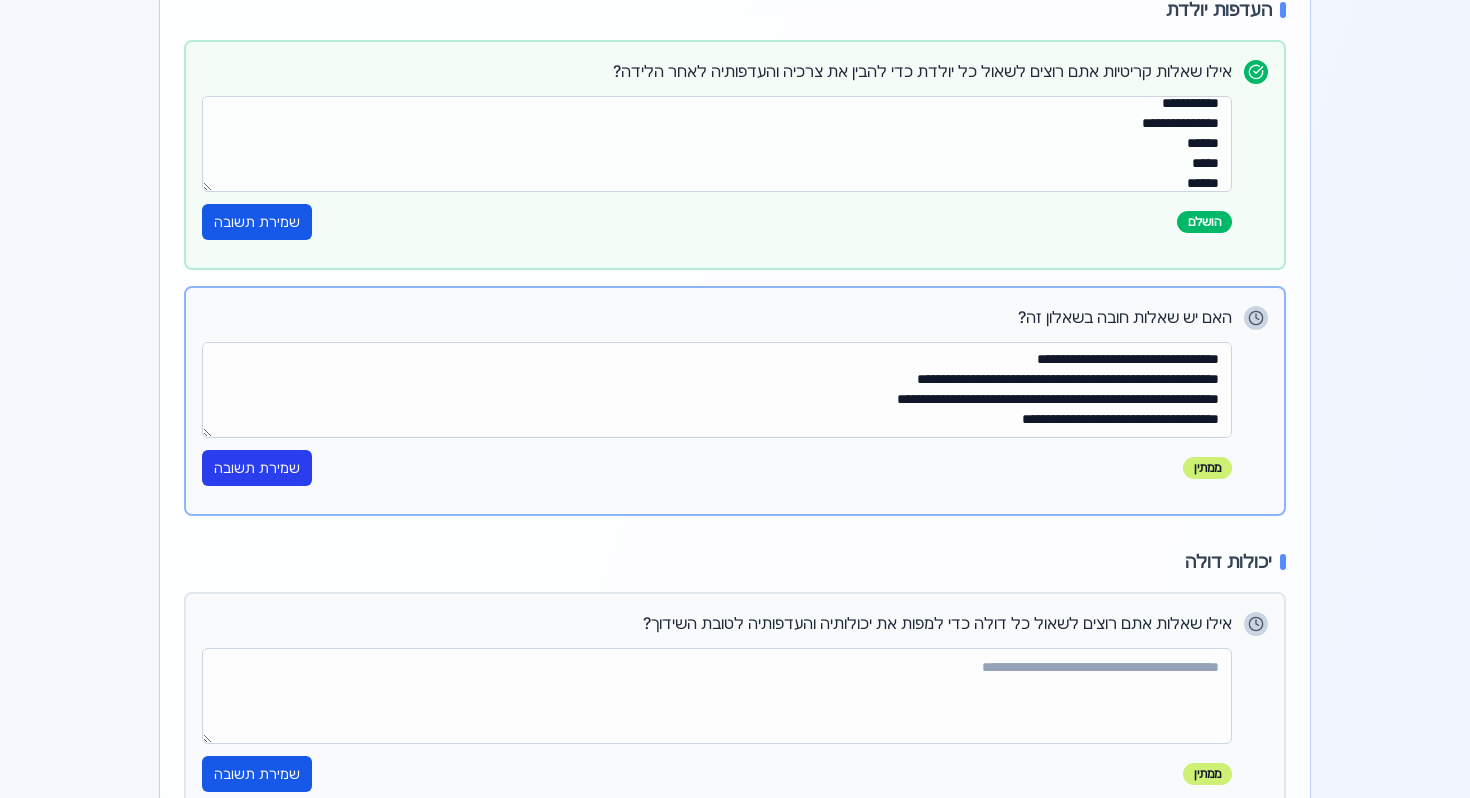 click on "שמירת תשובה" at bounding box center [257, 468] 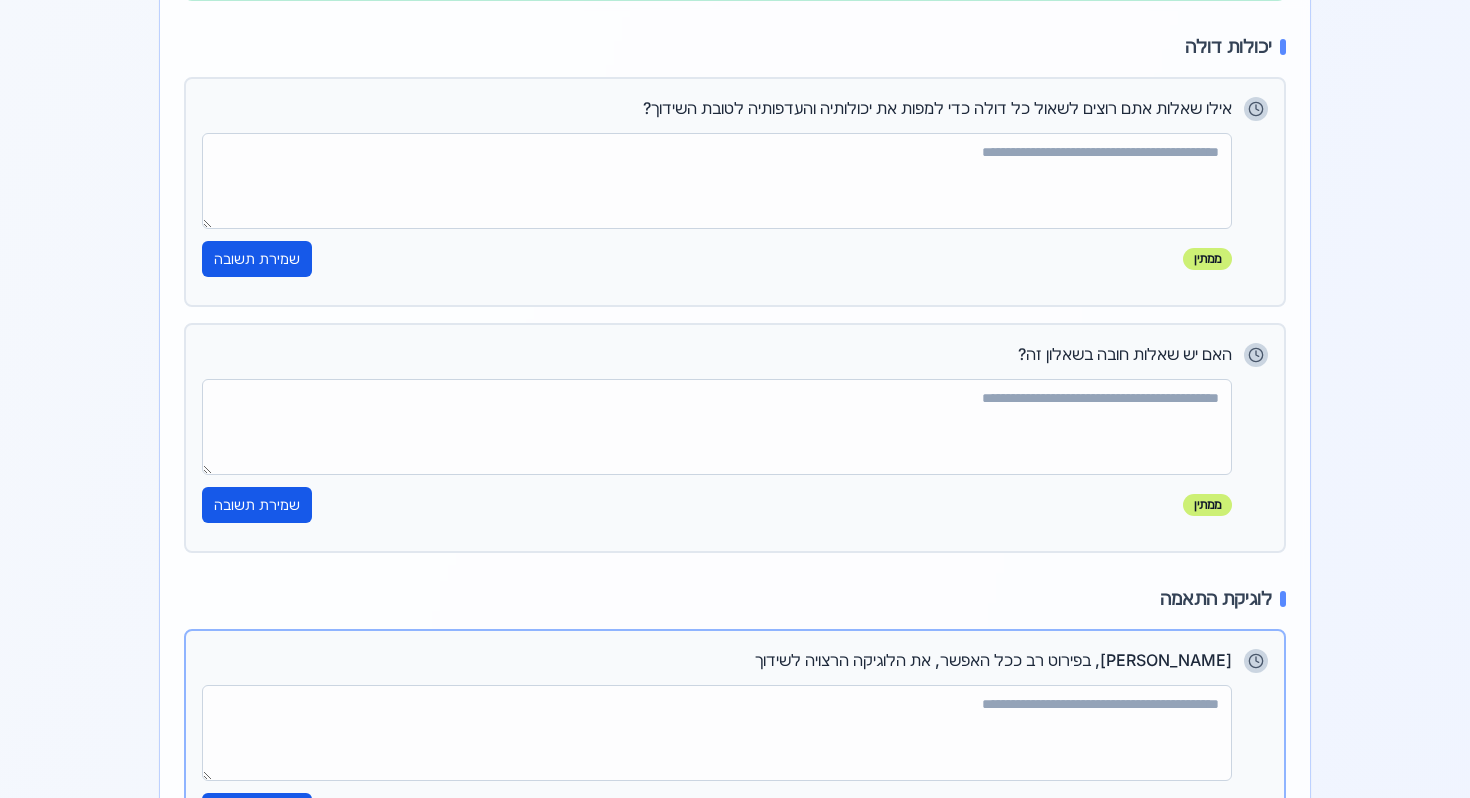scroll, scrollTop: 3231, scrollLeft: 0, axis: vertical 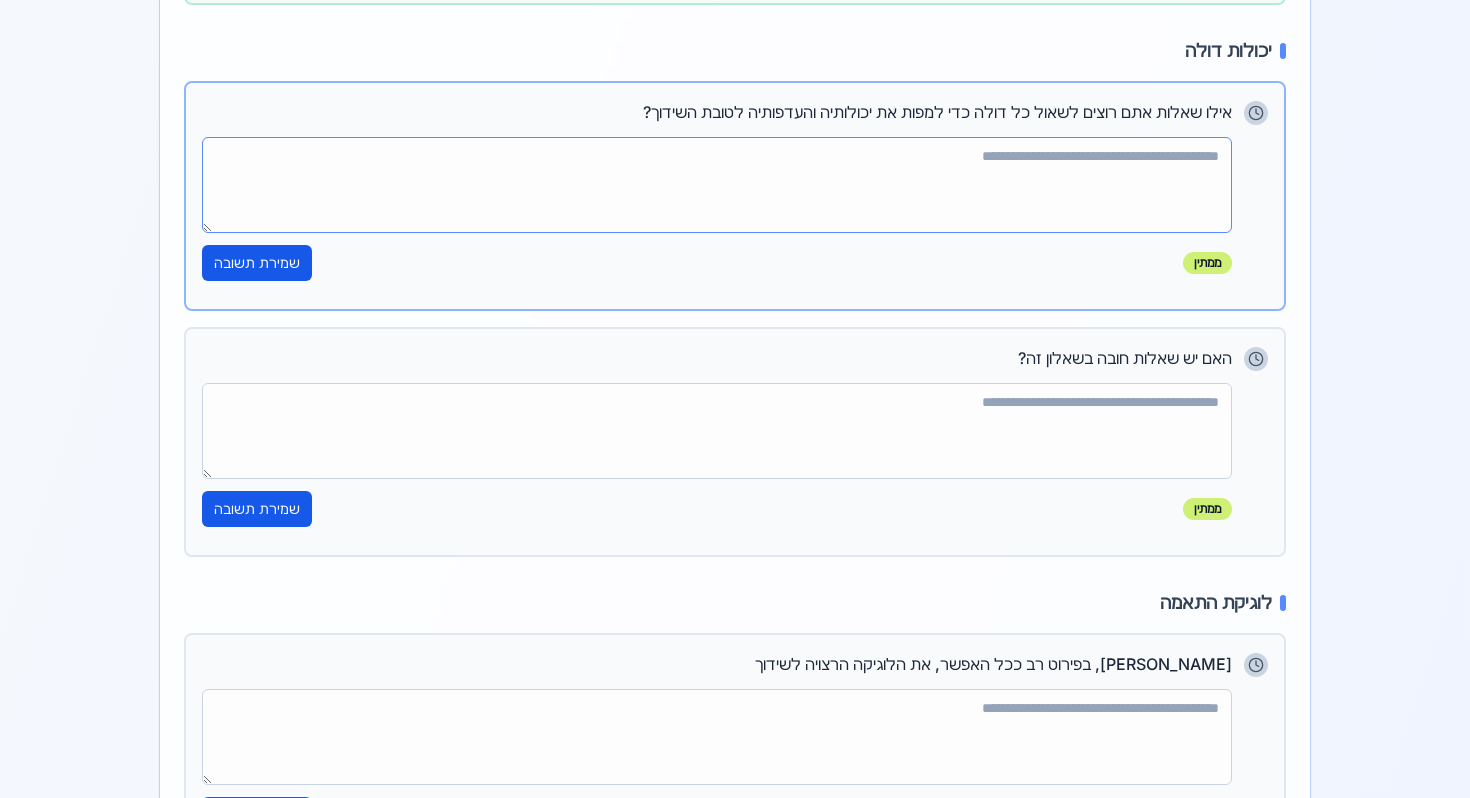 click at bounding box center (717, 185) 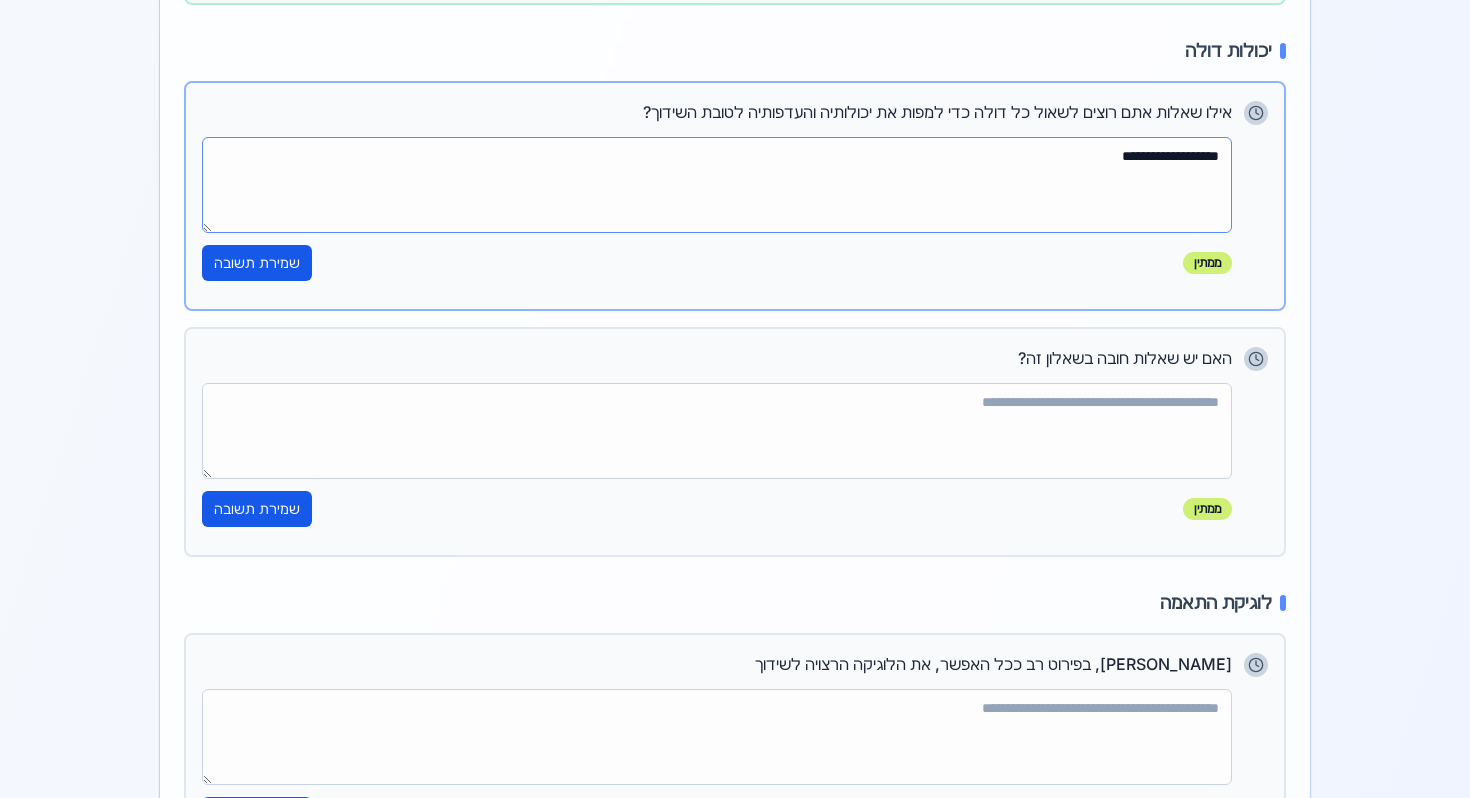 drag, startPoint x: 1195, startPoint y: 155, endPoint x: 1243, endPoint y: 153, distance: 48.04165 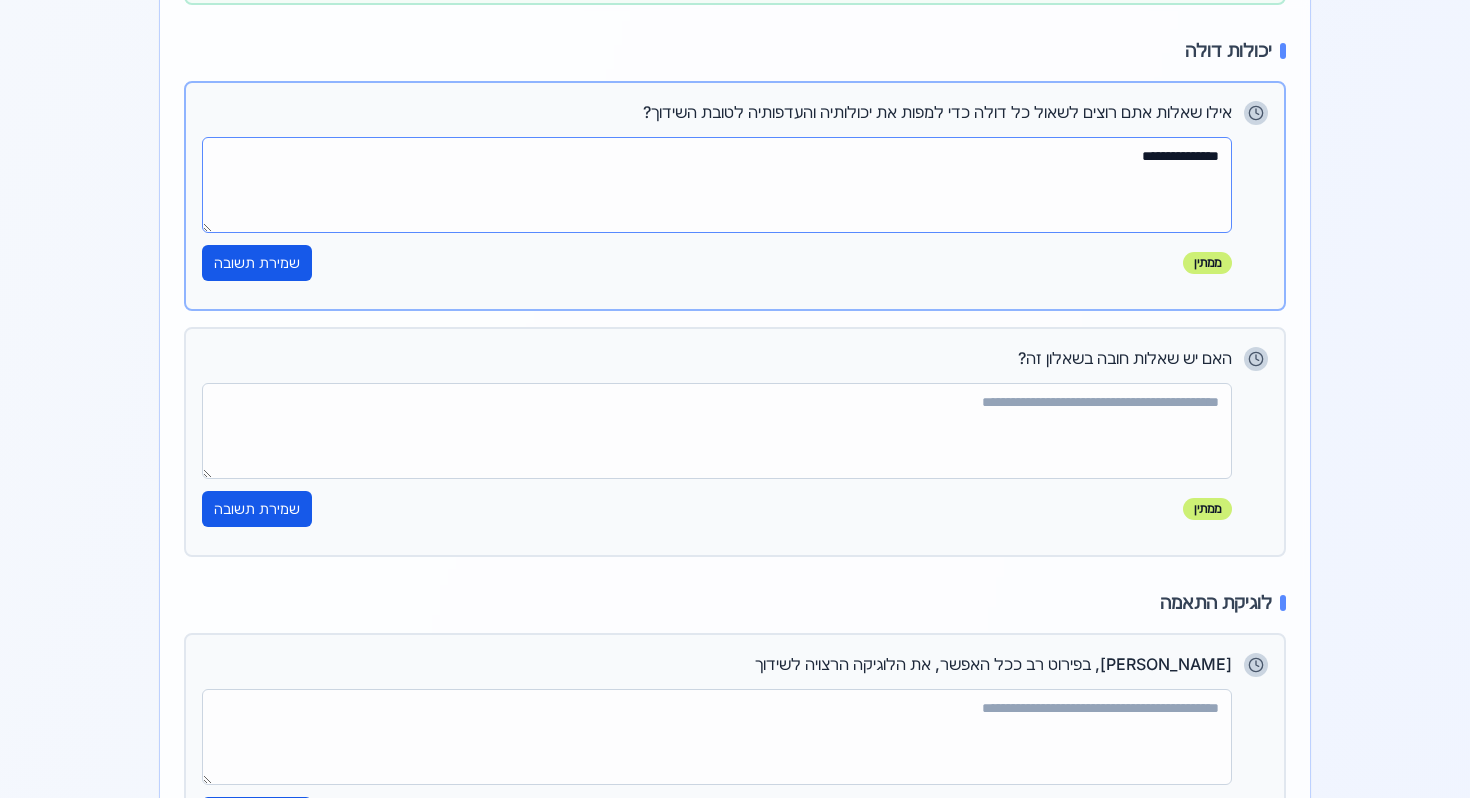 click on "**********" at bounding box center [717, 185] 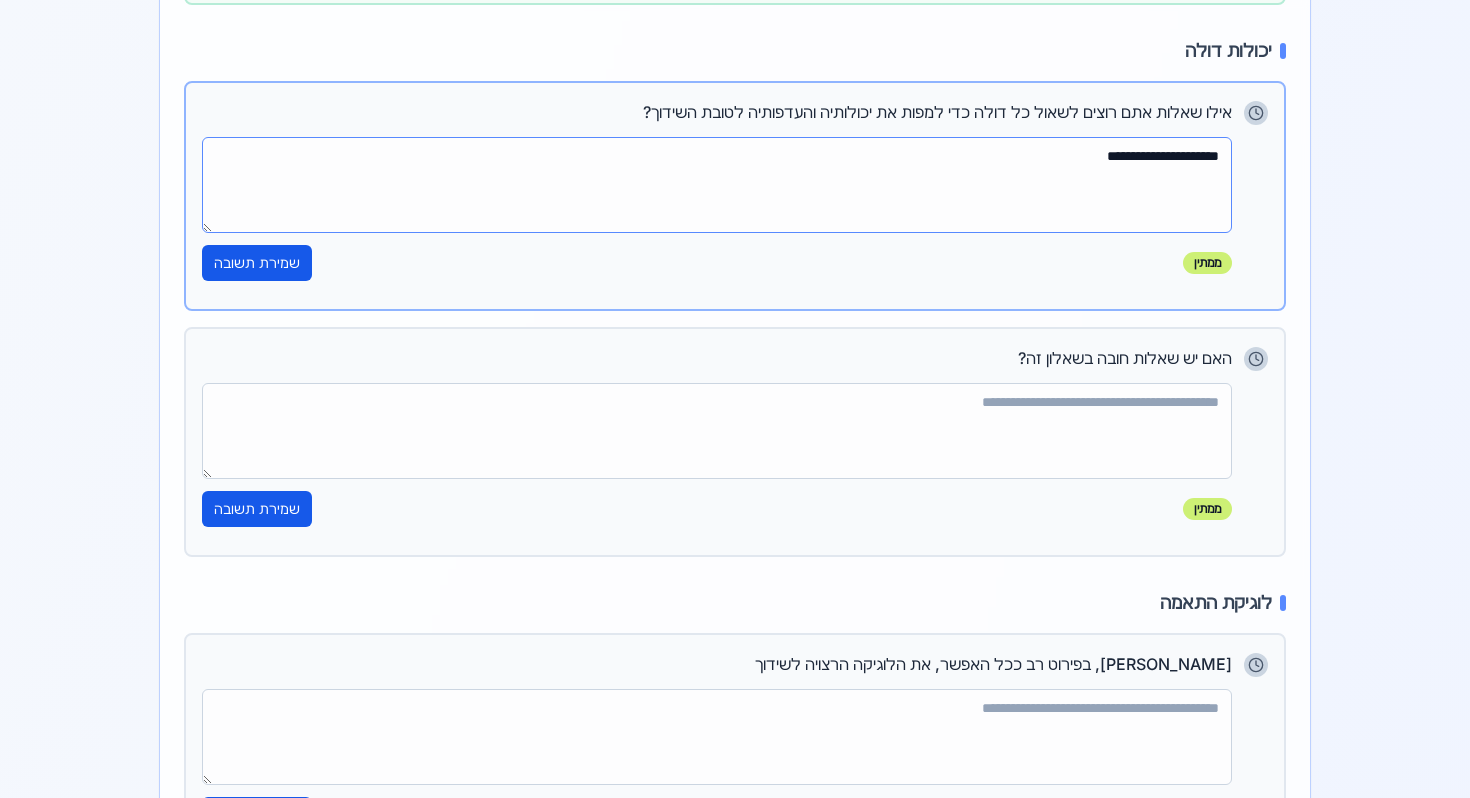 click on "**********" at bounding box center (717, 185) 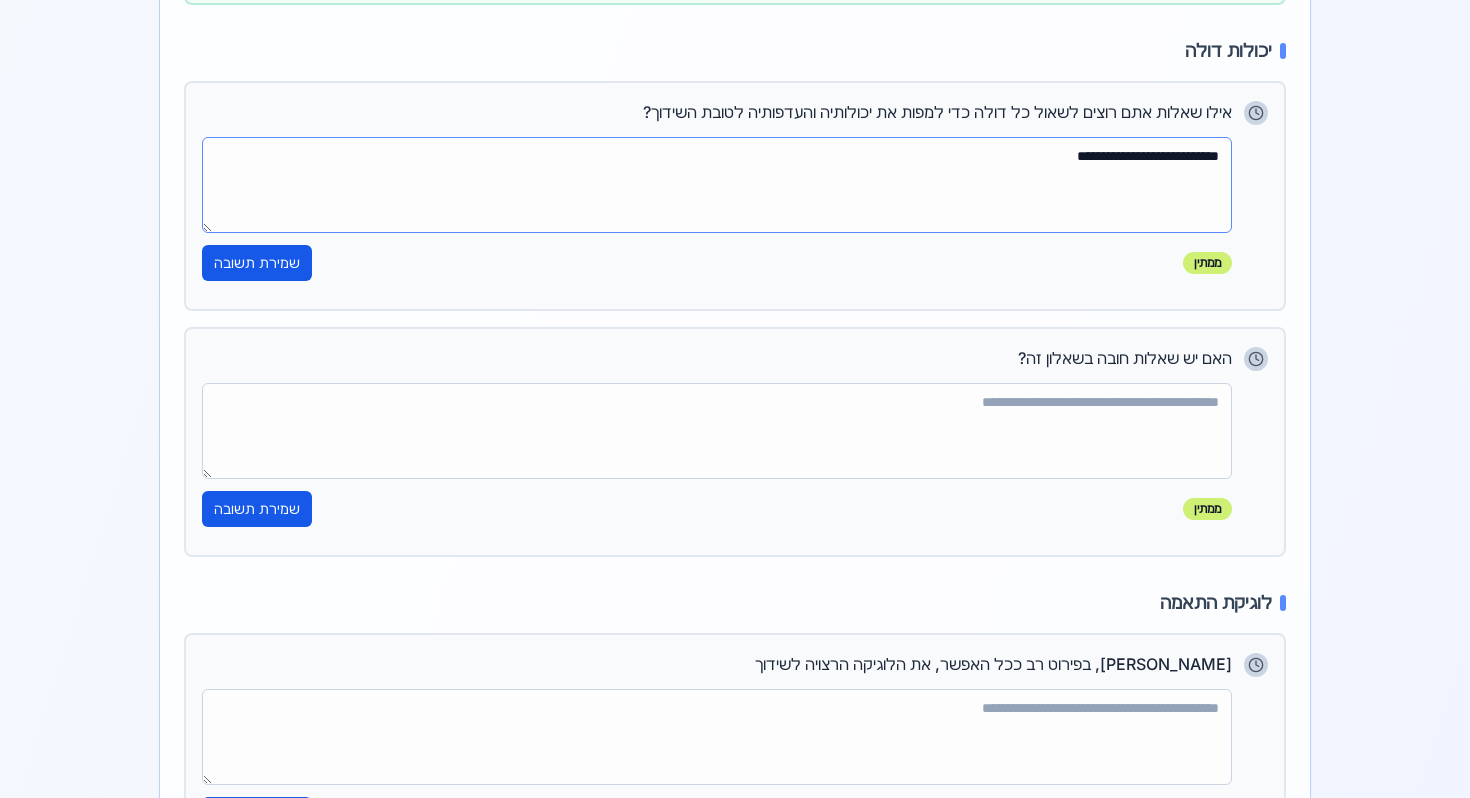 type on "**********" 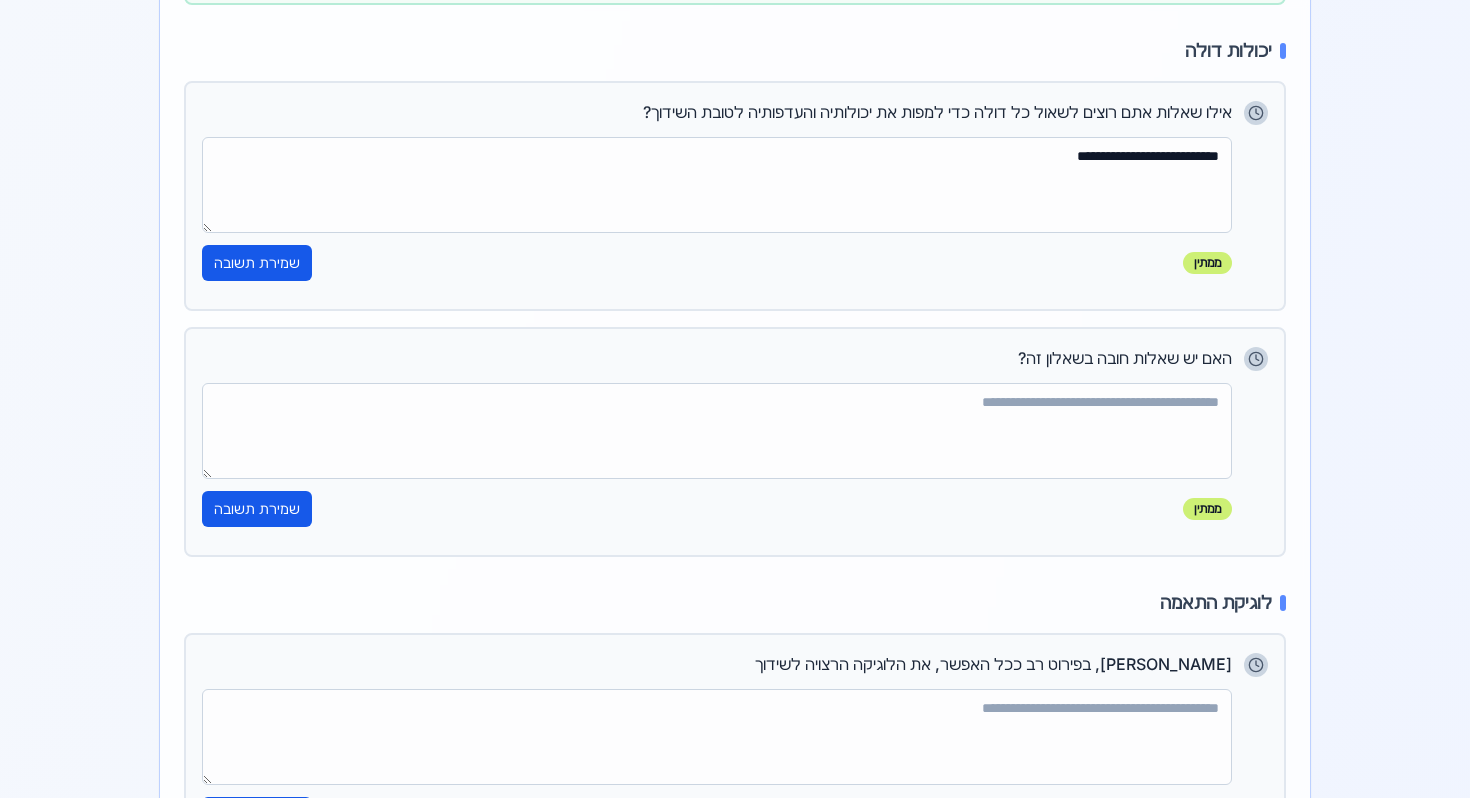 click on "**********" at bounding box center [735, 319] 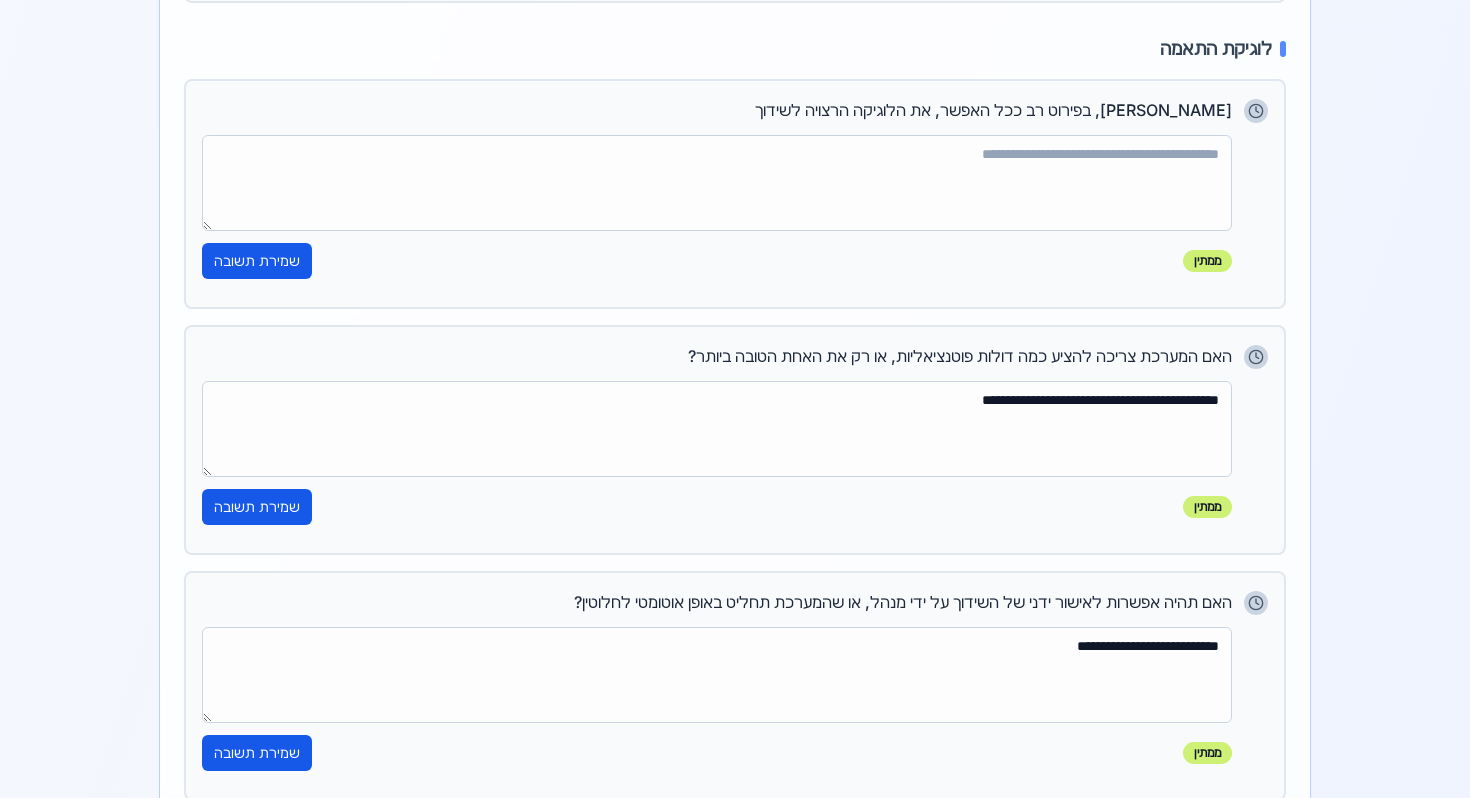 scroll, scrollTop: 3837, scrollLeft: 0, axis: vertical 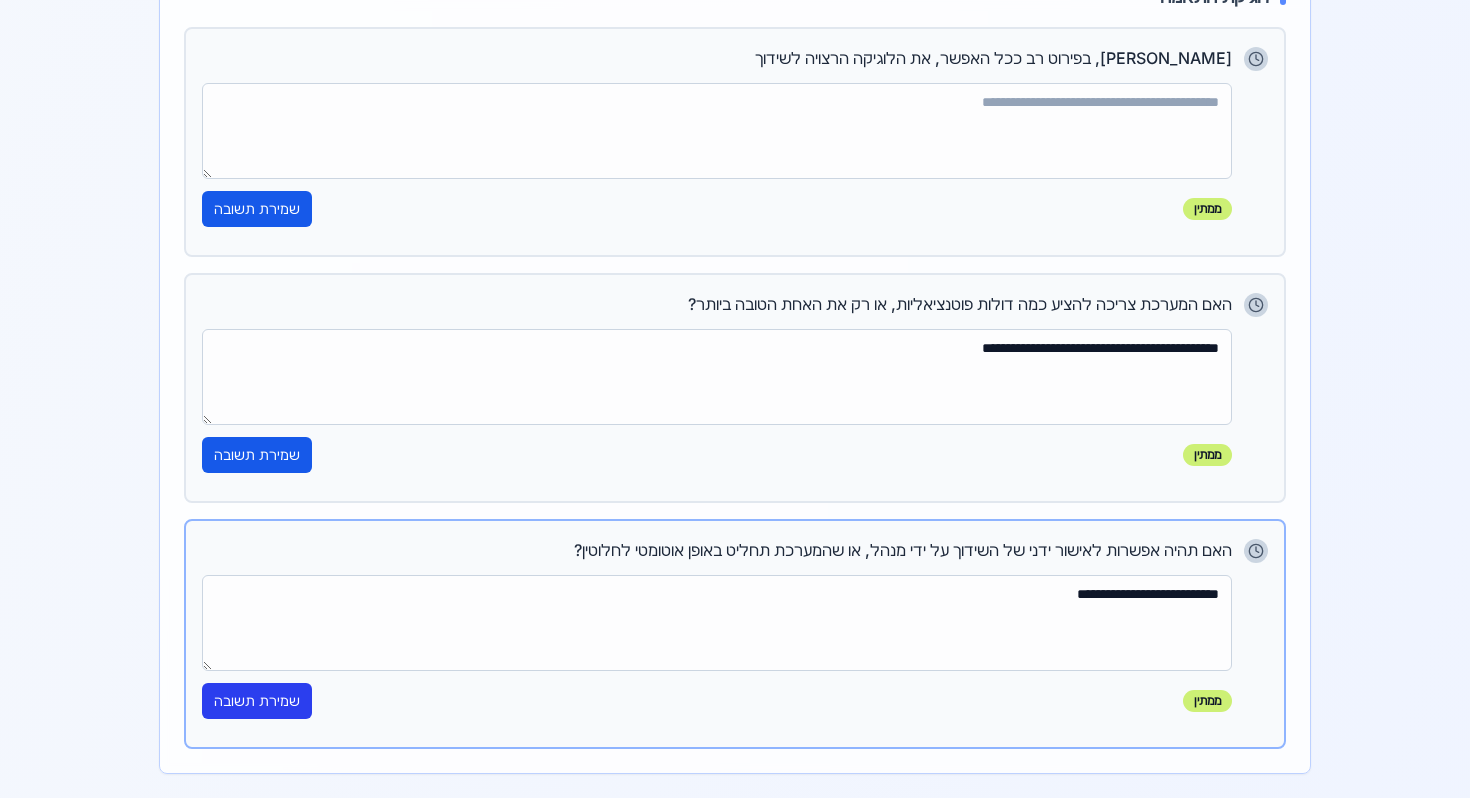 click on "שמירת תשובה" at bounding box center [257, 701] 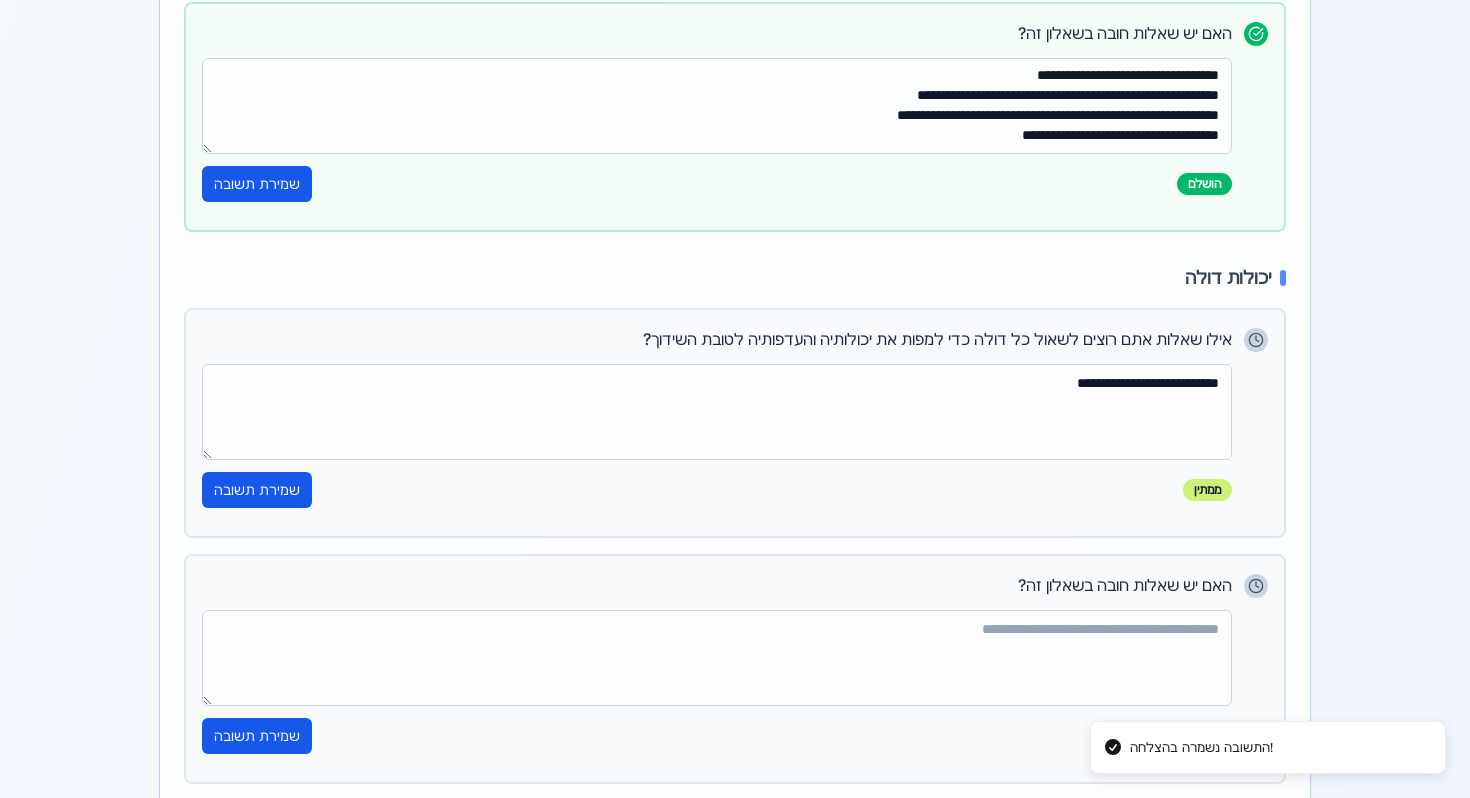 scroll, scrollTop: 2985, scrollLeft: 0, axis: vertical 